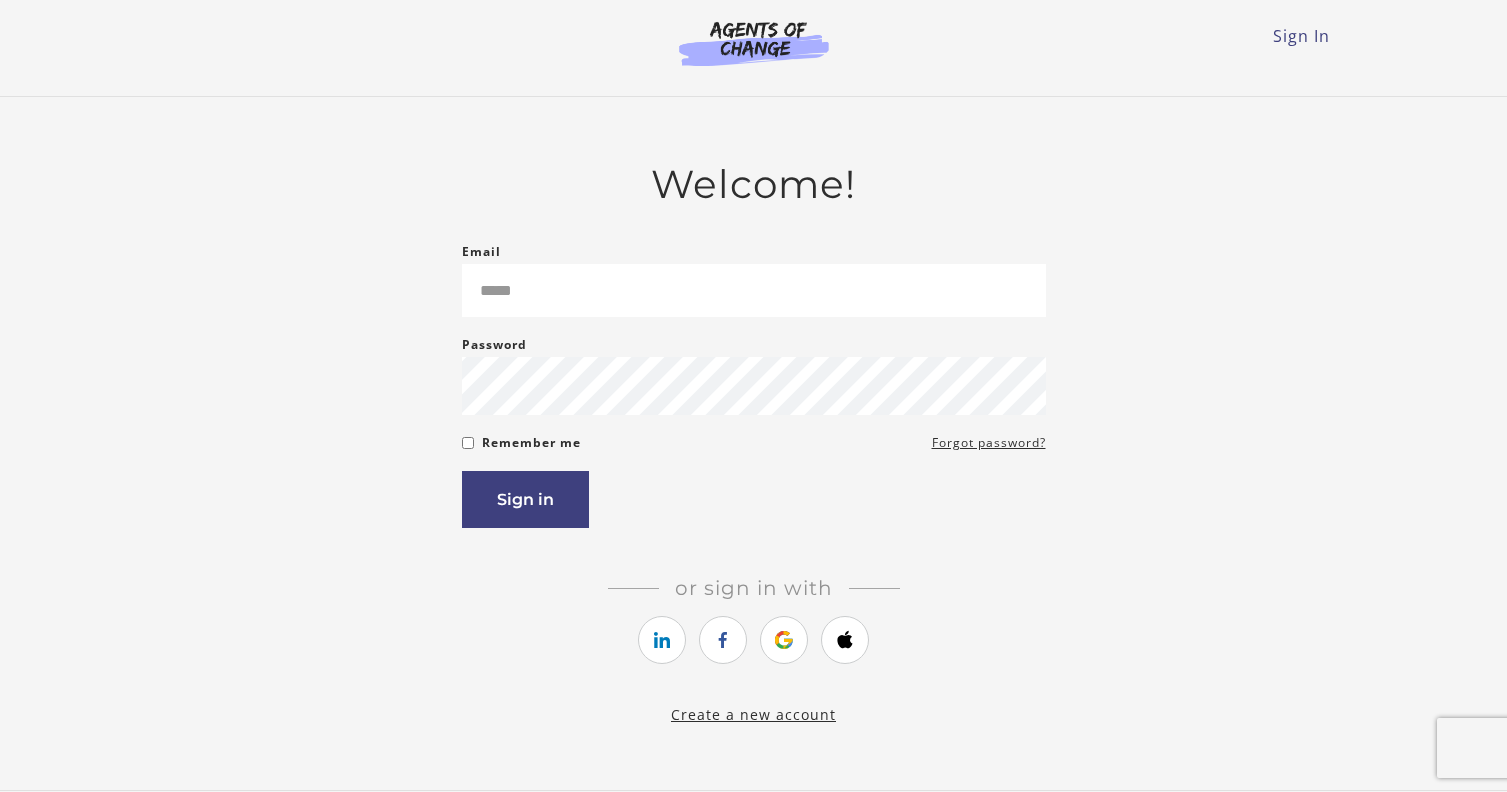 scroll, scrollTop: 0, scrollLeft: 0, axis: both 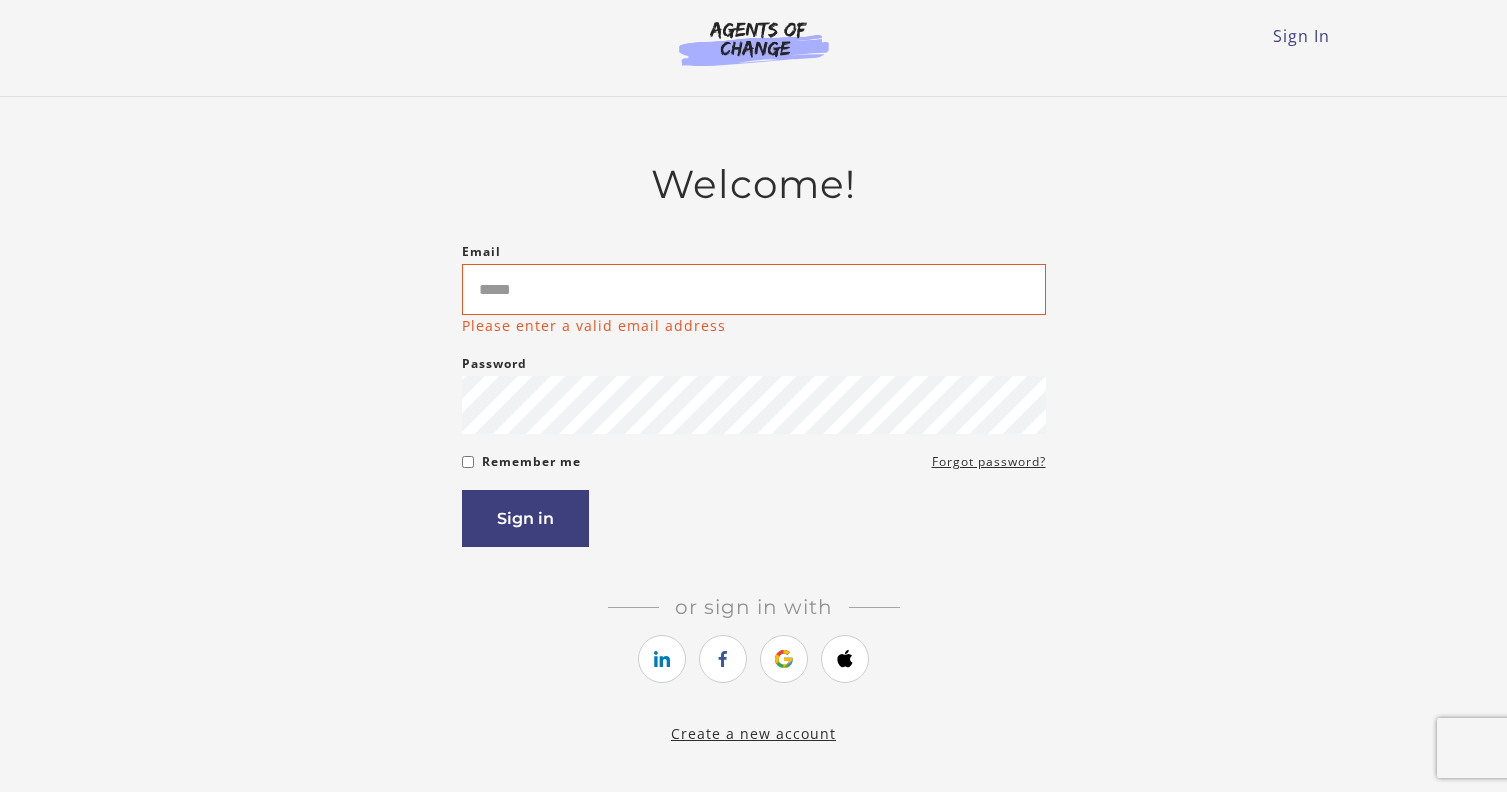 click on "Create a new account" at bounding box center (753, 733) 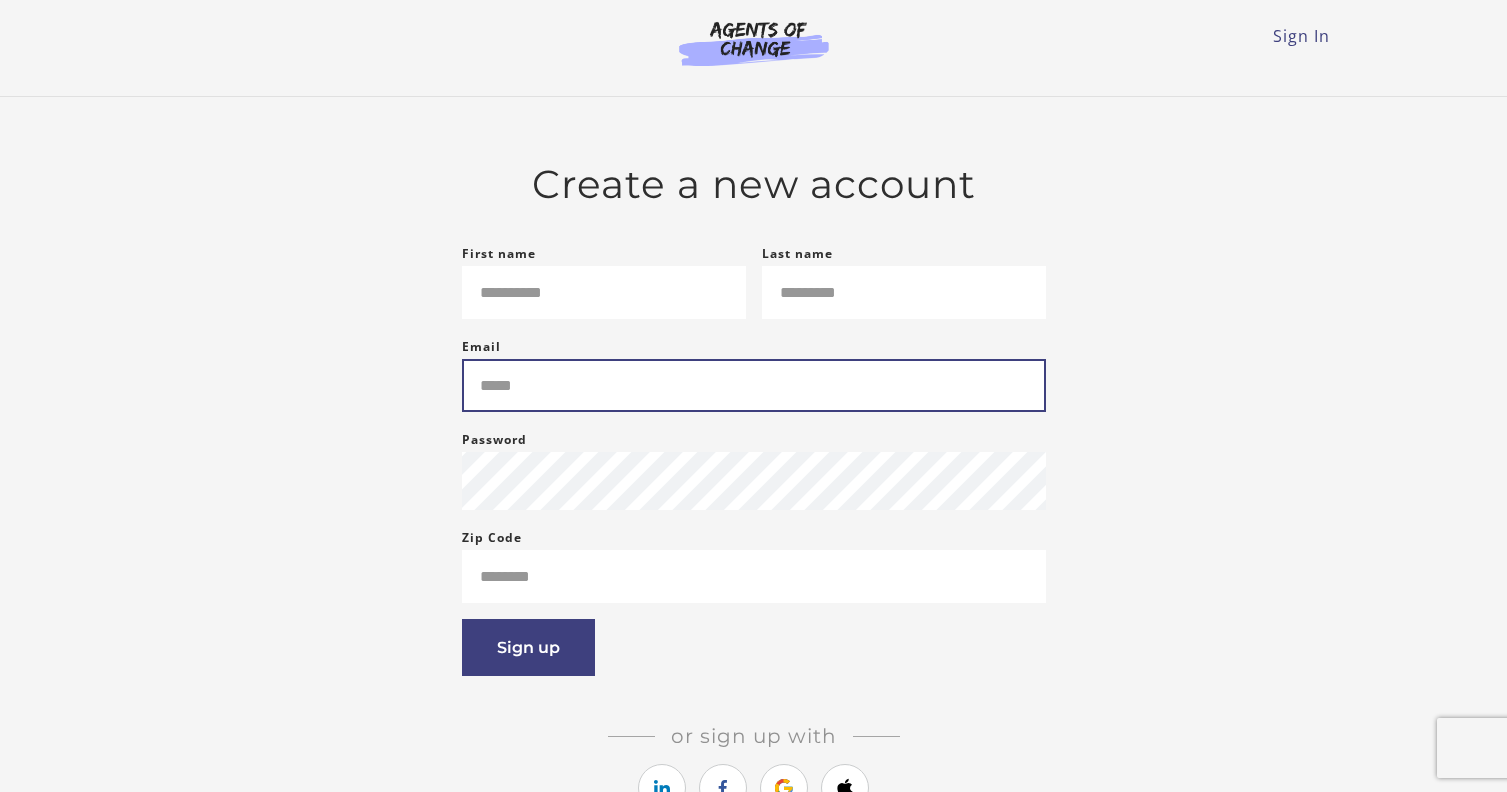 scroll, scrollTop: 0, scrollLeft: 0, axis: both 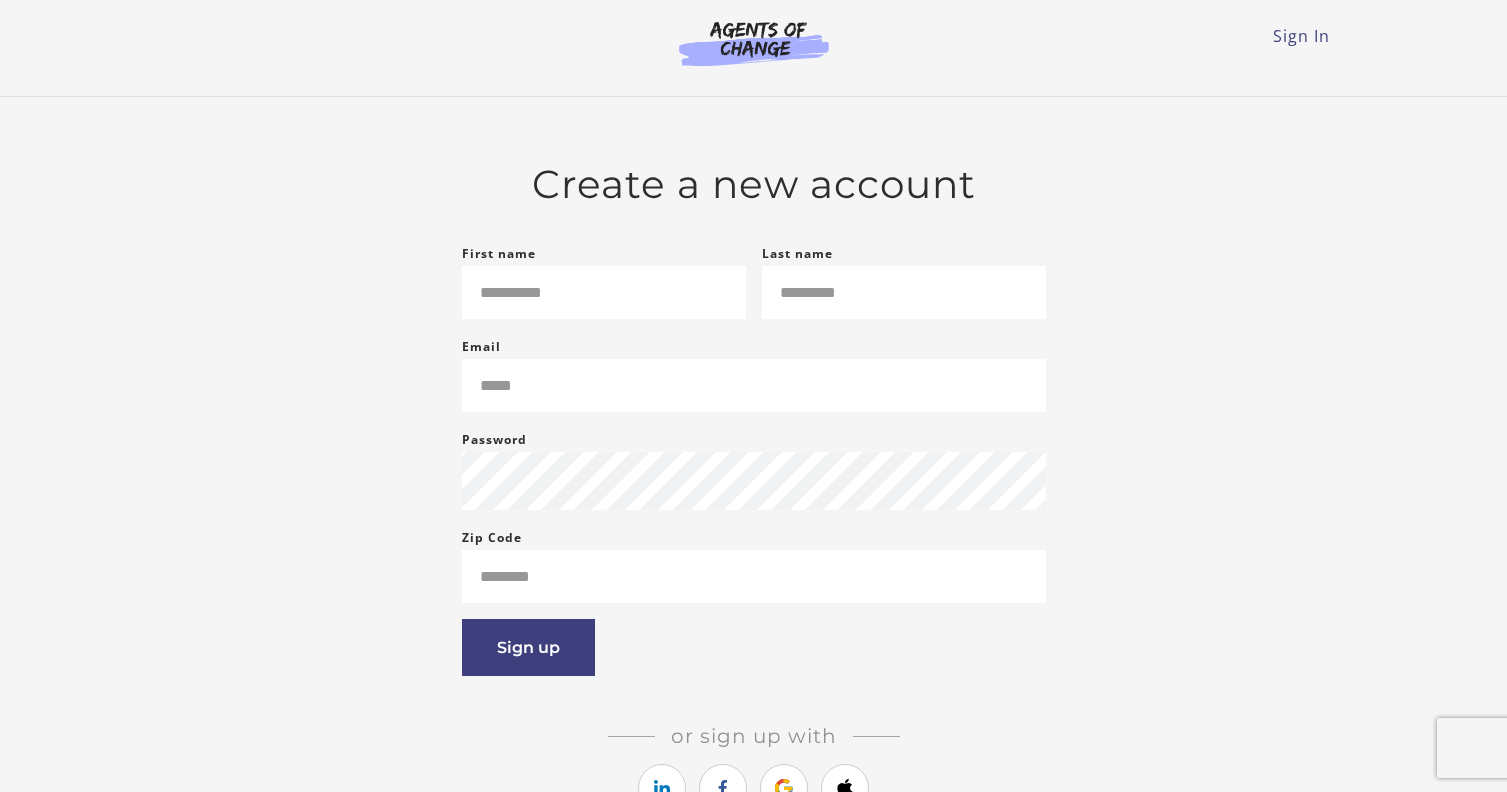 click on "Create a new account
First name
This field cannot be blank
Last name
This field cannot be blank
Email
Please enter a valid email address
Password
Password must be at least 8 characters
Zip Code
This field cannot be blank
If you are a human, ignore this field
Sign up" at bounding box center [754, 505] 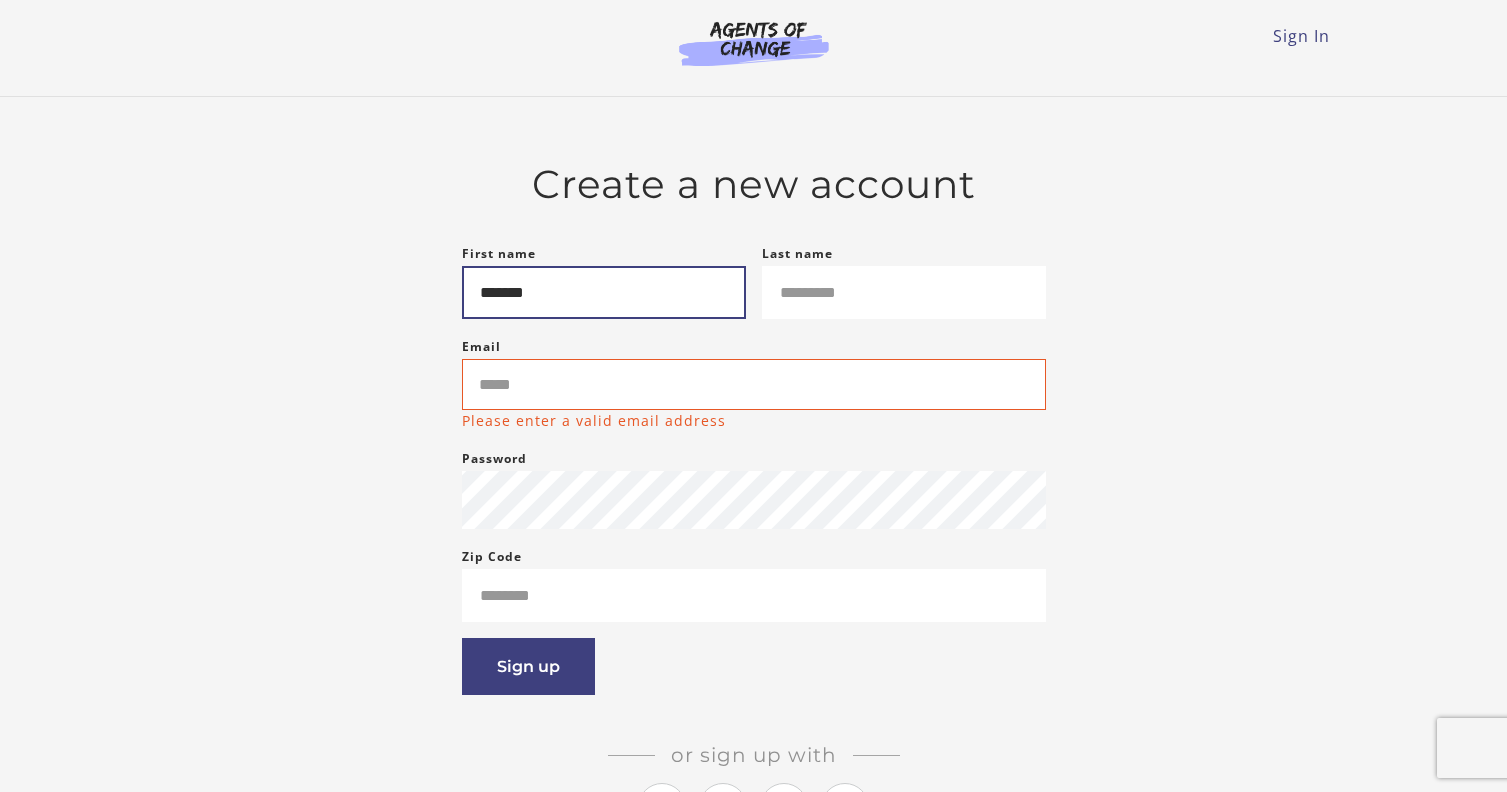 type on "******" 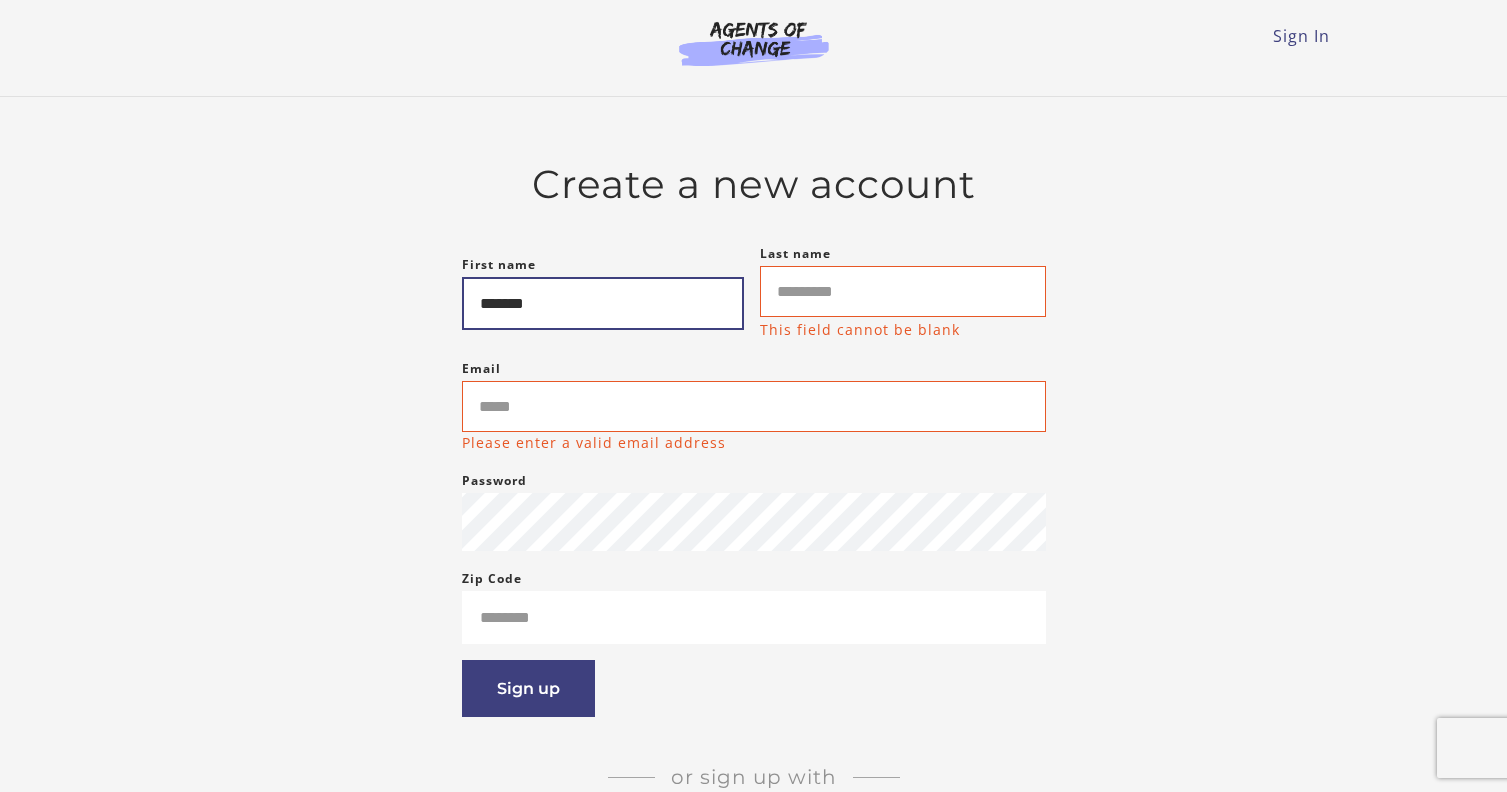 drag, startPoint x: 618, startPoint y: 291, endPoint x: 360, endPoint y: 291, distance: 258 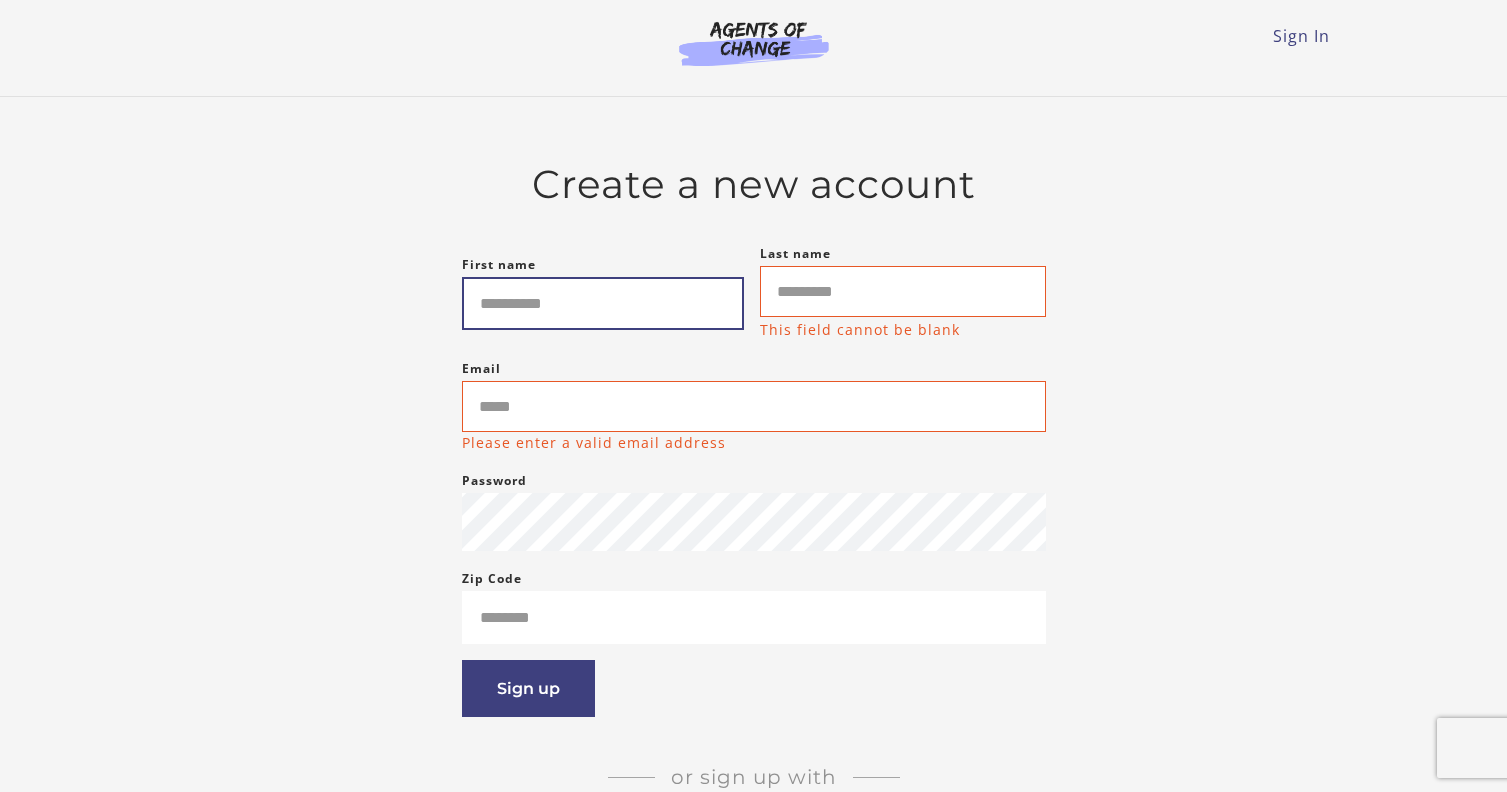 type on "*" 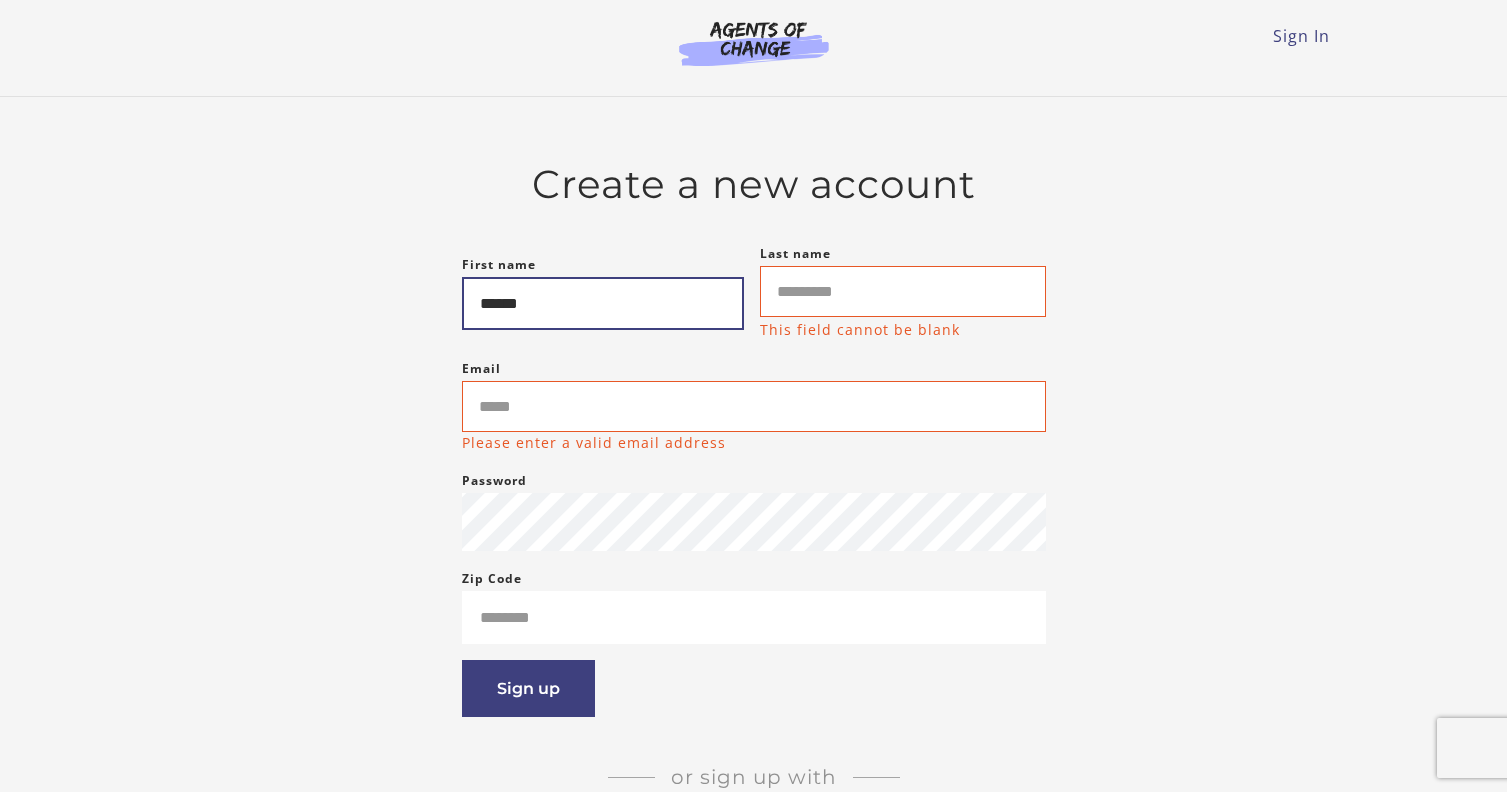 type on "******" 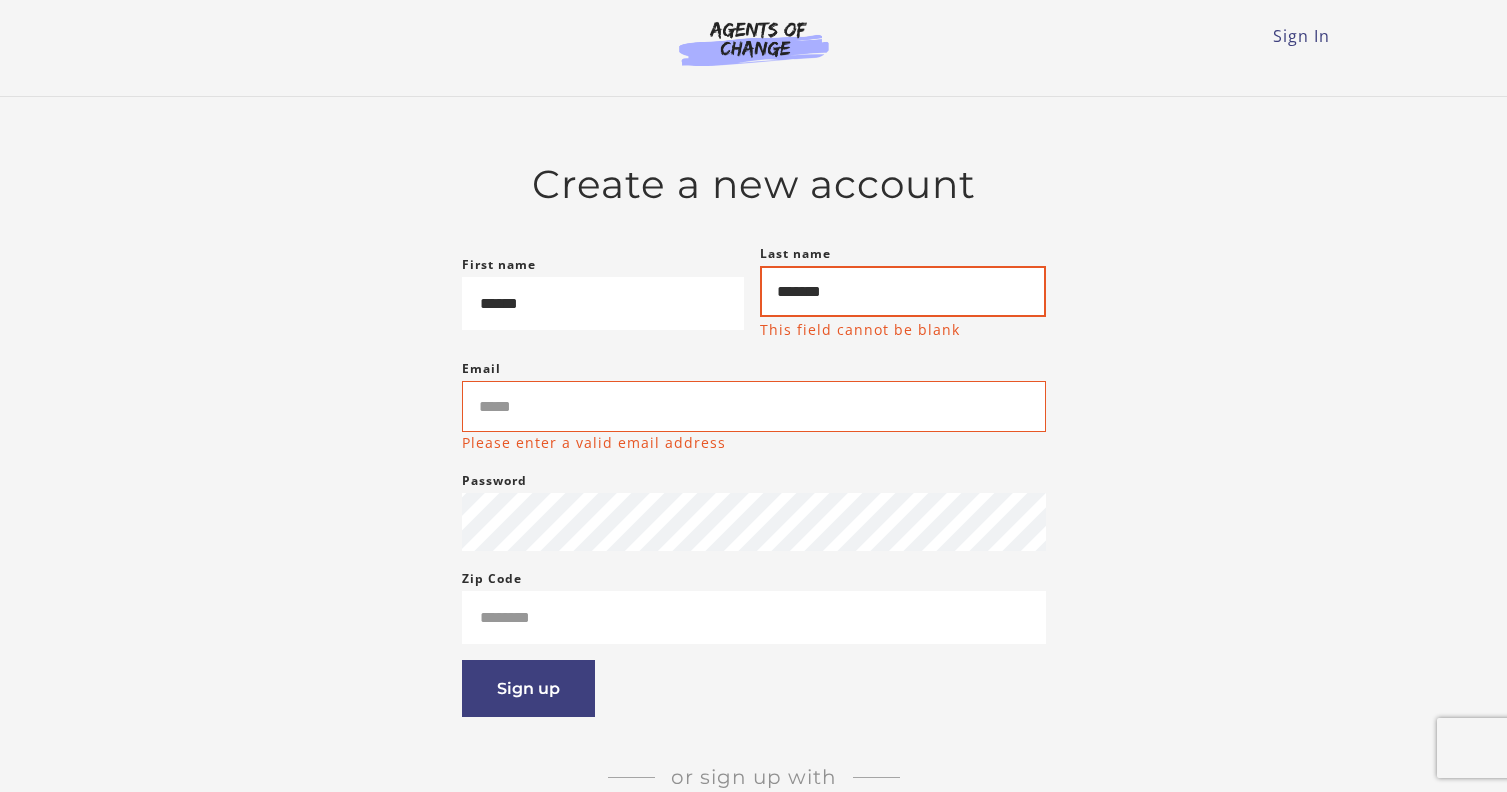 type on "*******" 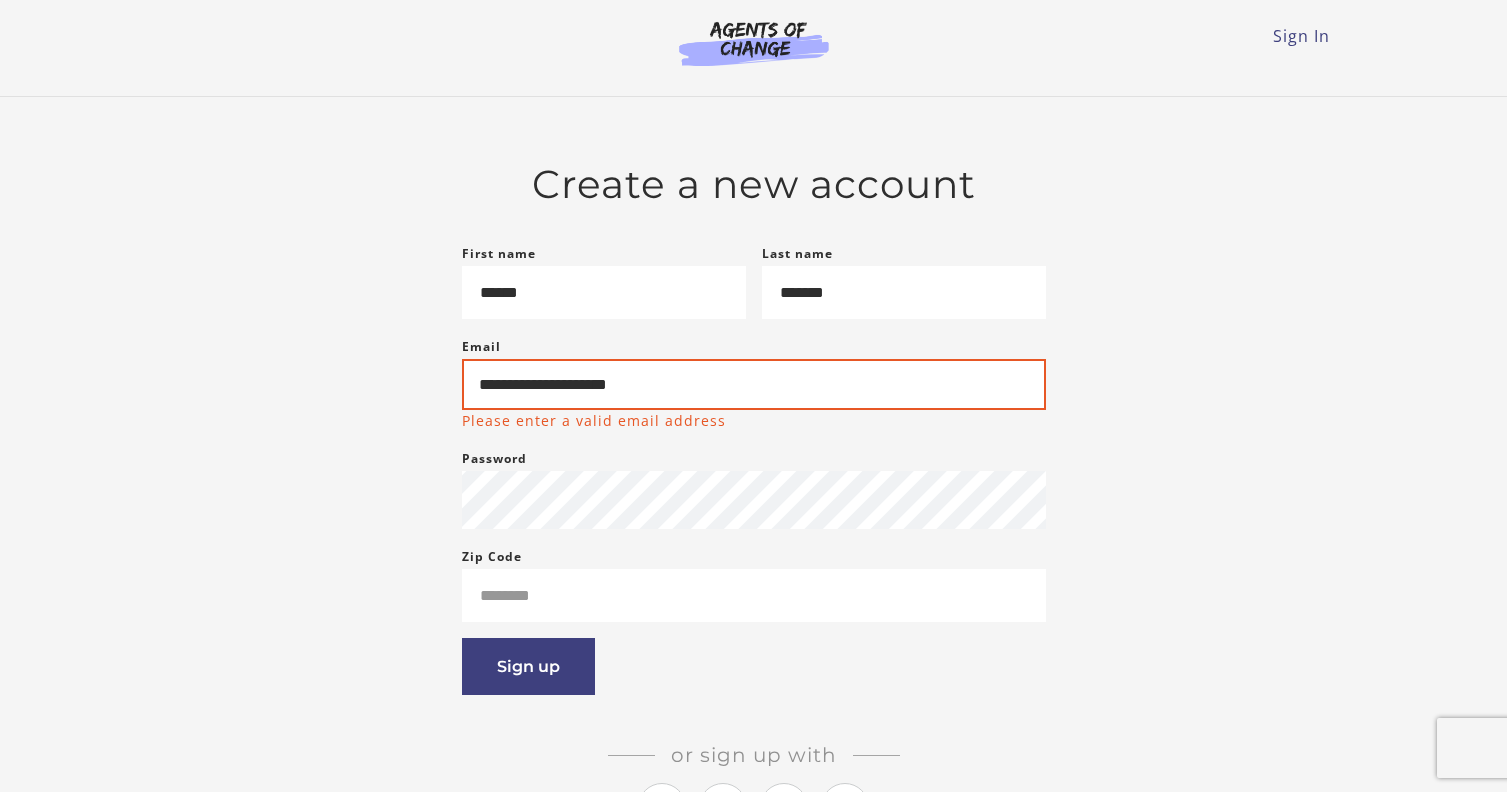 type on "**********" 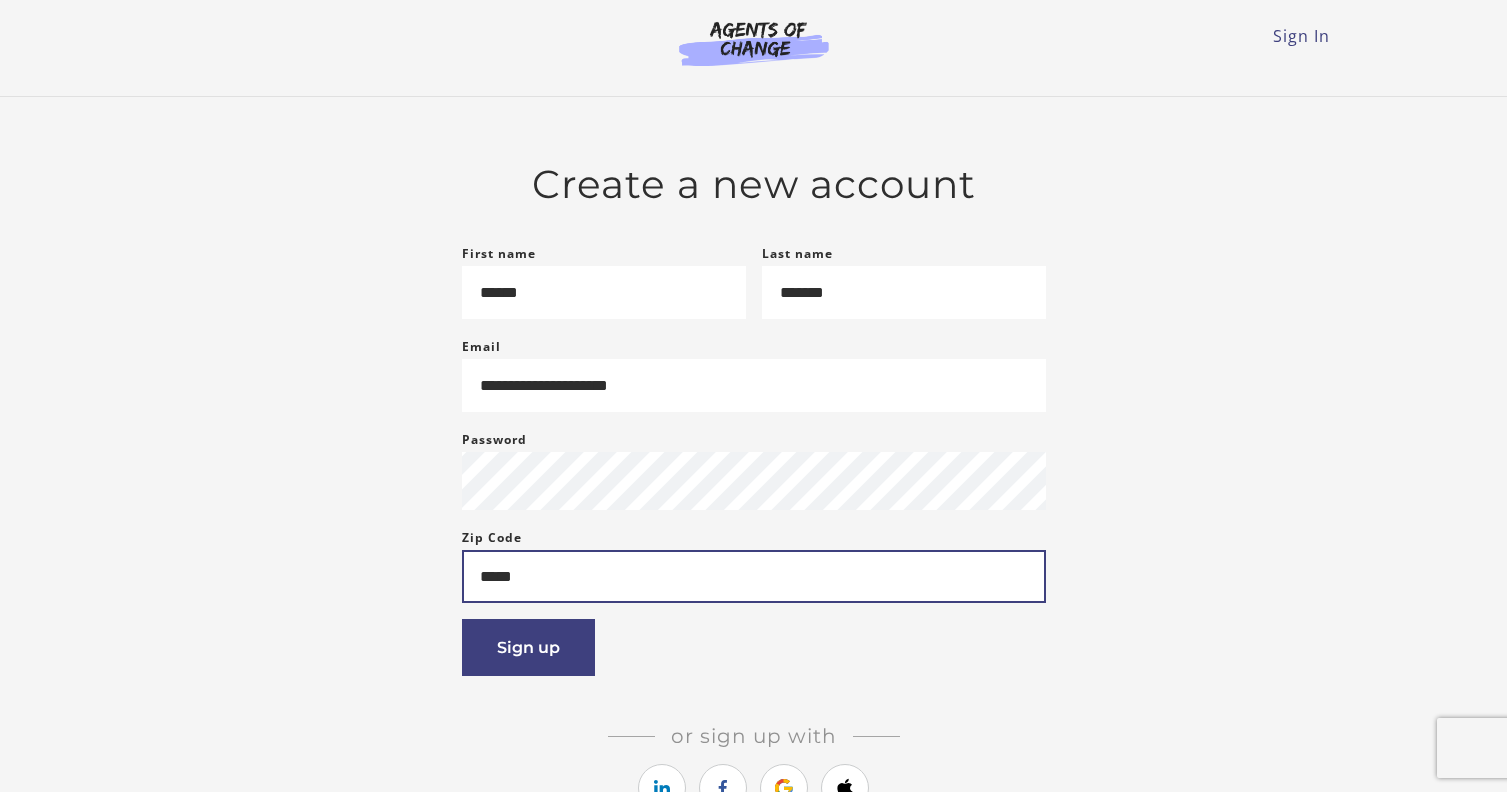 type on "*****" 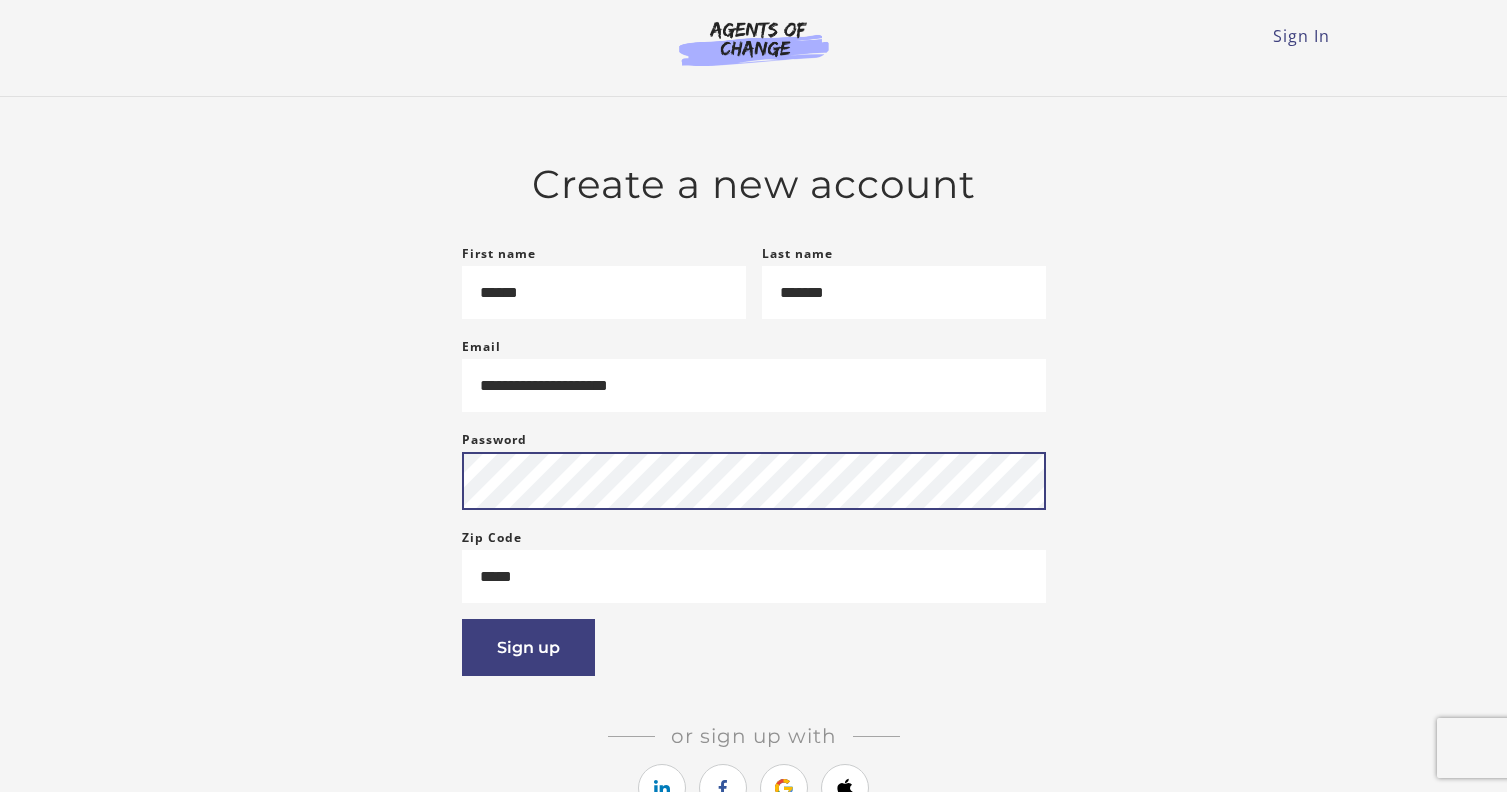click on "**********" at bounding box center [754, 517] 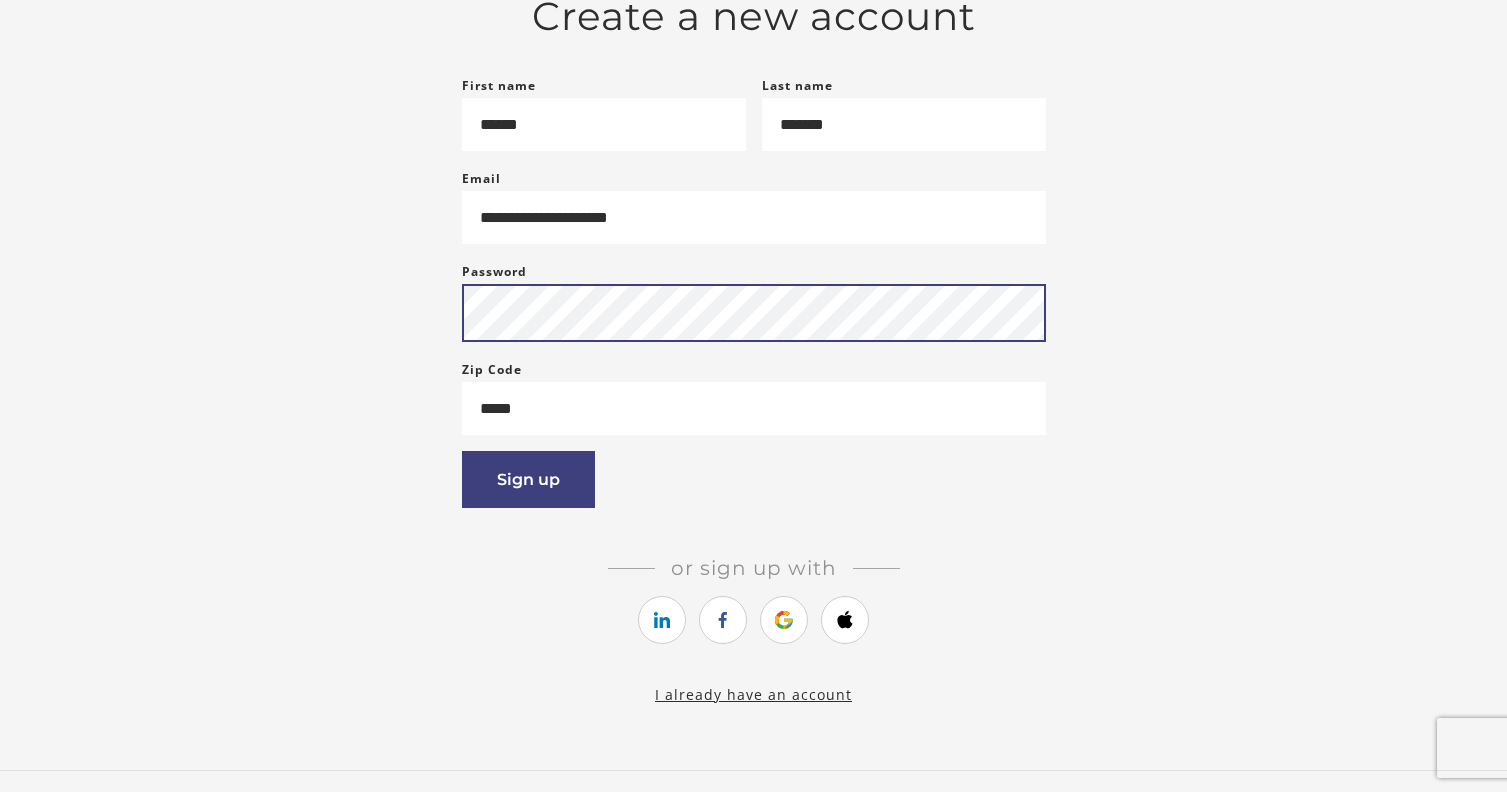 scroll, scrollTop: 133, scrollLeft: 0, axis: vertical 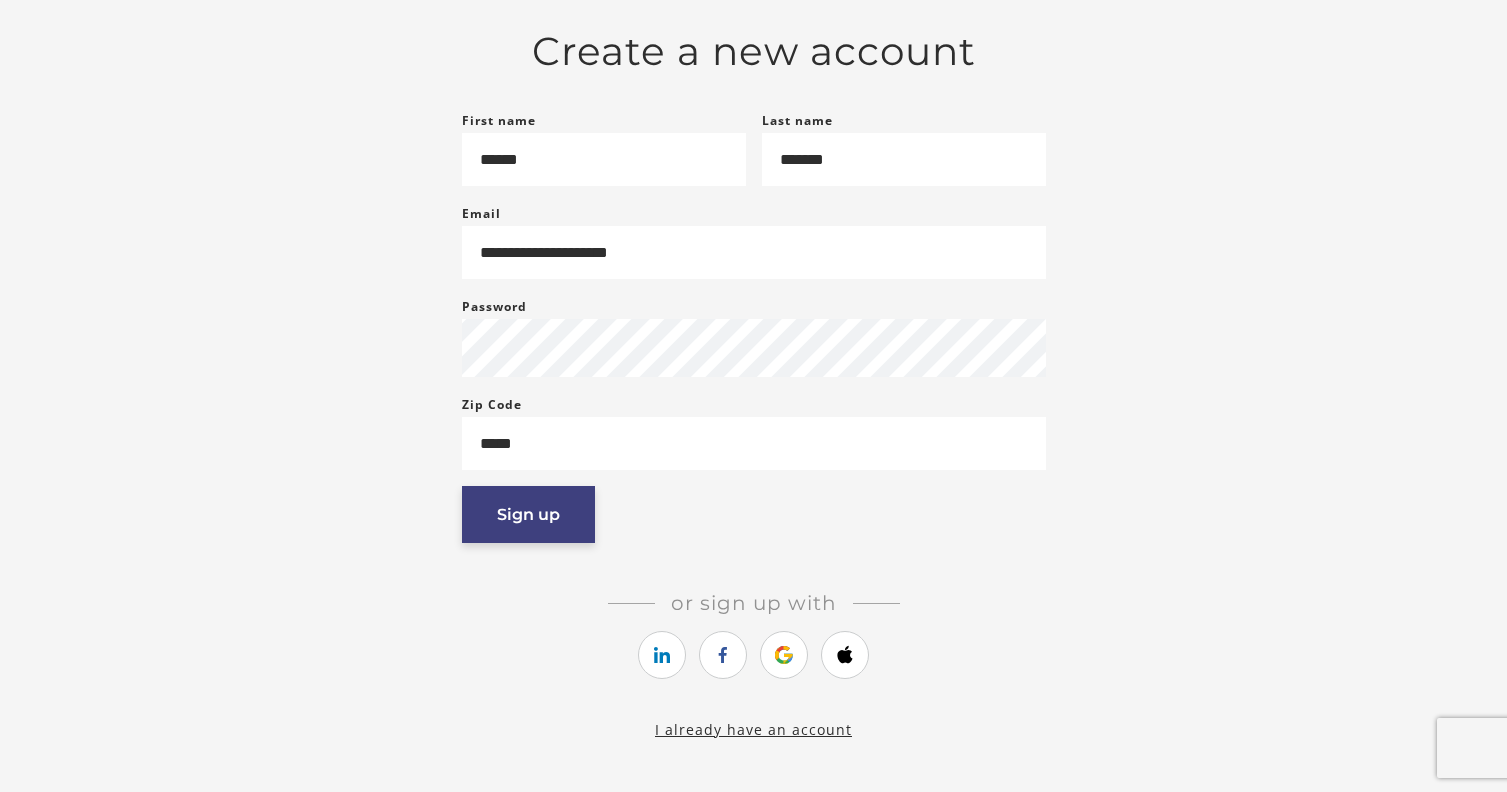 click on "Sign up" at bounding box center [528, 514] 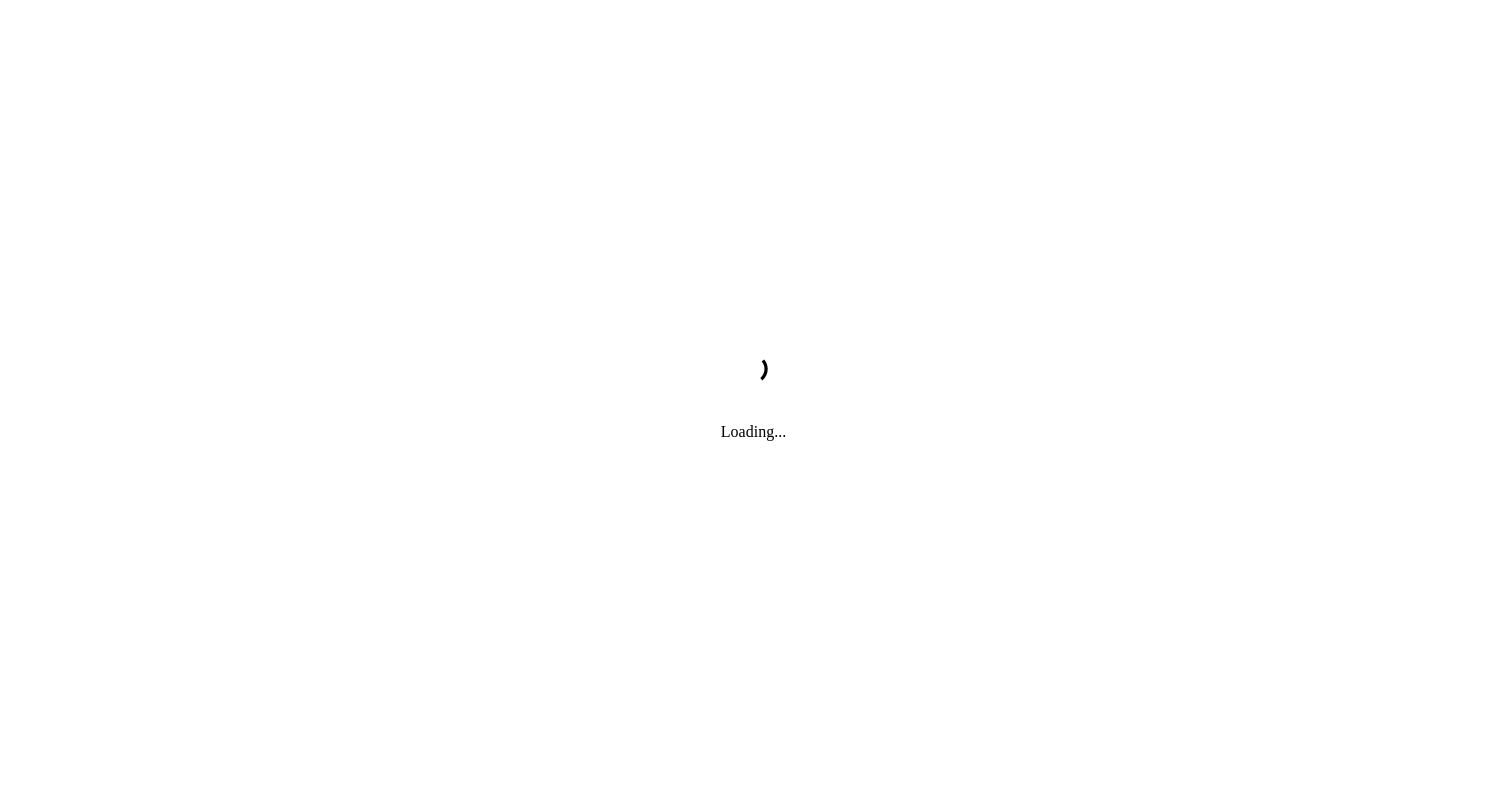 scroll, scrollTop: 0, scrollLeft: 0, axis: both 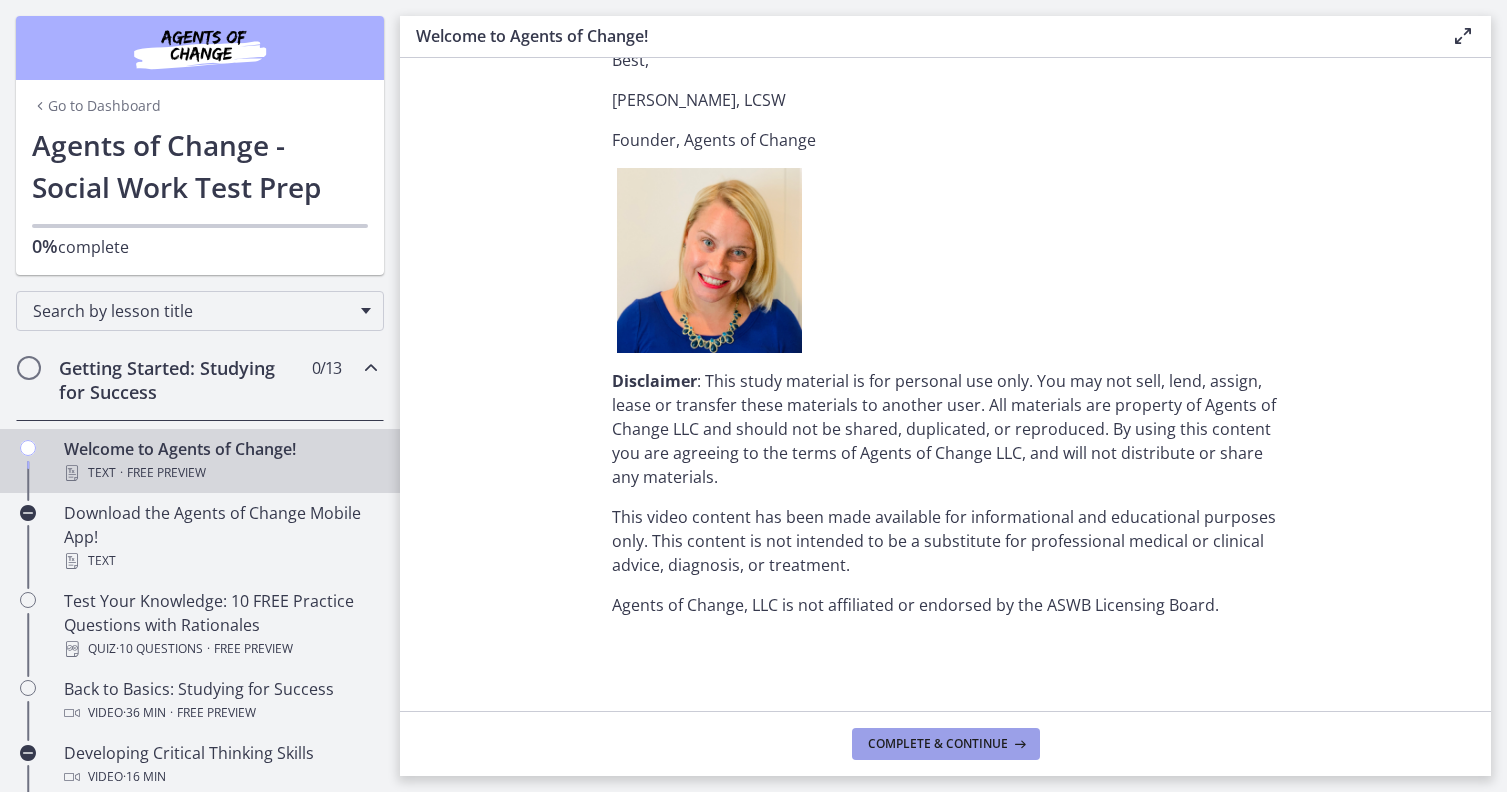 click on "Complete & continue" at bounding box center [946, 744] 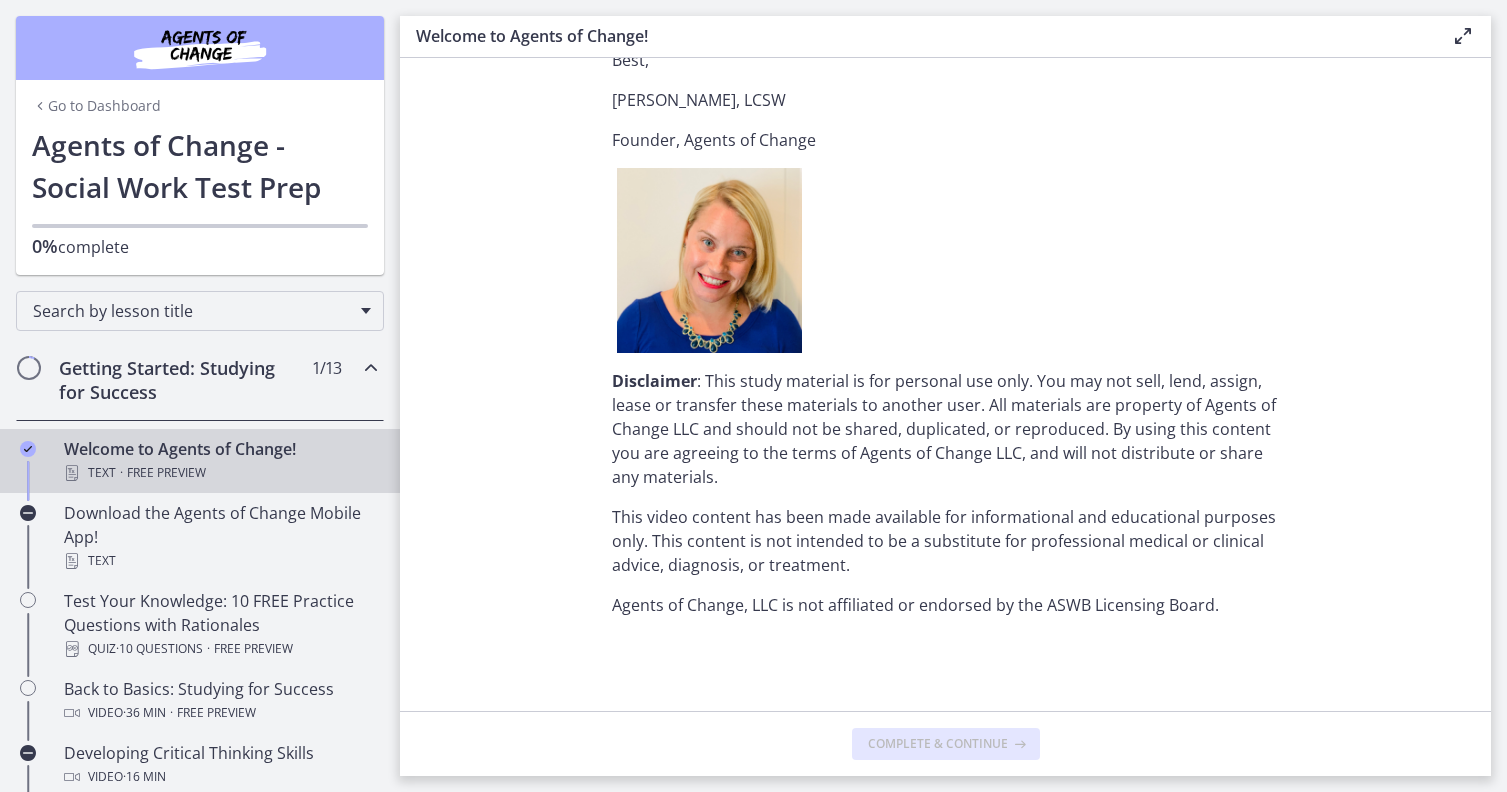 scroll, scrollTop: 0, scrollLeft: 0, axis: both 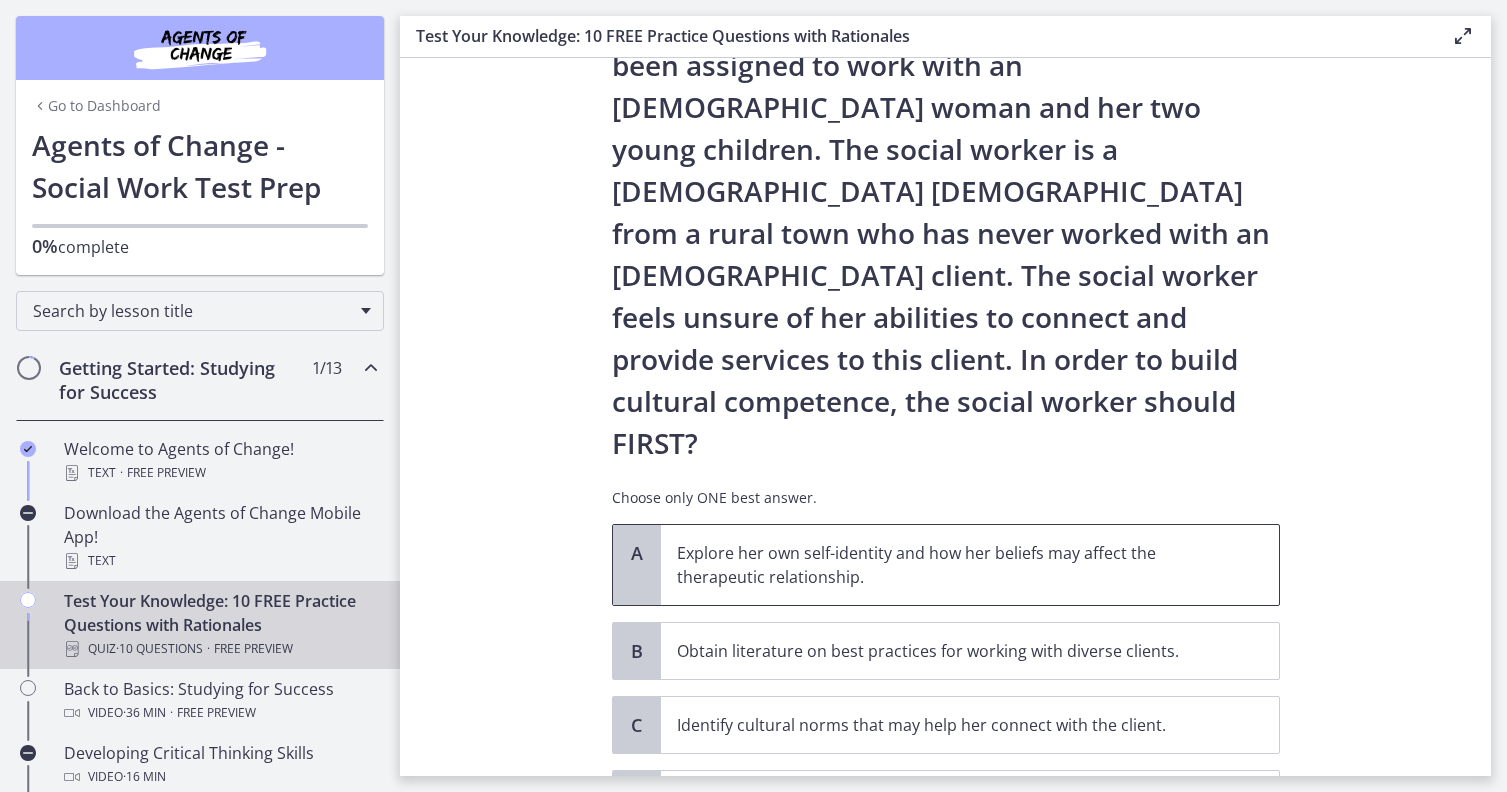 click on "Explore her own self-identity and how her beliefs may affect the therapeutic relationship." at bounding box center [950, 565] 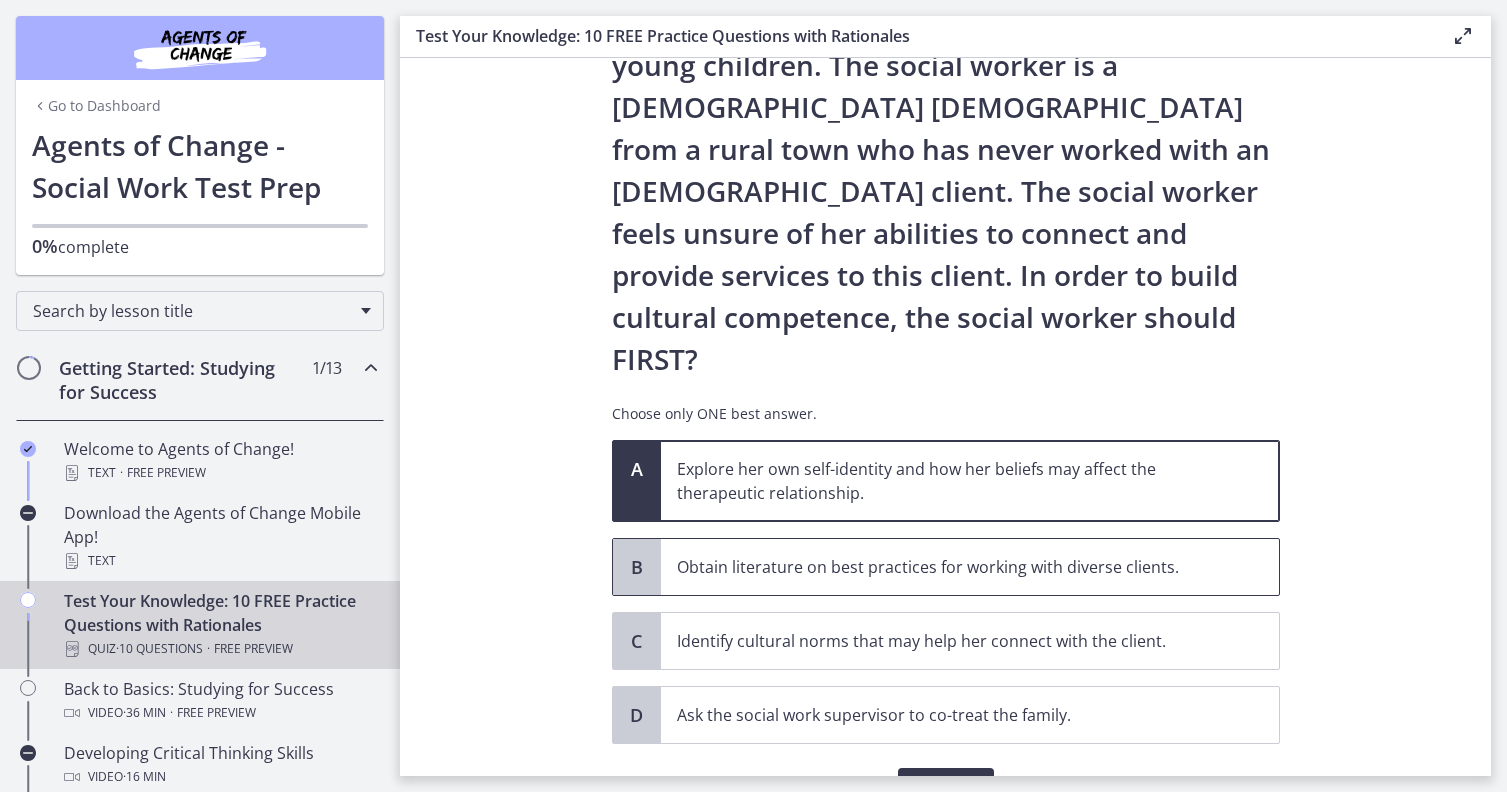 scroll, scrollTop: 205, scrollLeft: 0, axis: vertical 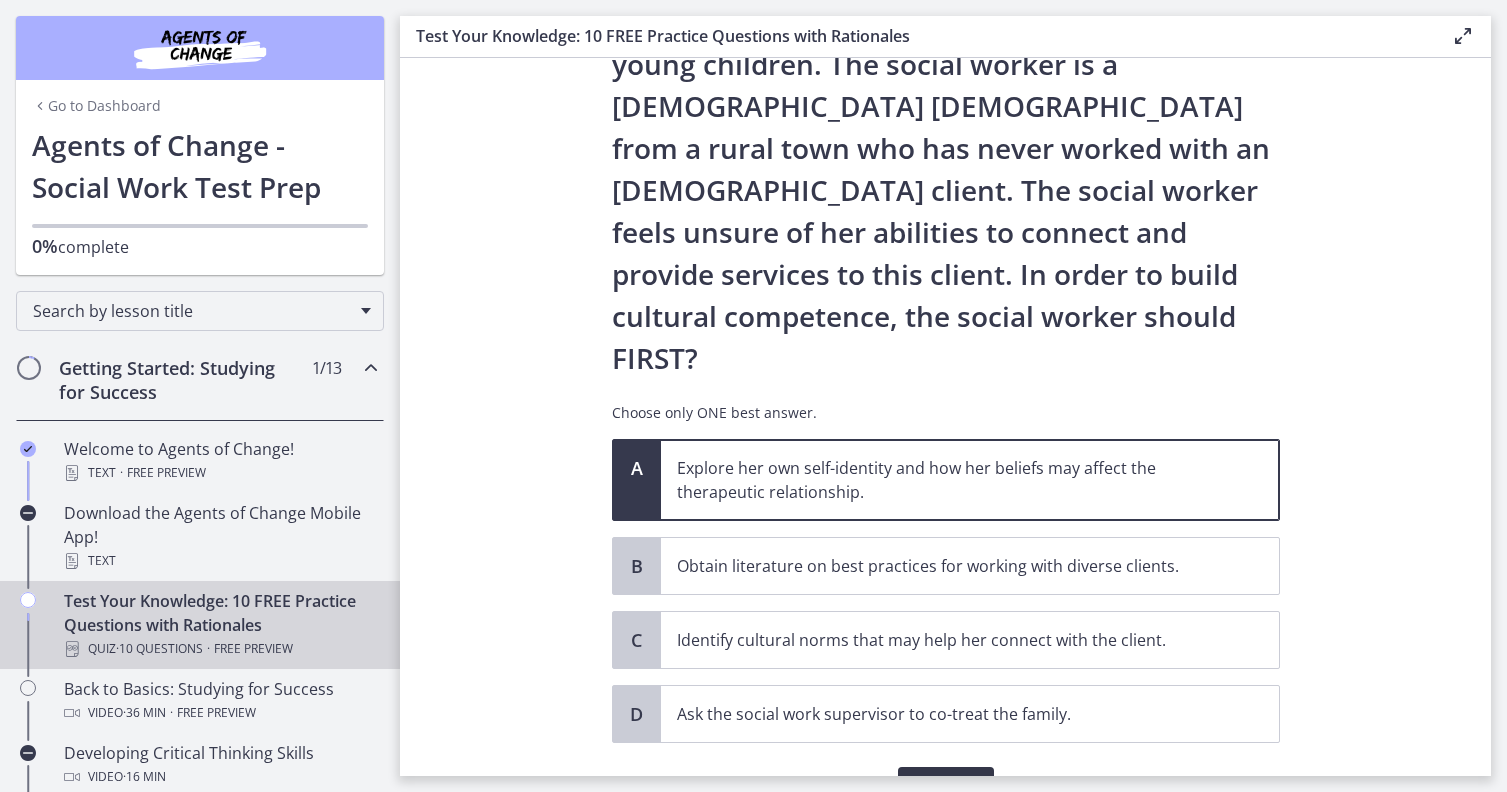 click on "Confirm" at bounding box center (946, 787) 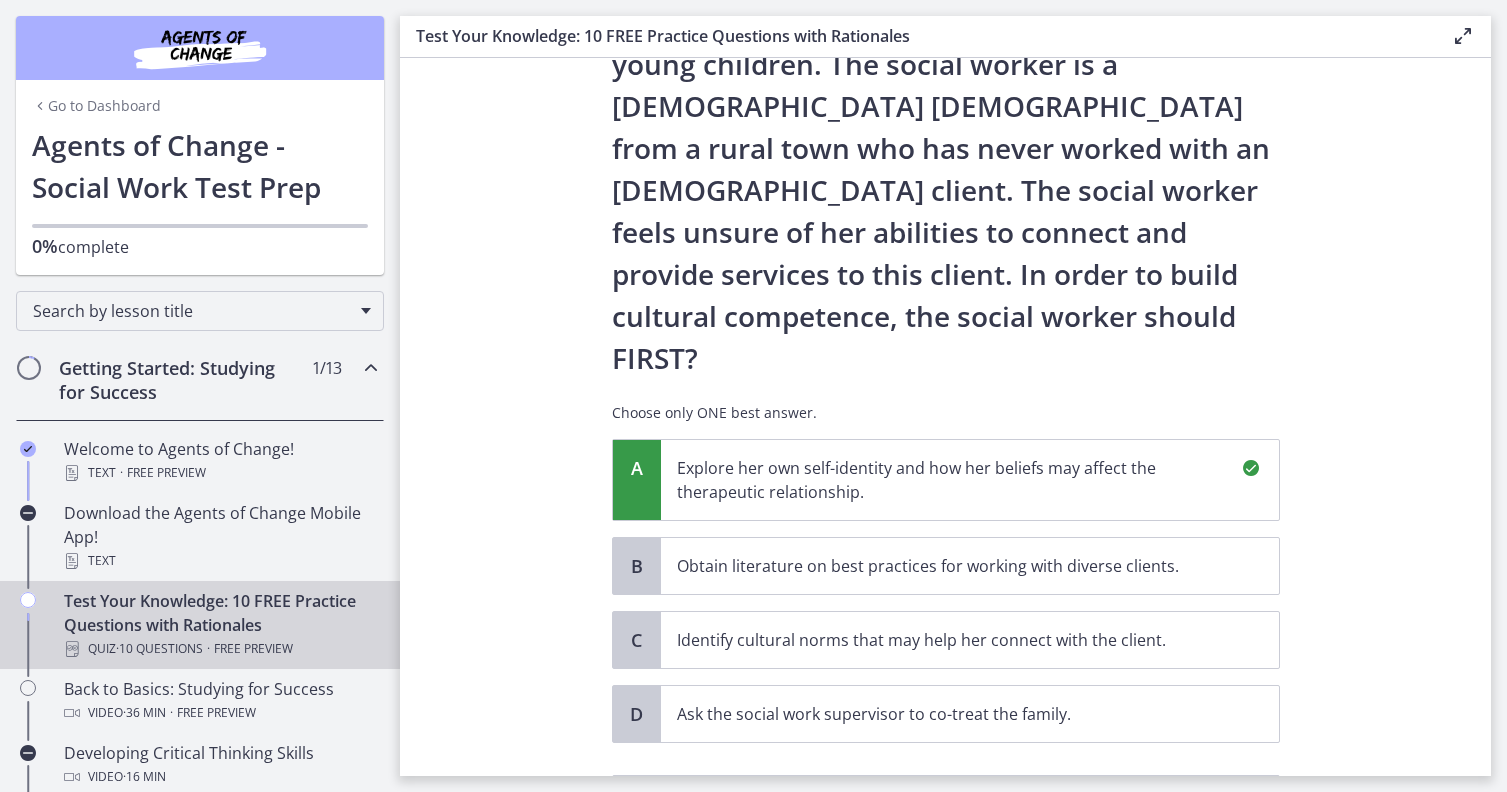 scroll, scrollTop: 466, scrollLeft: 0, axis: vertical 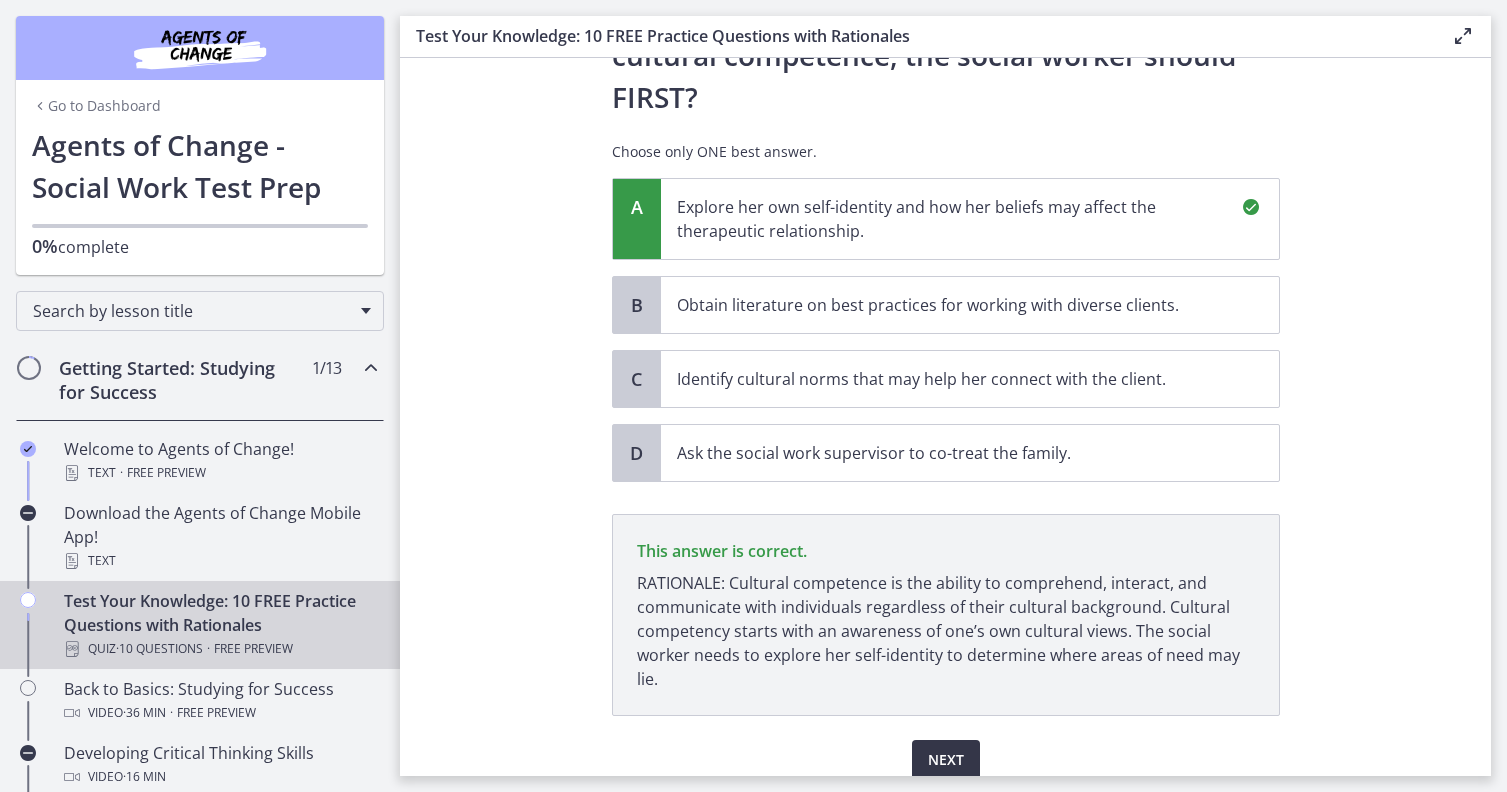 click on "Next" at bounding box center (946, 760) 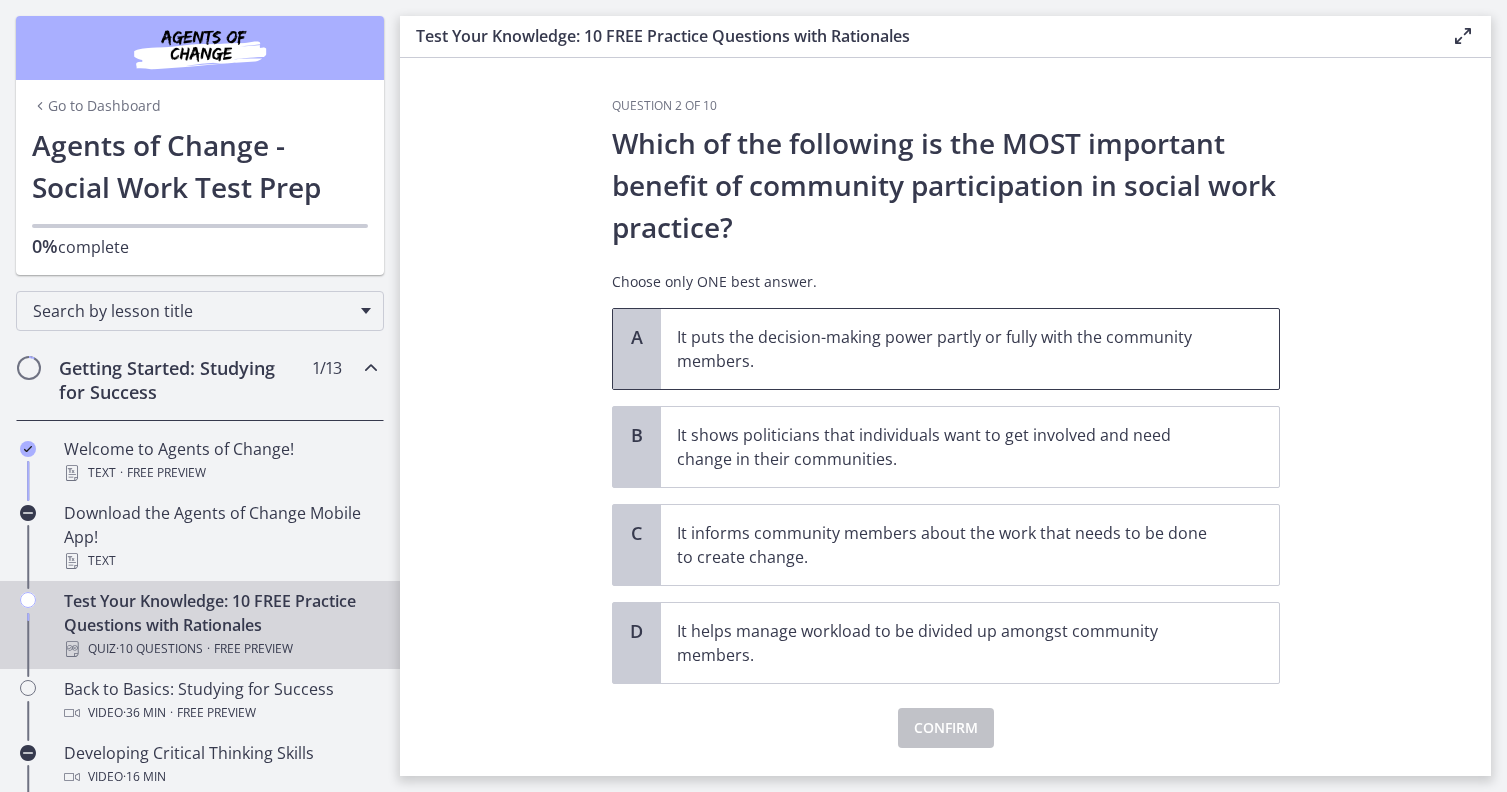 click on "It puts the decision-making power partly or fully with the community members." at bounding box center [950, 349] 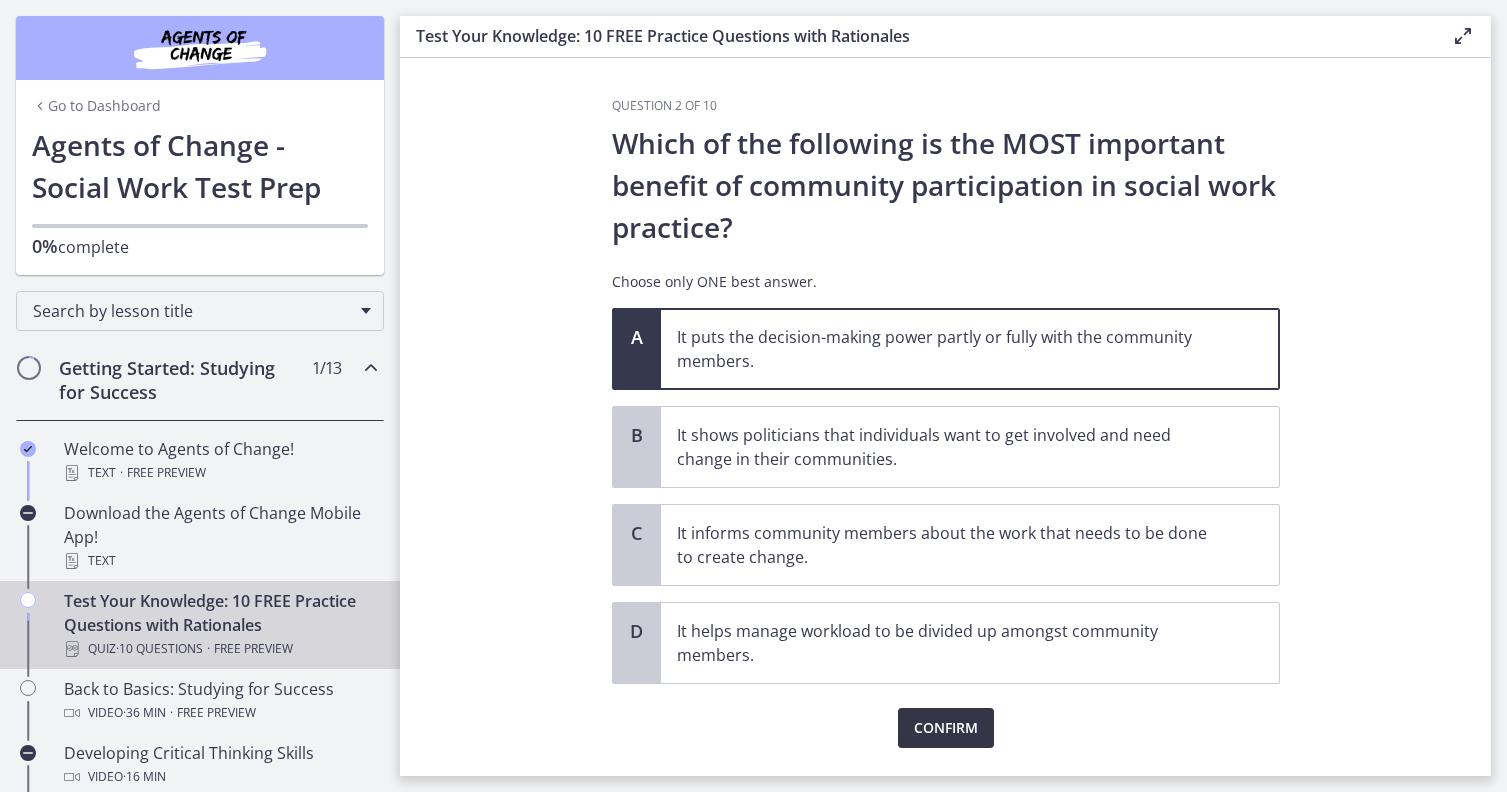 click on "Confirm" at bounding box center [946, 728] 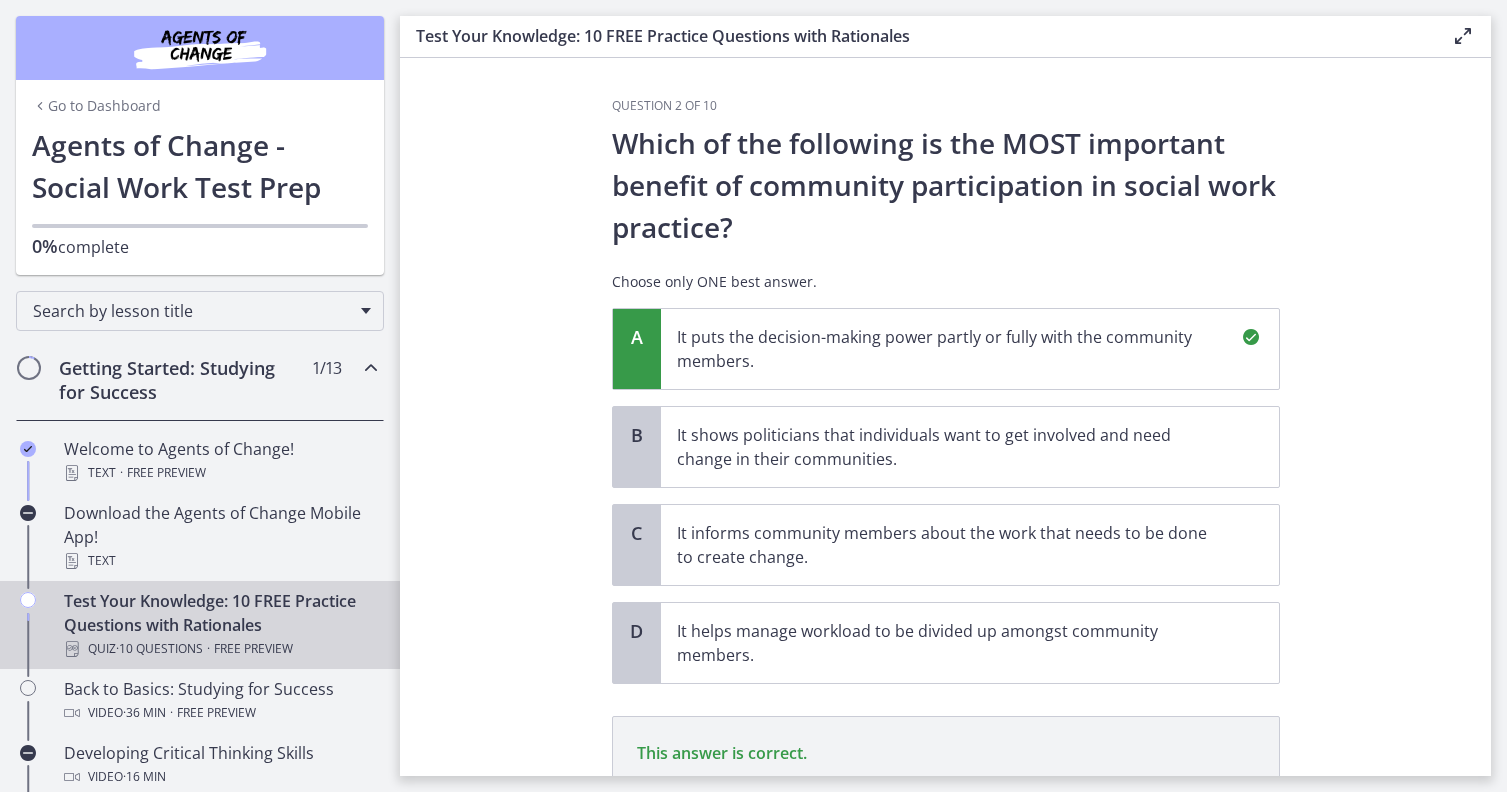scroll, scrollTop: 262, scrollLeft: 0, axis: vertical 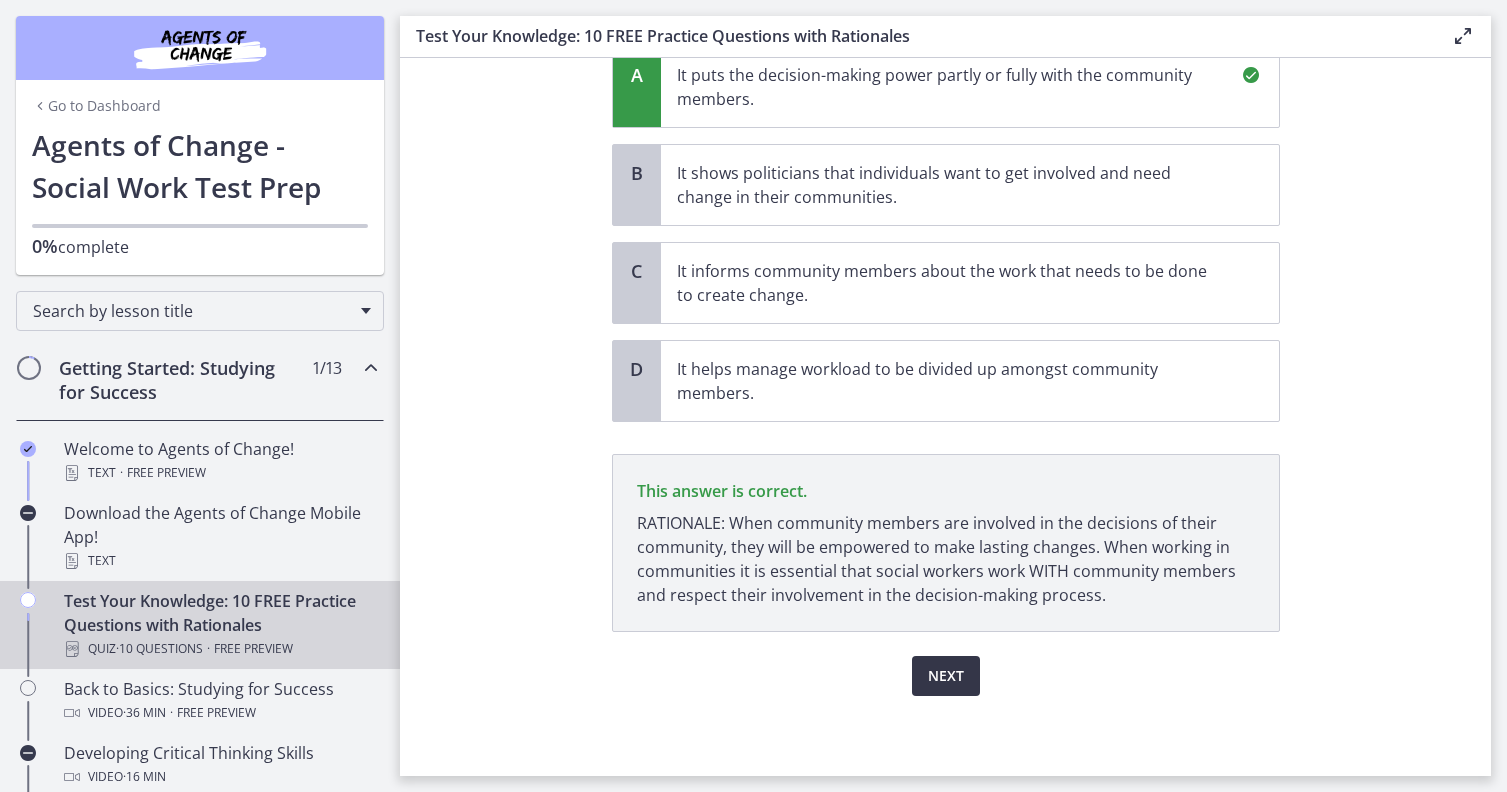 click on "Next" at bounding box center [946, 676] 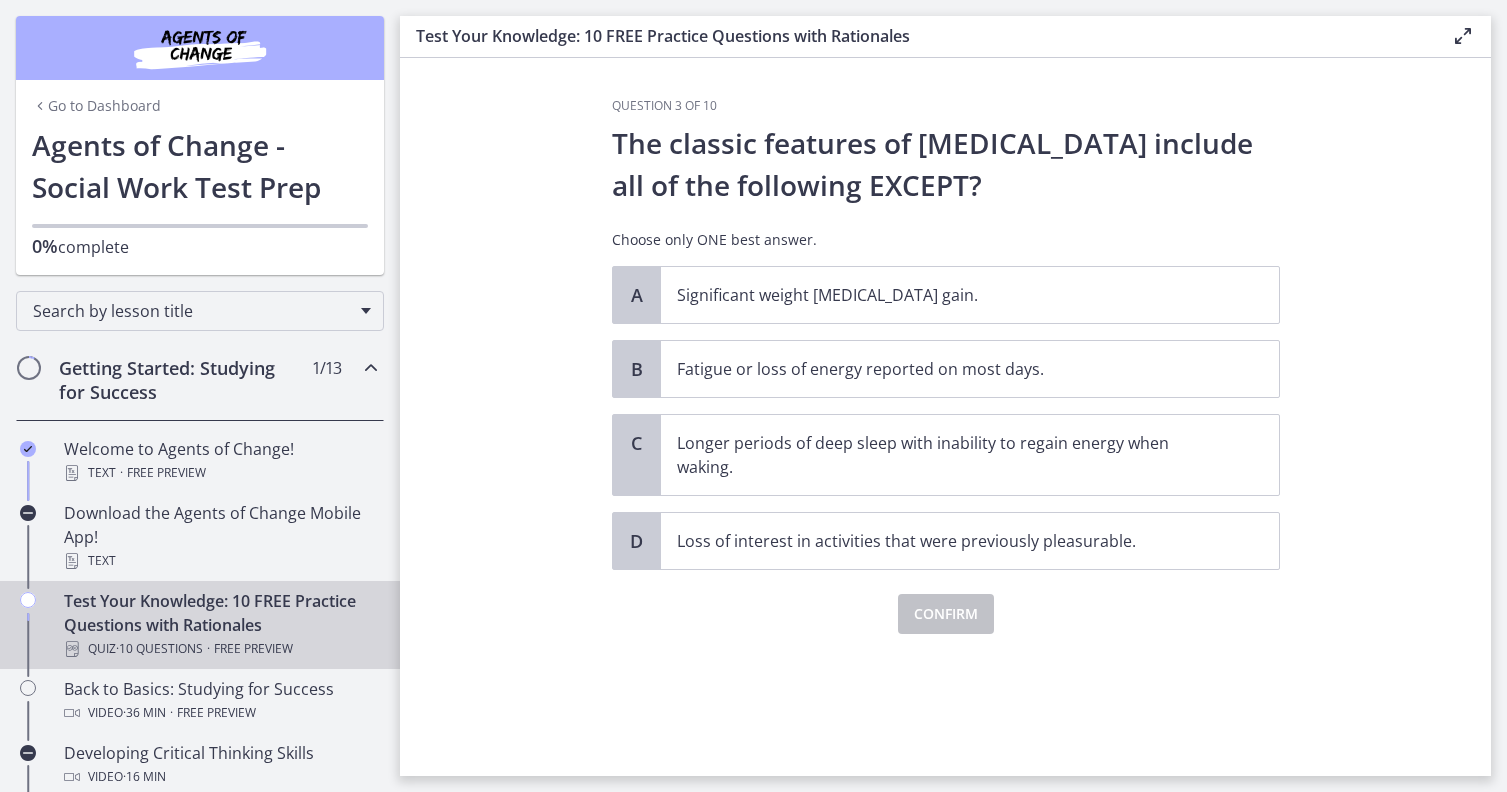 scroll, scrollTop: 0, scrollLeft: 0, axis: both 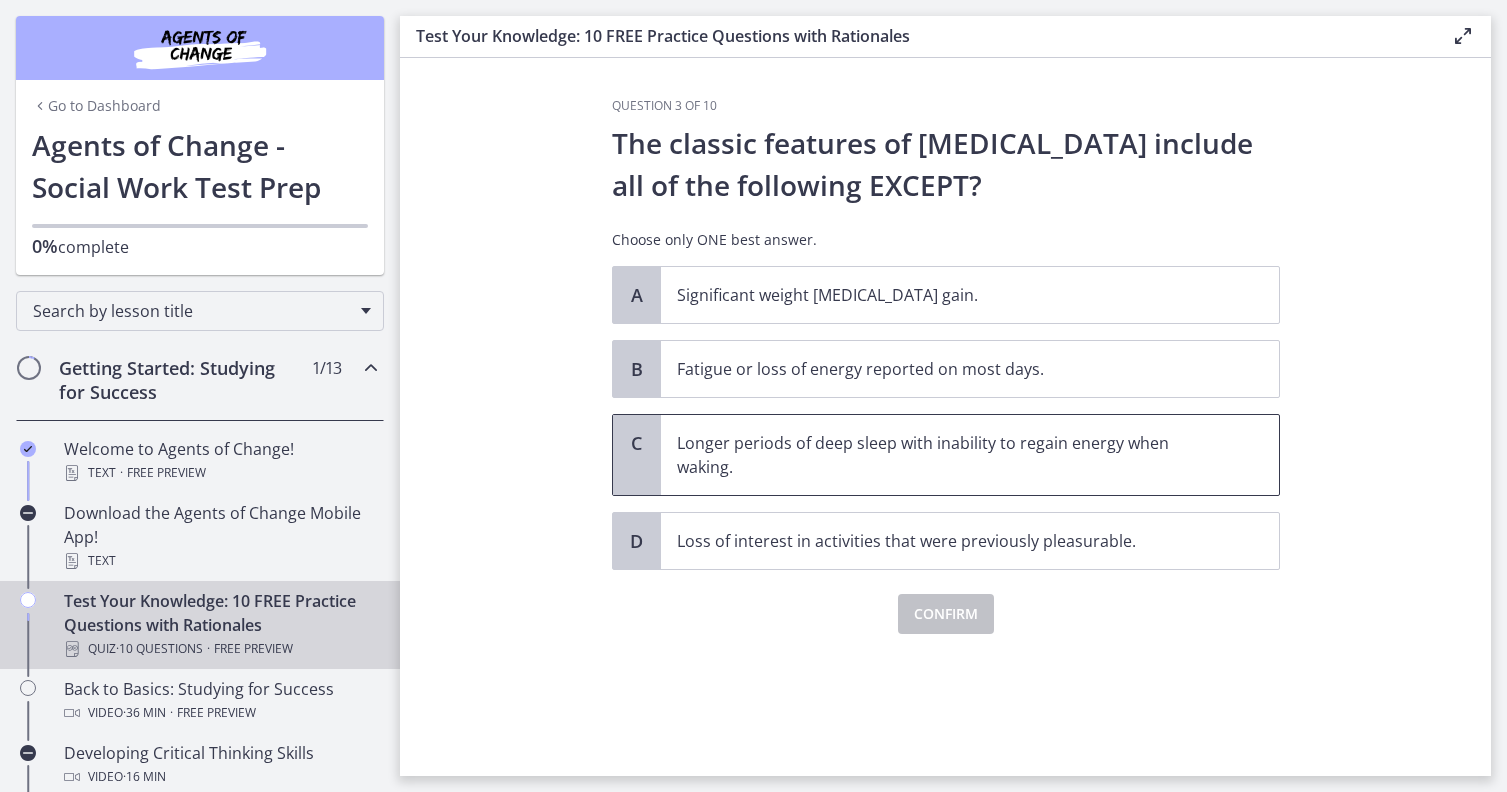 click on "Longer periods of deep sleep with inability to regain energy when waking." at bounding box center (950, 455) 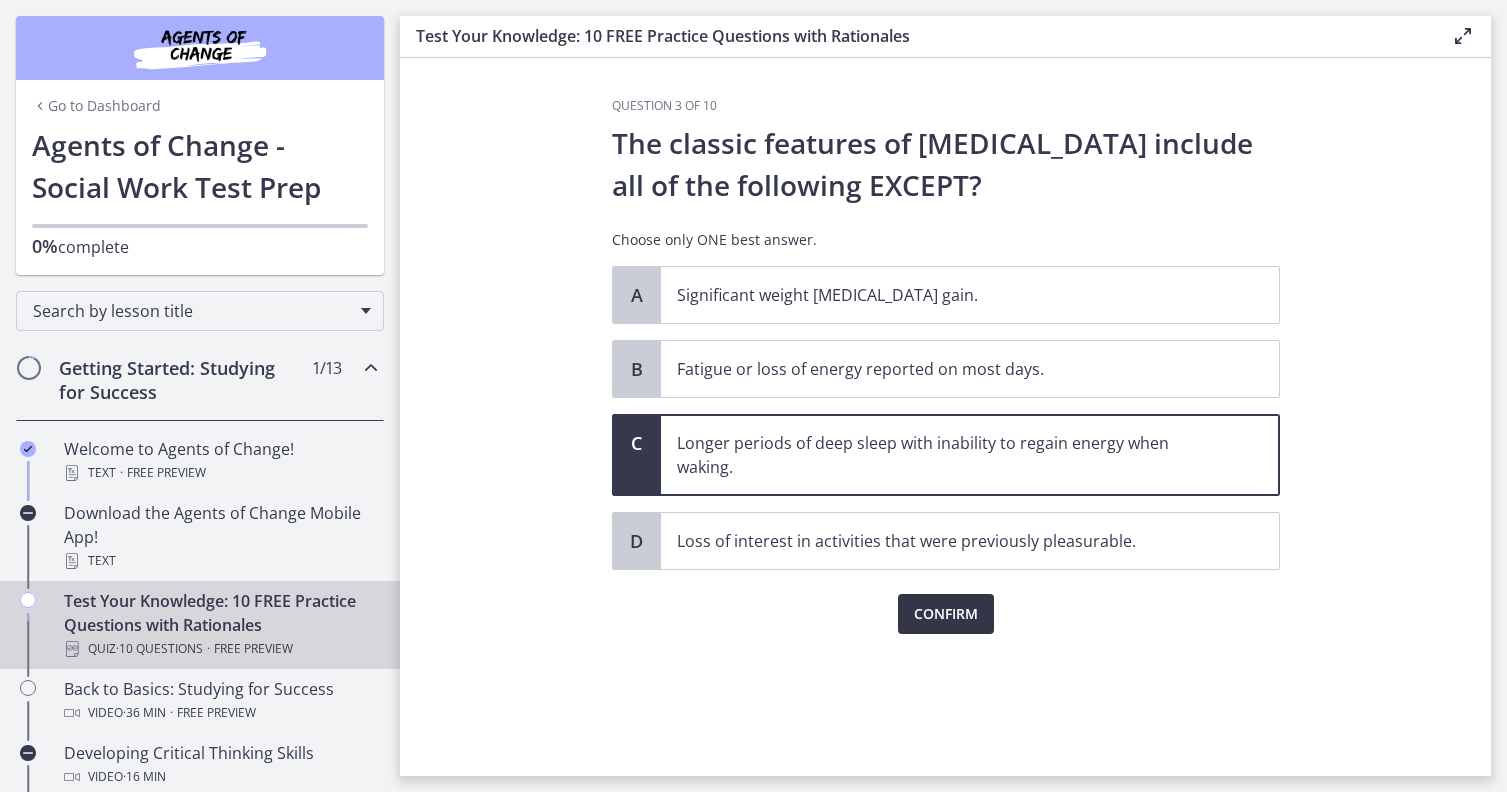 click on "Confirm" at bounding box center [946, 614] 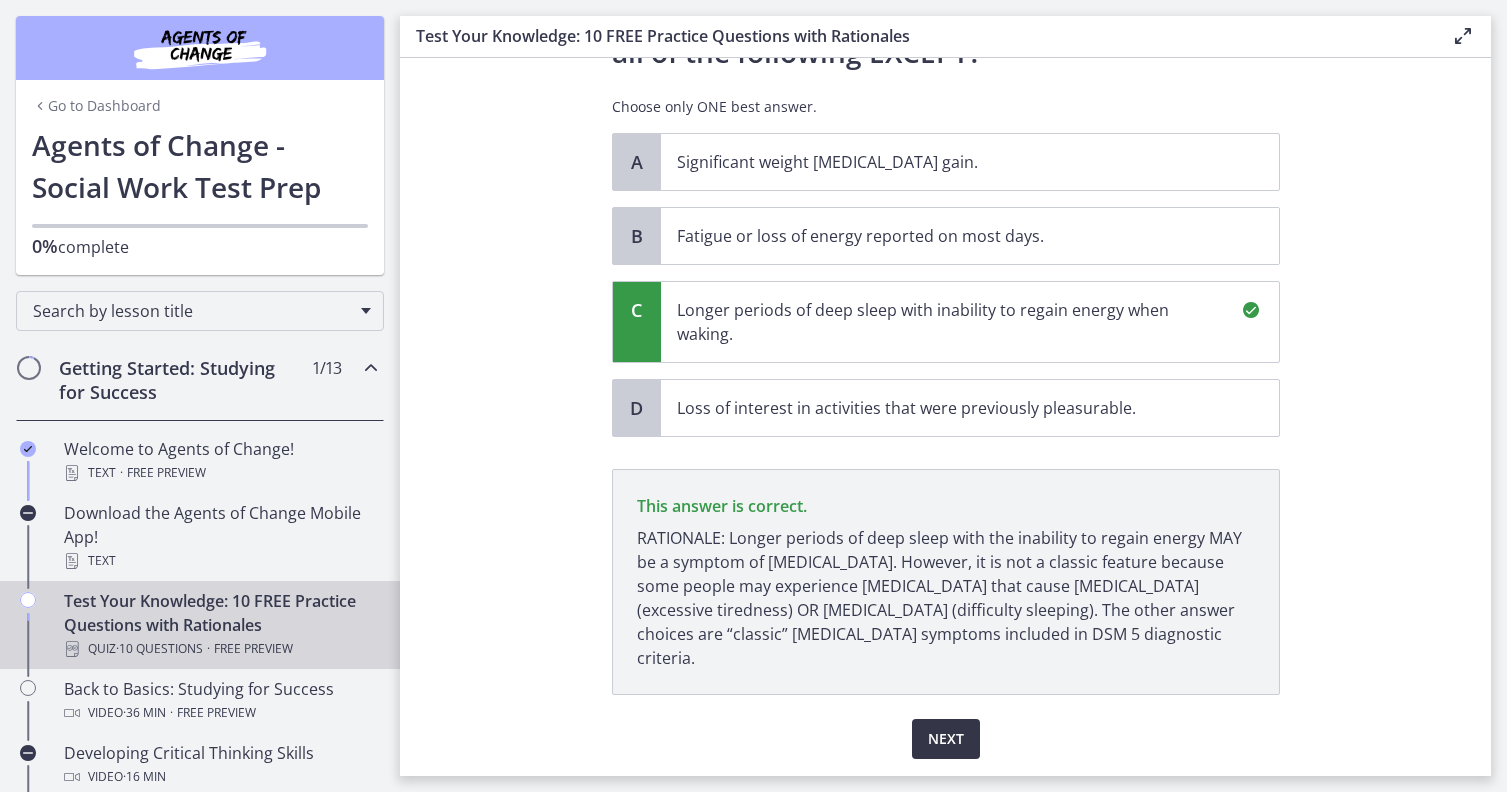 scroll, scrollTop: 172, scrollLeft: 0, axis: vertical 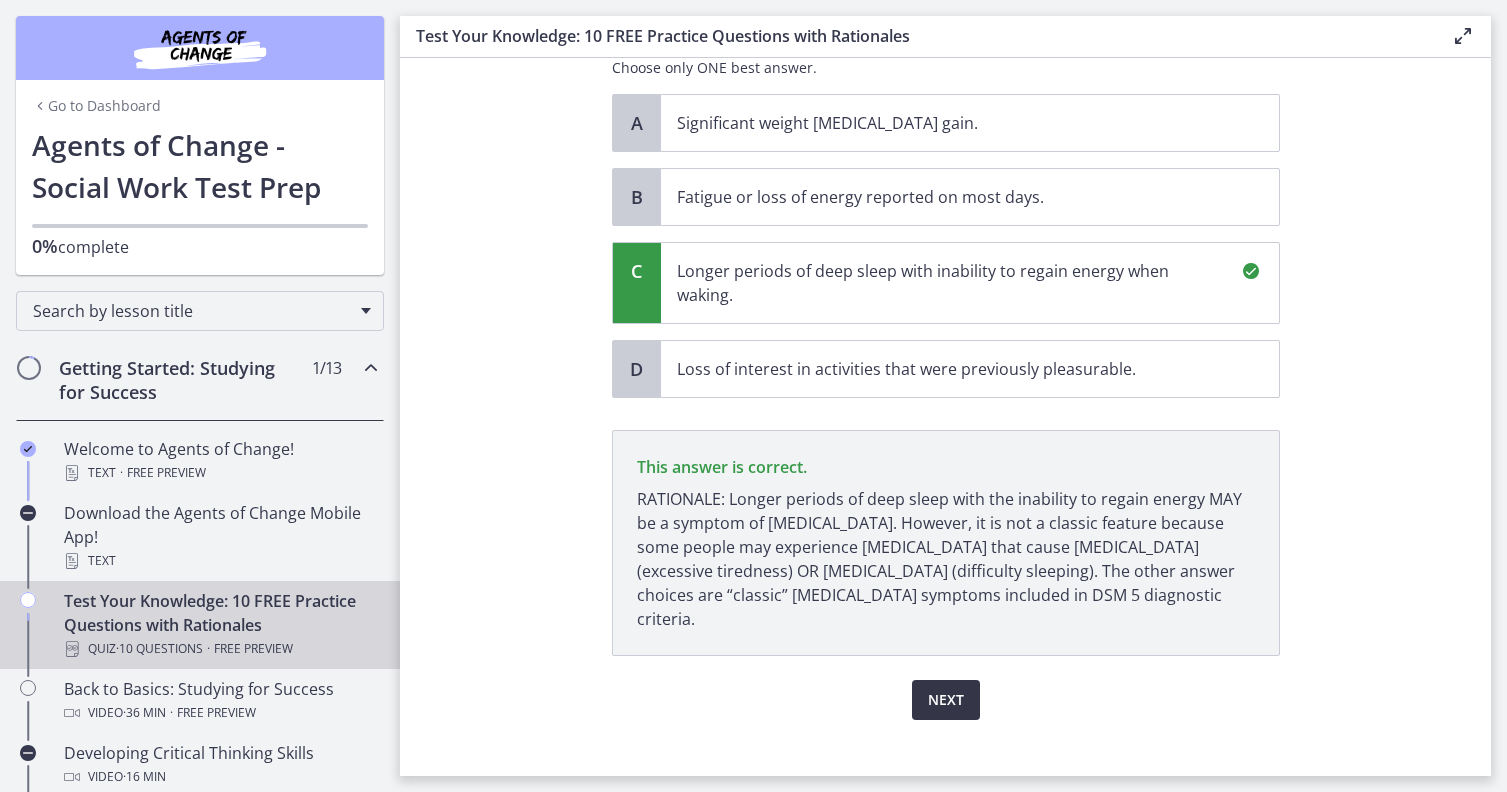click on "Next" at bounding box center (946, 700) 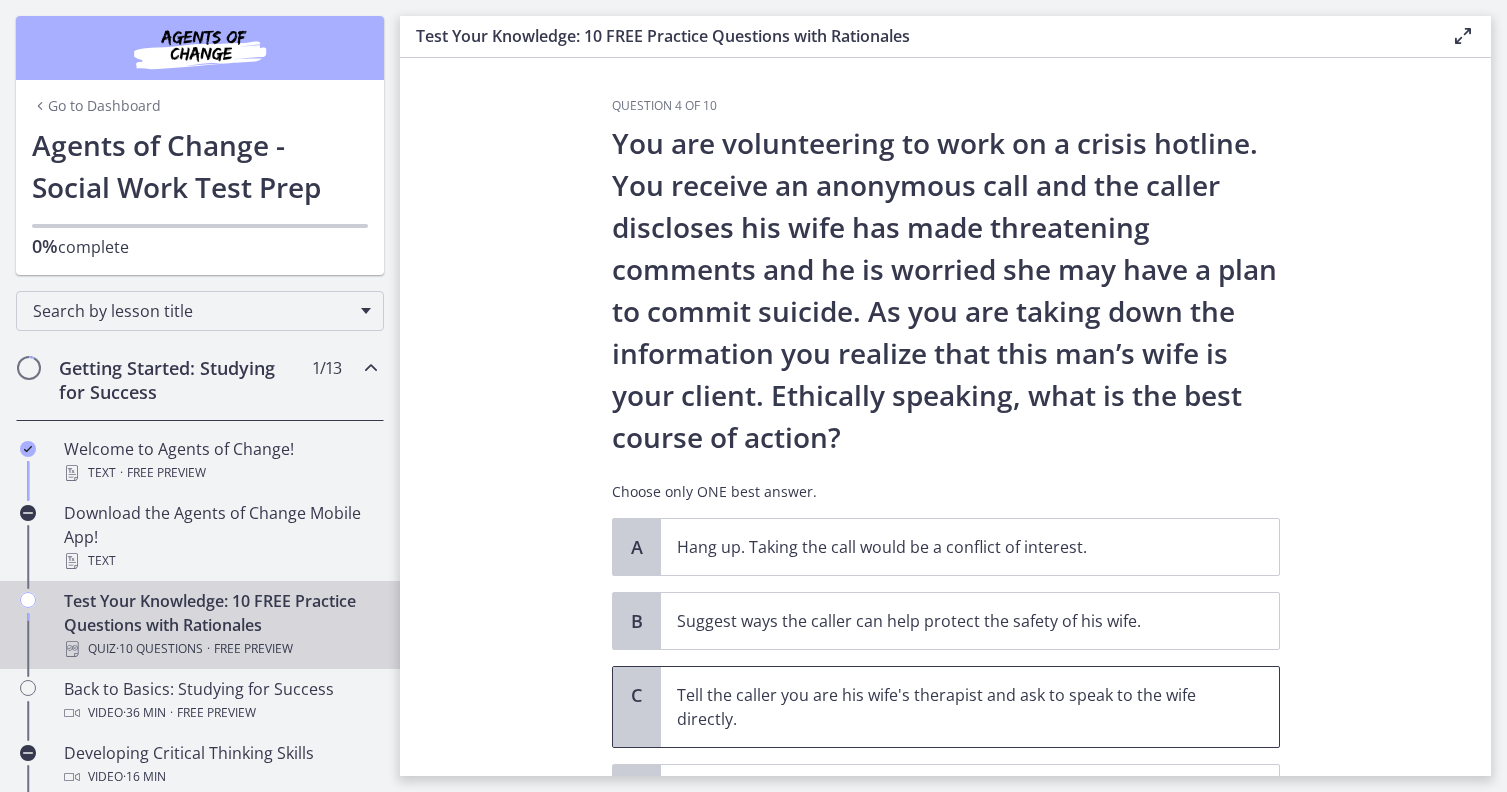 scroll, scrollTop: 0, scrollLeft: 0, axis: both 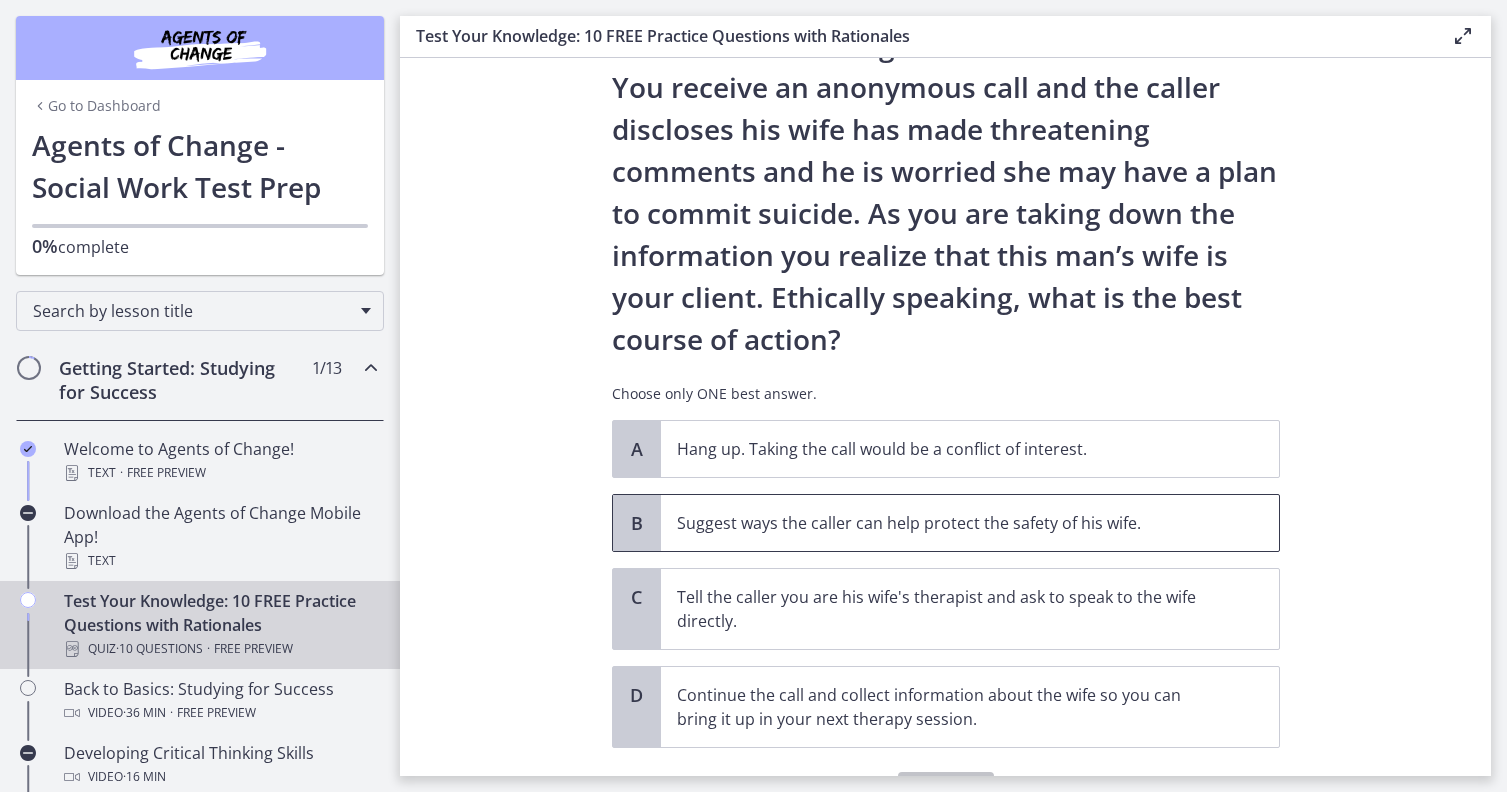 click on "Suggest ways the caller can help protect the safety of his wife." at bounding box center (950, 523) 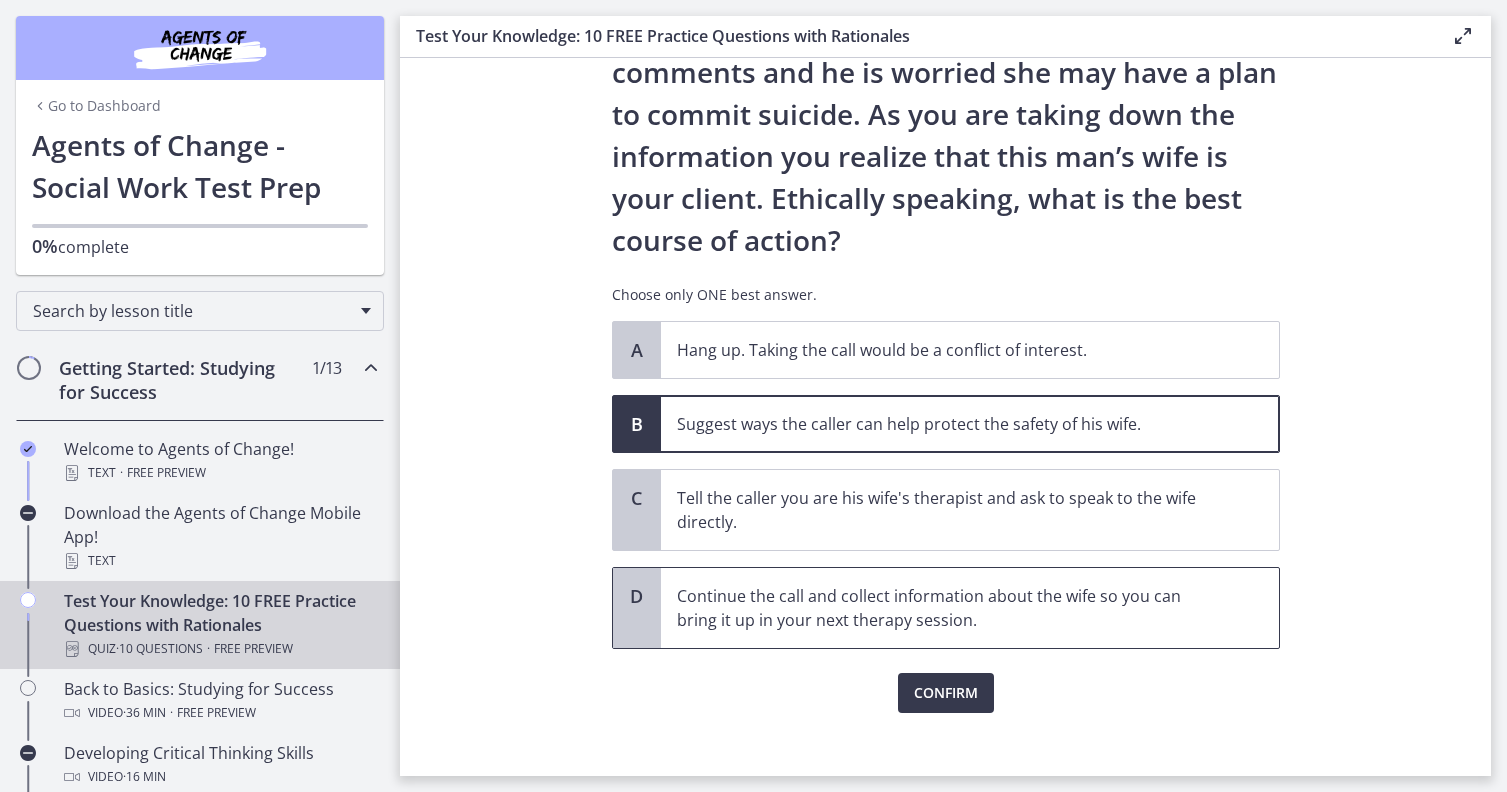 scroll, scrollTop: 199, scrollLeft: 0, axis: vertical 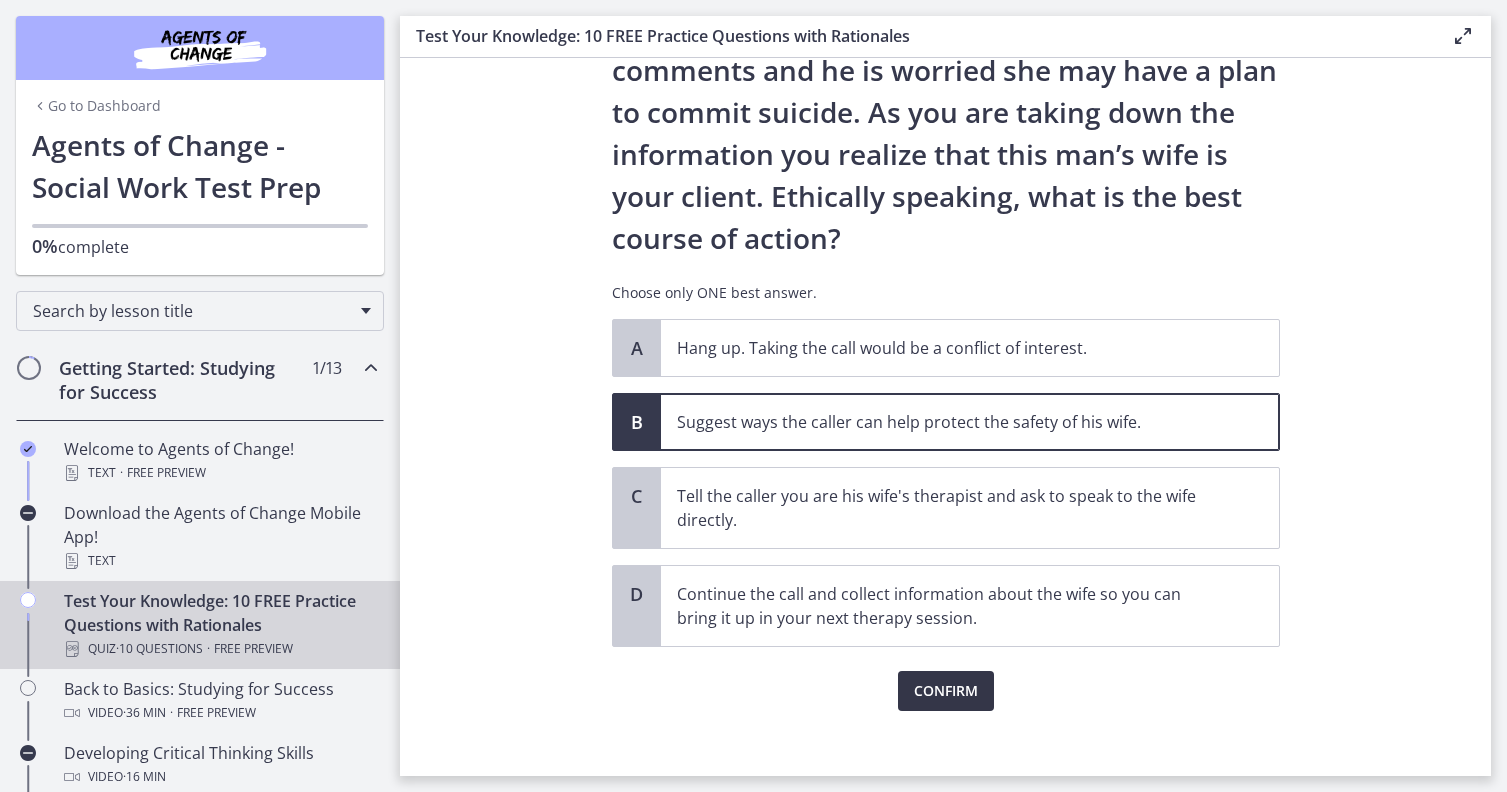 click on "Confirm" at bounding box center (946, 691) 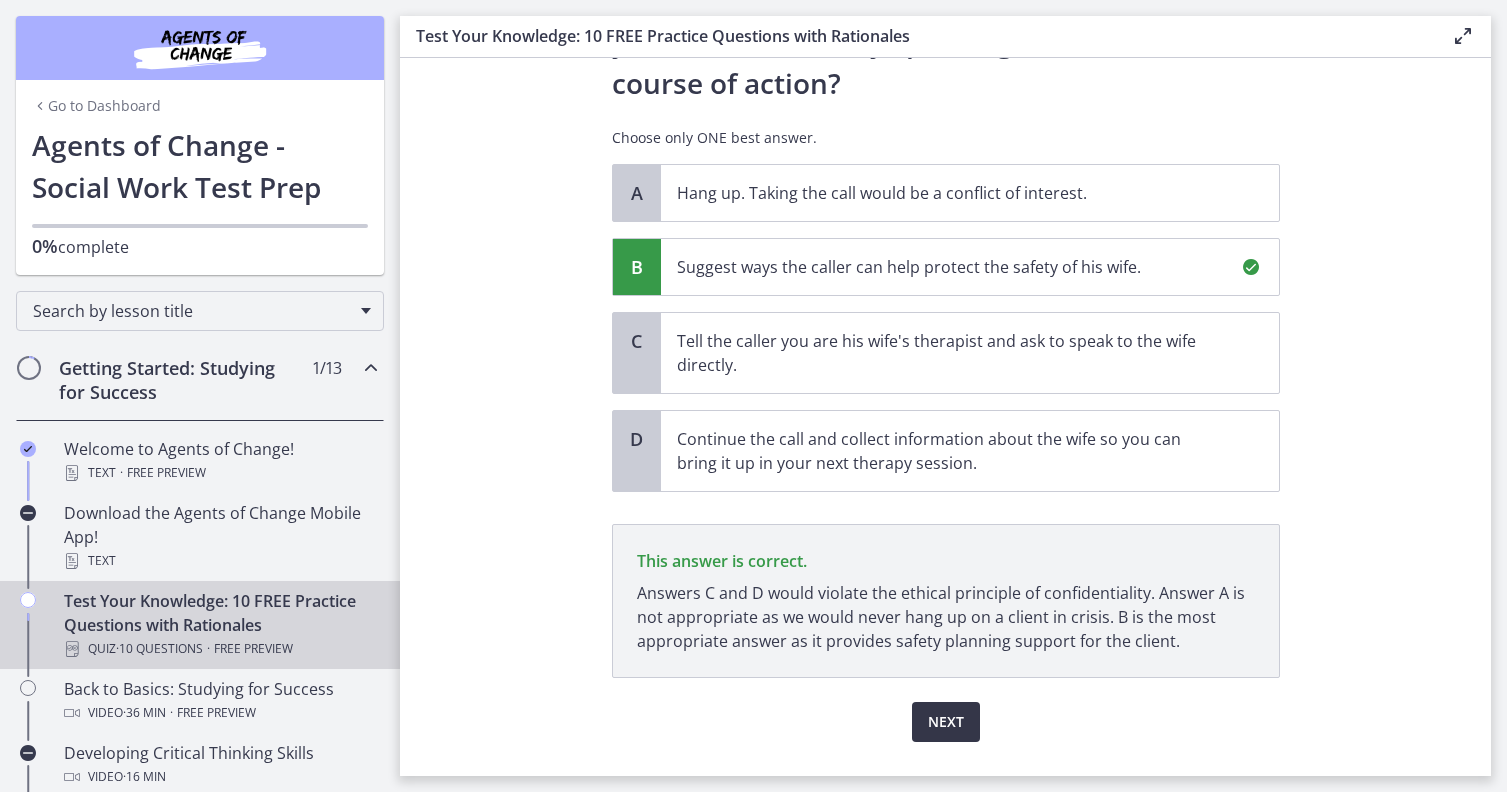 scroll, scrollTop: 400, scrollLeft: 0, axis: vertical 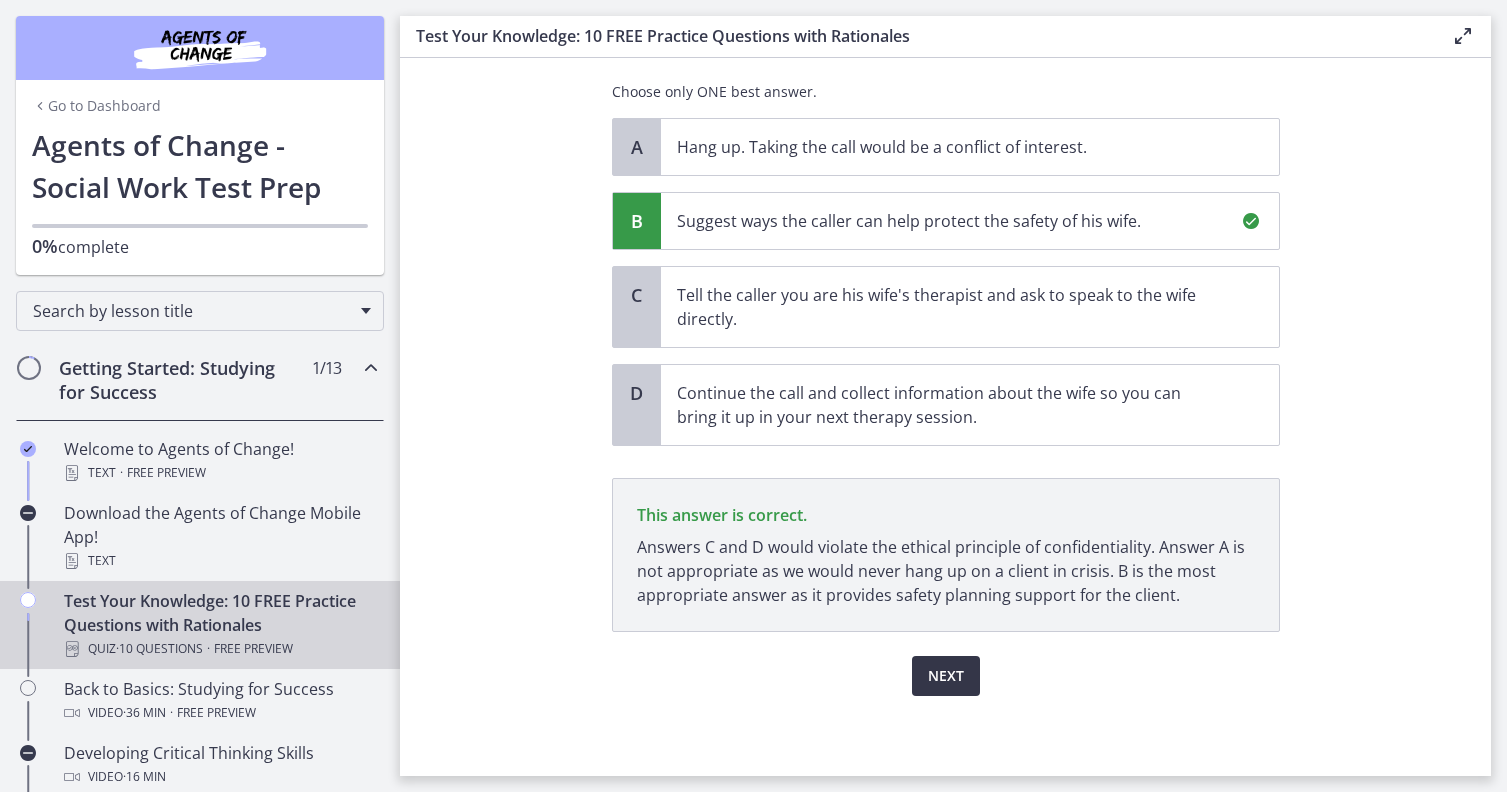 click on "Next" at bounding box center [946, 676] 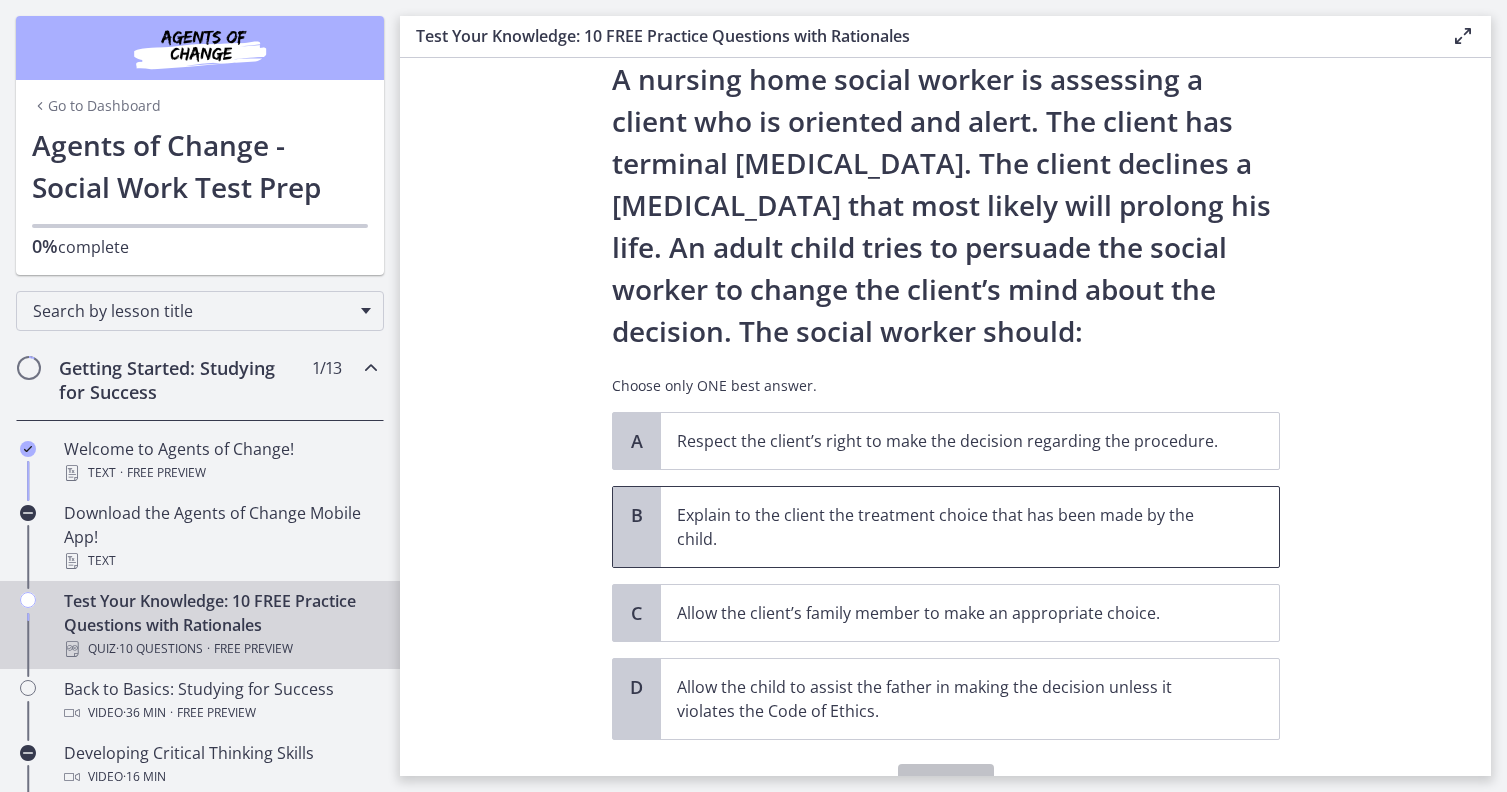 scroll, scrollTop: 72, scrollLeft: 0, axis: vertical 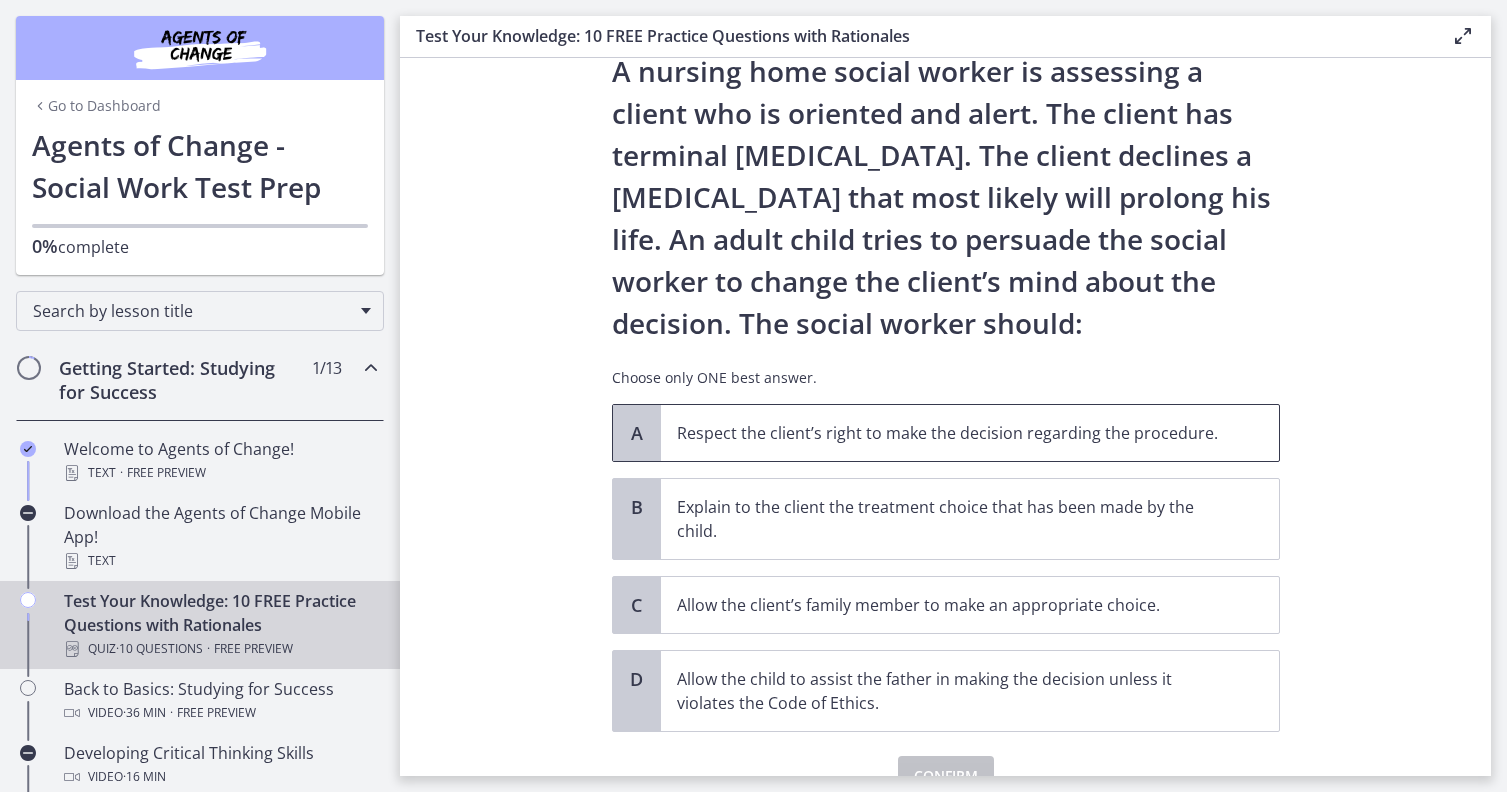 click on "Respect the client’s right to make the decision regarding the procedure." at bounding box center [970, 433] 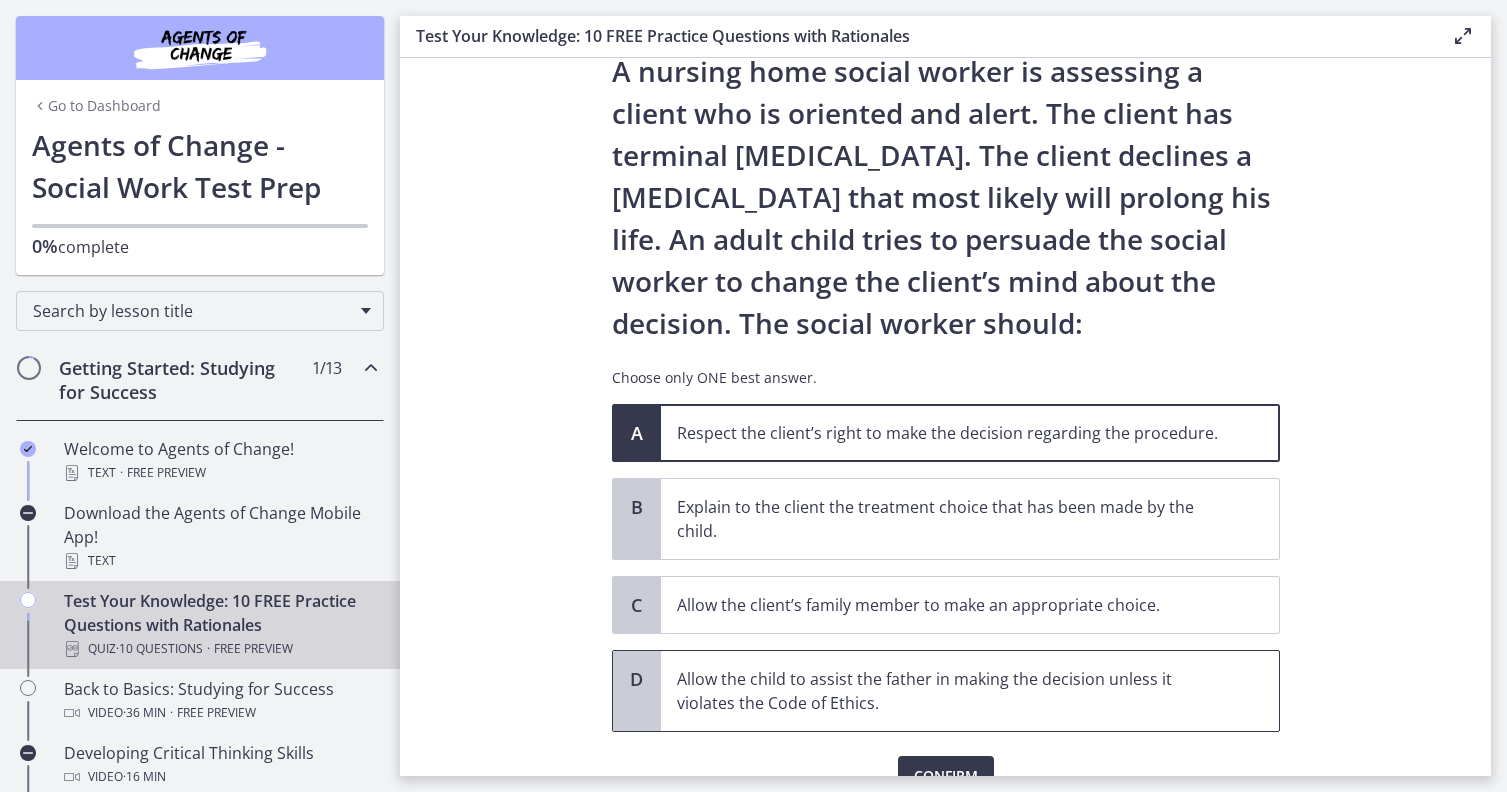scroll, scrollTop: 77, scrollLeft: 0, axis: vertical 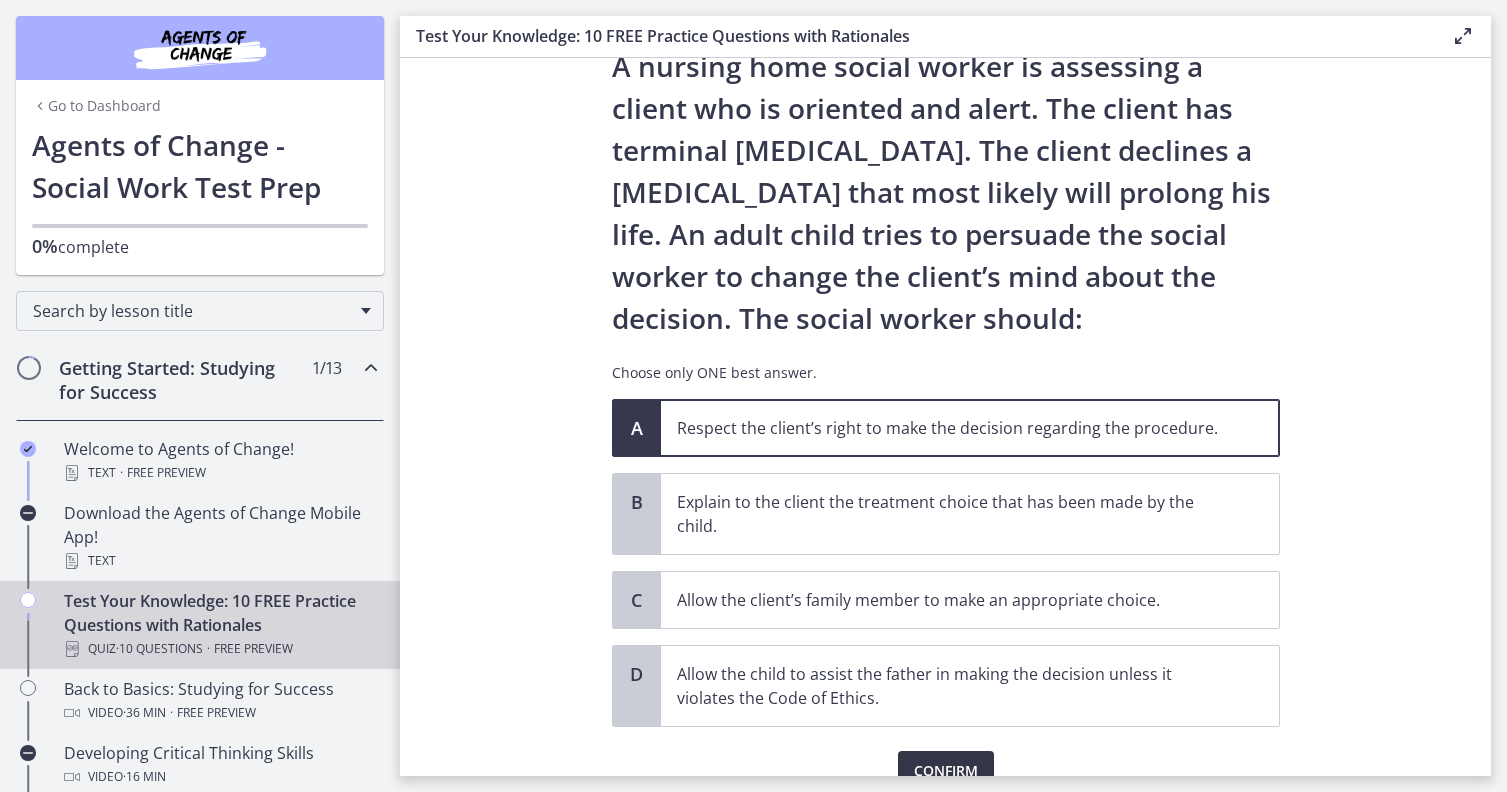click on "Confirm" at bounding box center (946, 771) 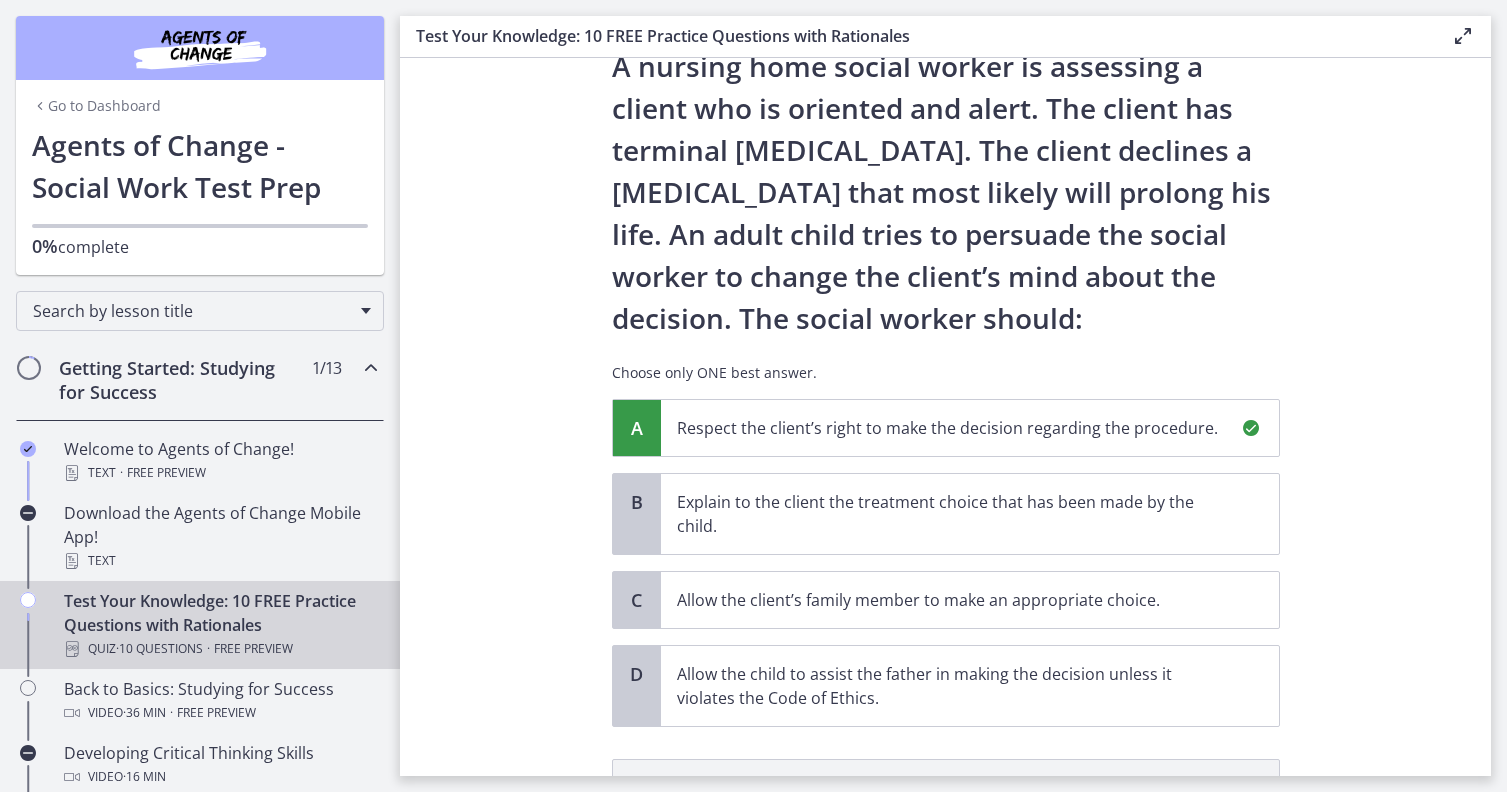 scroll, scrollTop: 382, scrollLeft: 0, axis: vertical 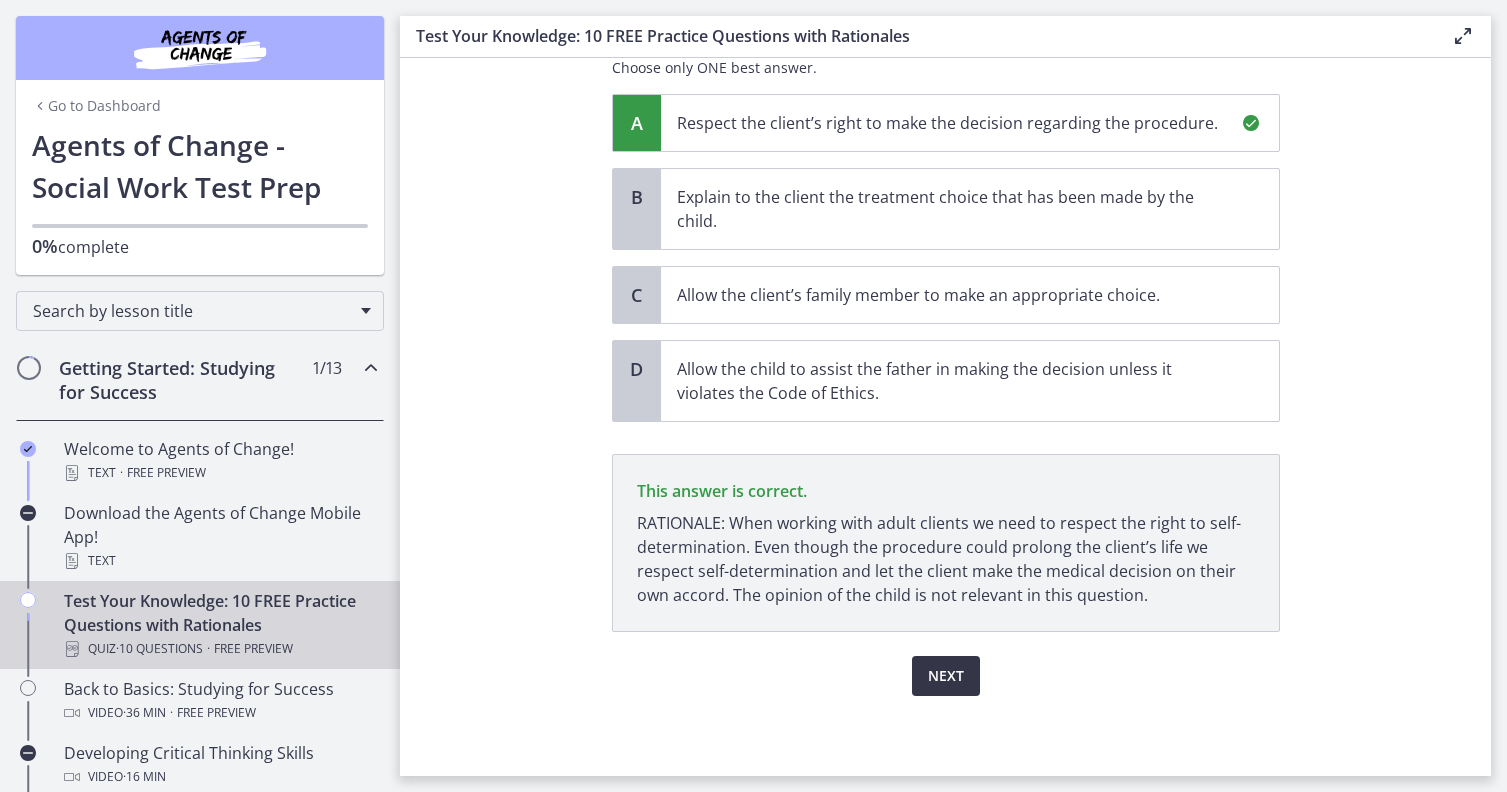 click on "Next" at bounding box center [946, 676] 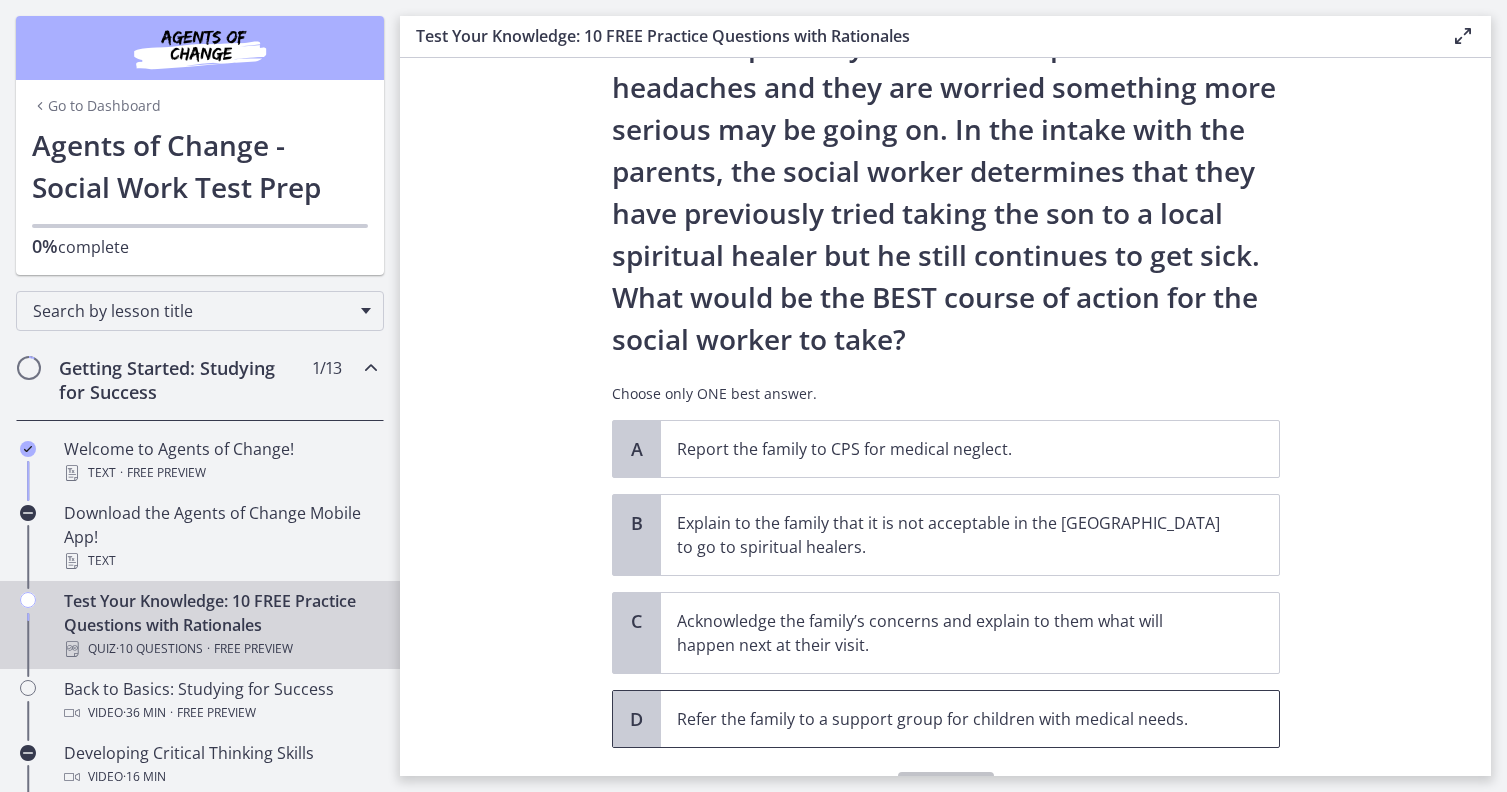 scroll, scrollTop: 221, scrollLeft: 0, axis: vertical 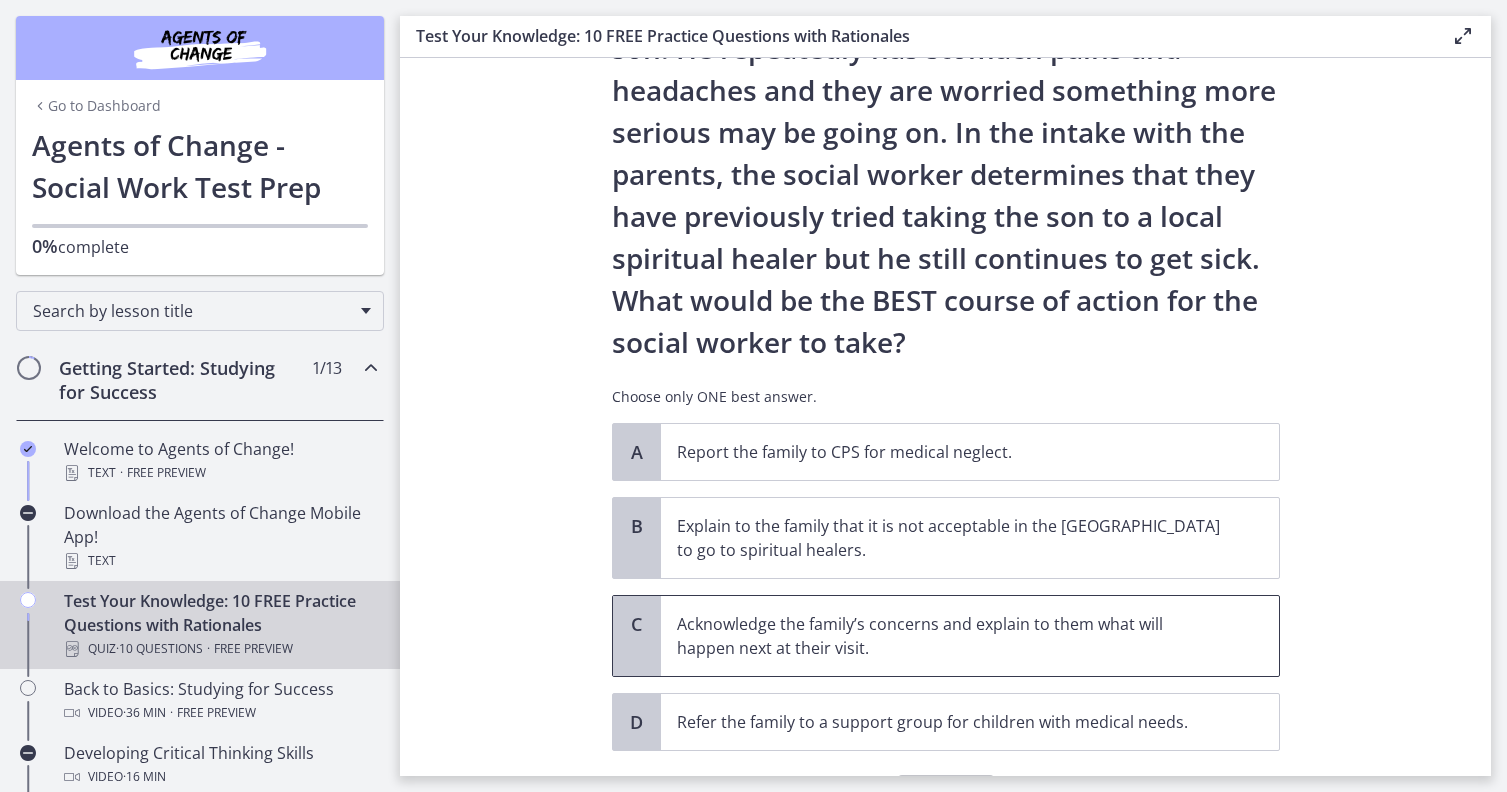 click on "Acknowledge the family’s concerns and explain to them what will happen next at their visit." at bounding box center [950, 636] 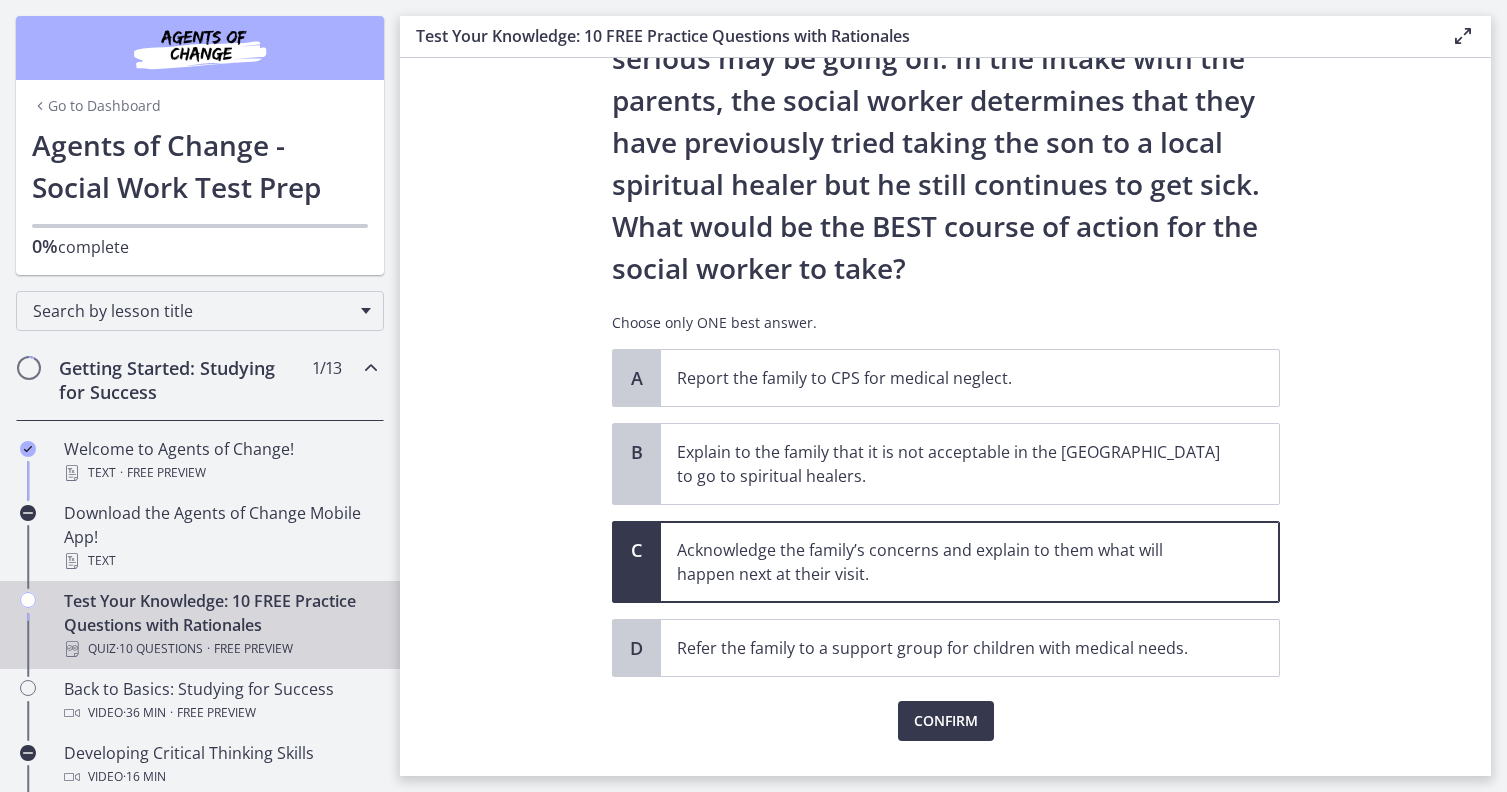 scroll, scrollTop: 303, scrollLeft: 0, axis: vertical 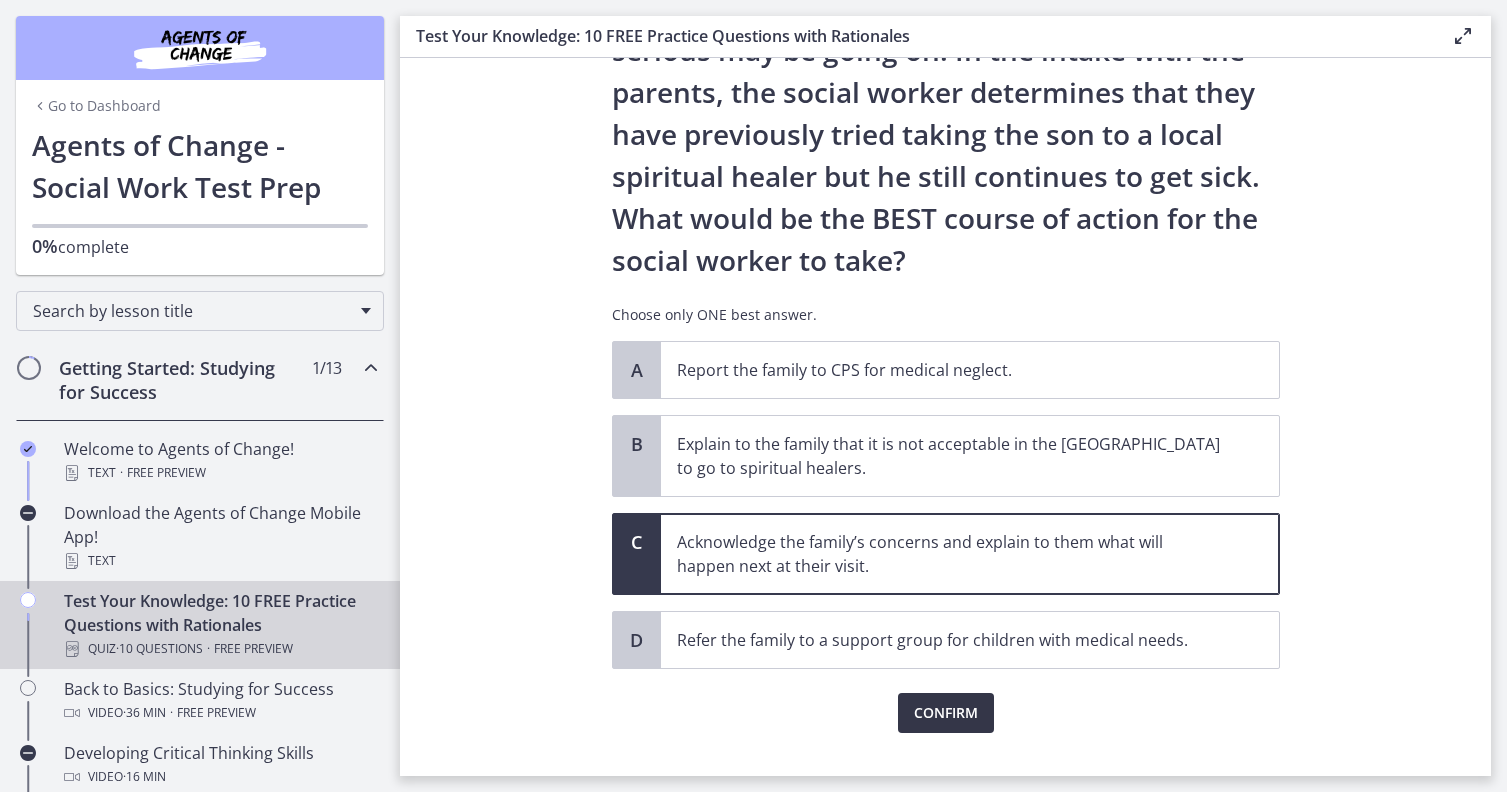 click on "Confirm" at bounding box center [946, 713] 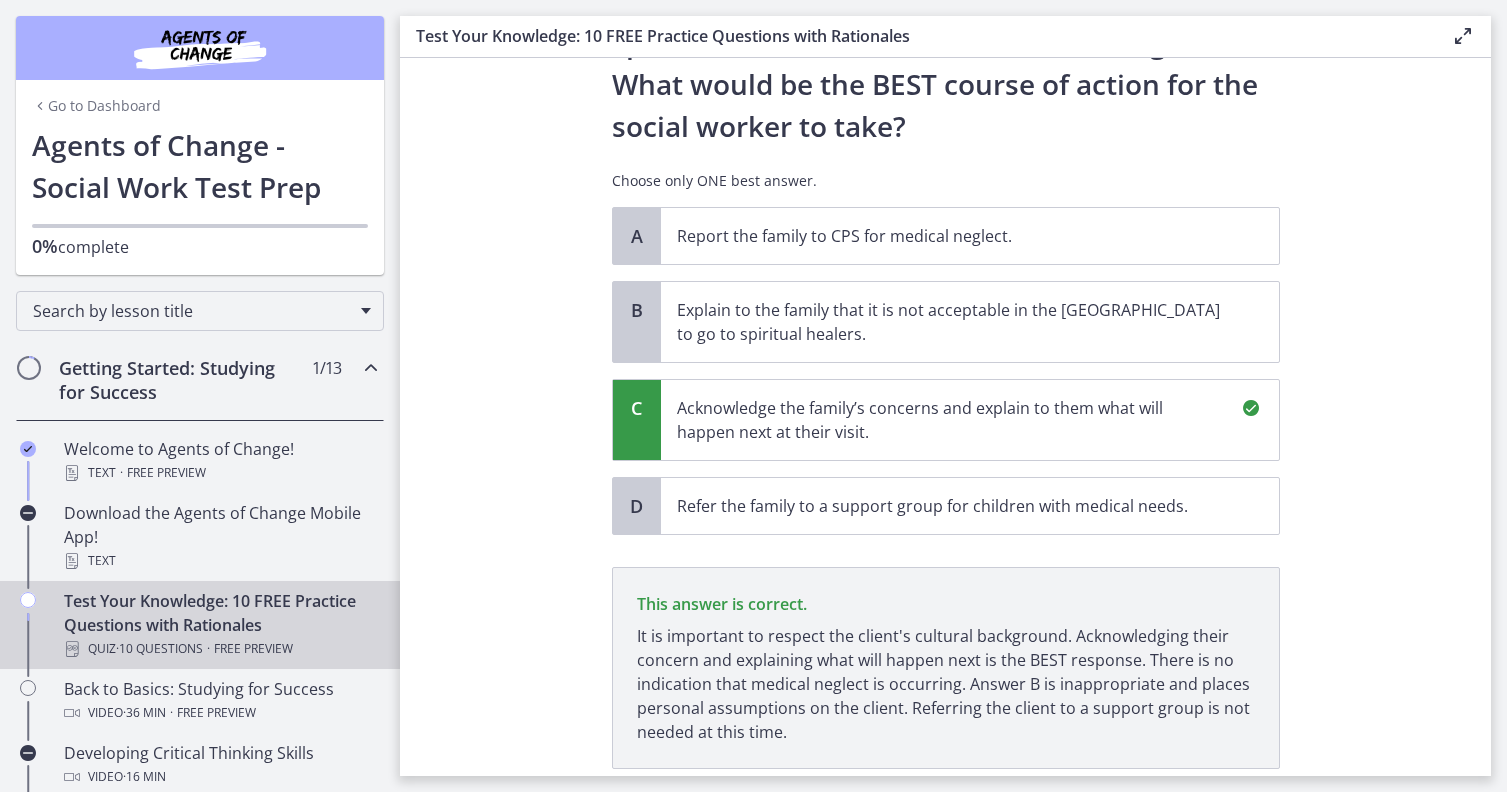 scroll, scrollTop: 574, scrollLeft: 0, axis: vertical 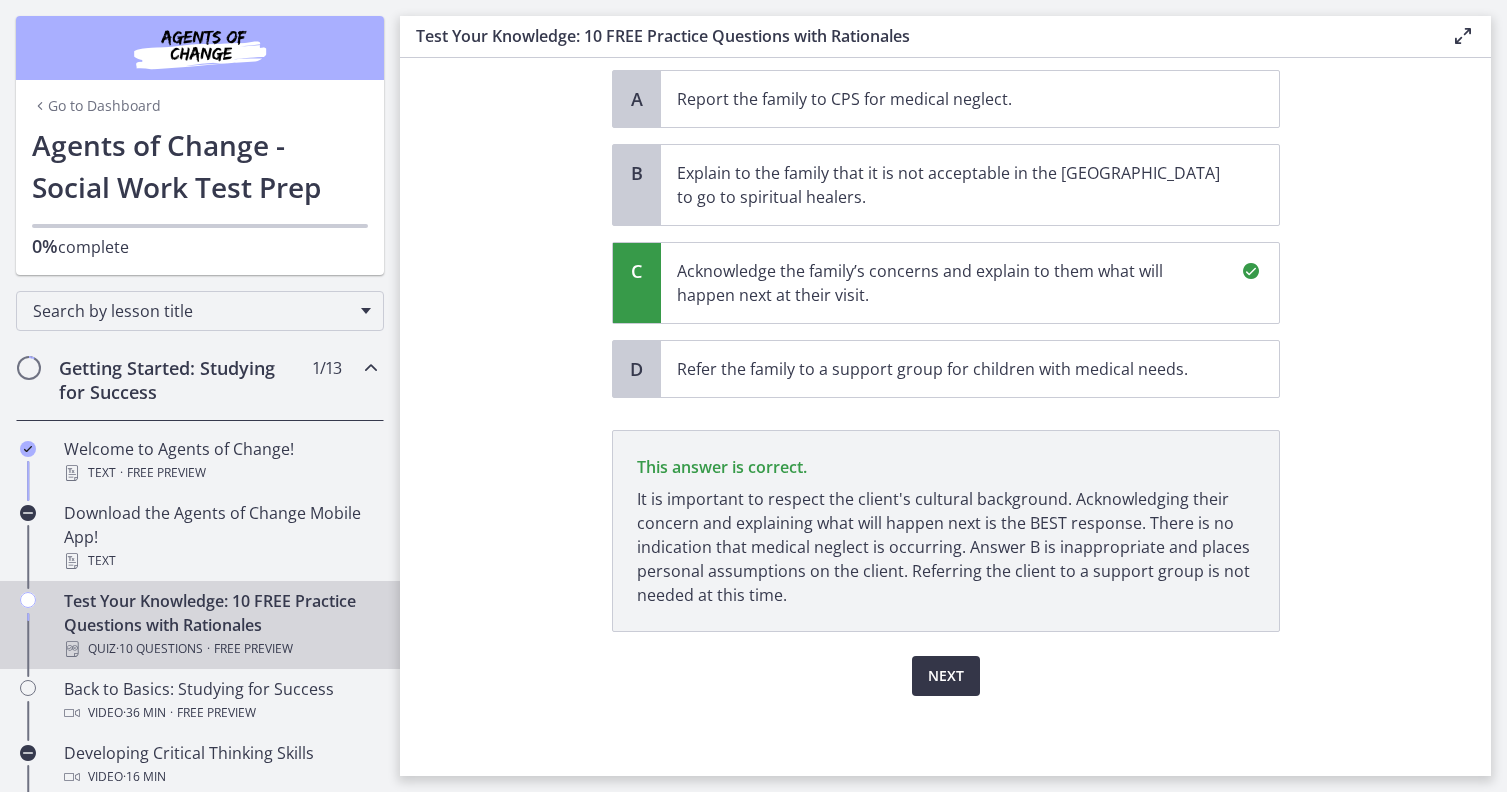 click on "Next" at bounding box center [946, 676] 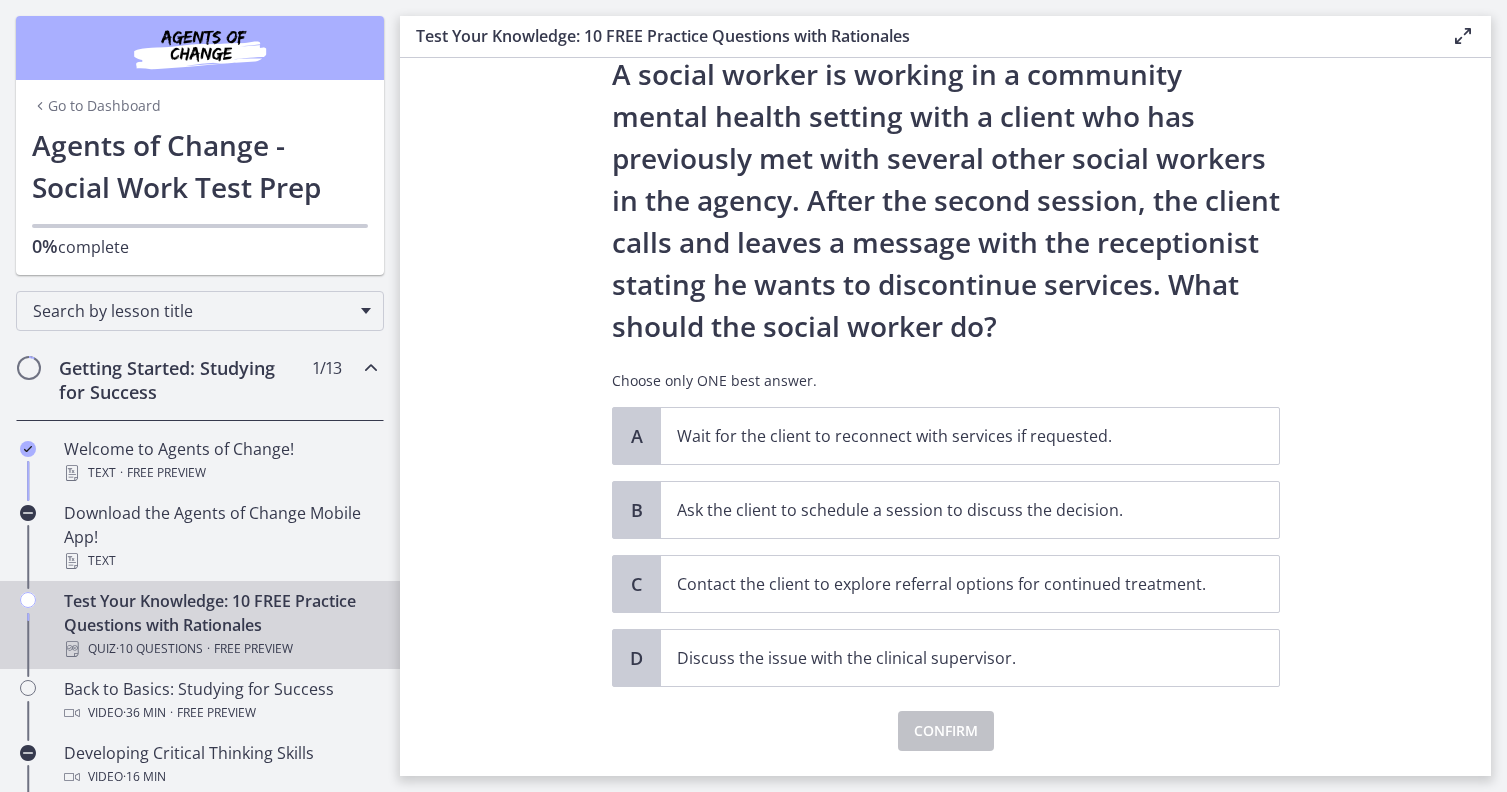 scroll, scrollTop: 50, scrollLeft: 0, axis: vertical 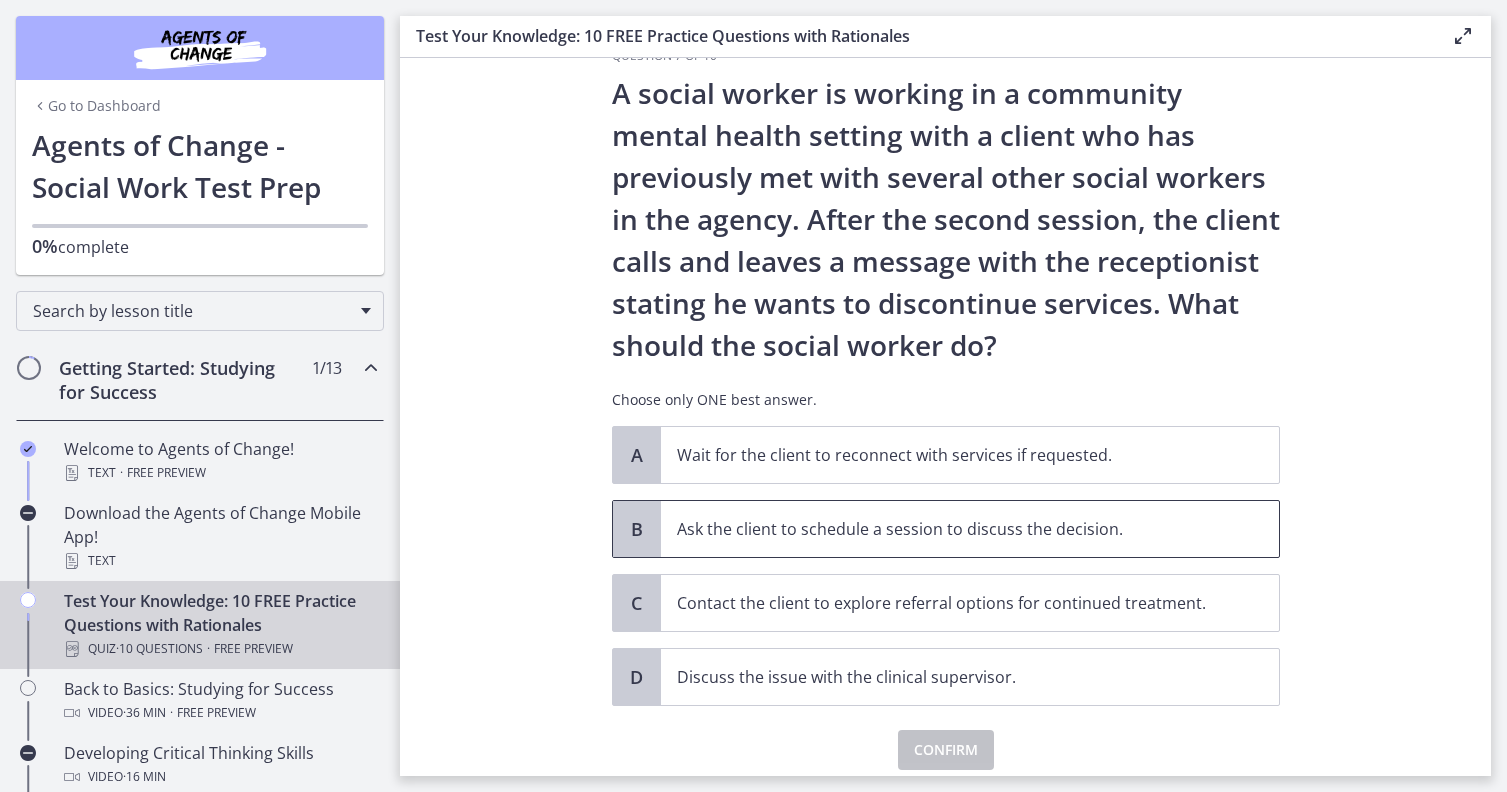 drag, startPoint x: 957, startPoint y: 530, endPoint x: 957, endPoint y: 542, distance: 12 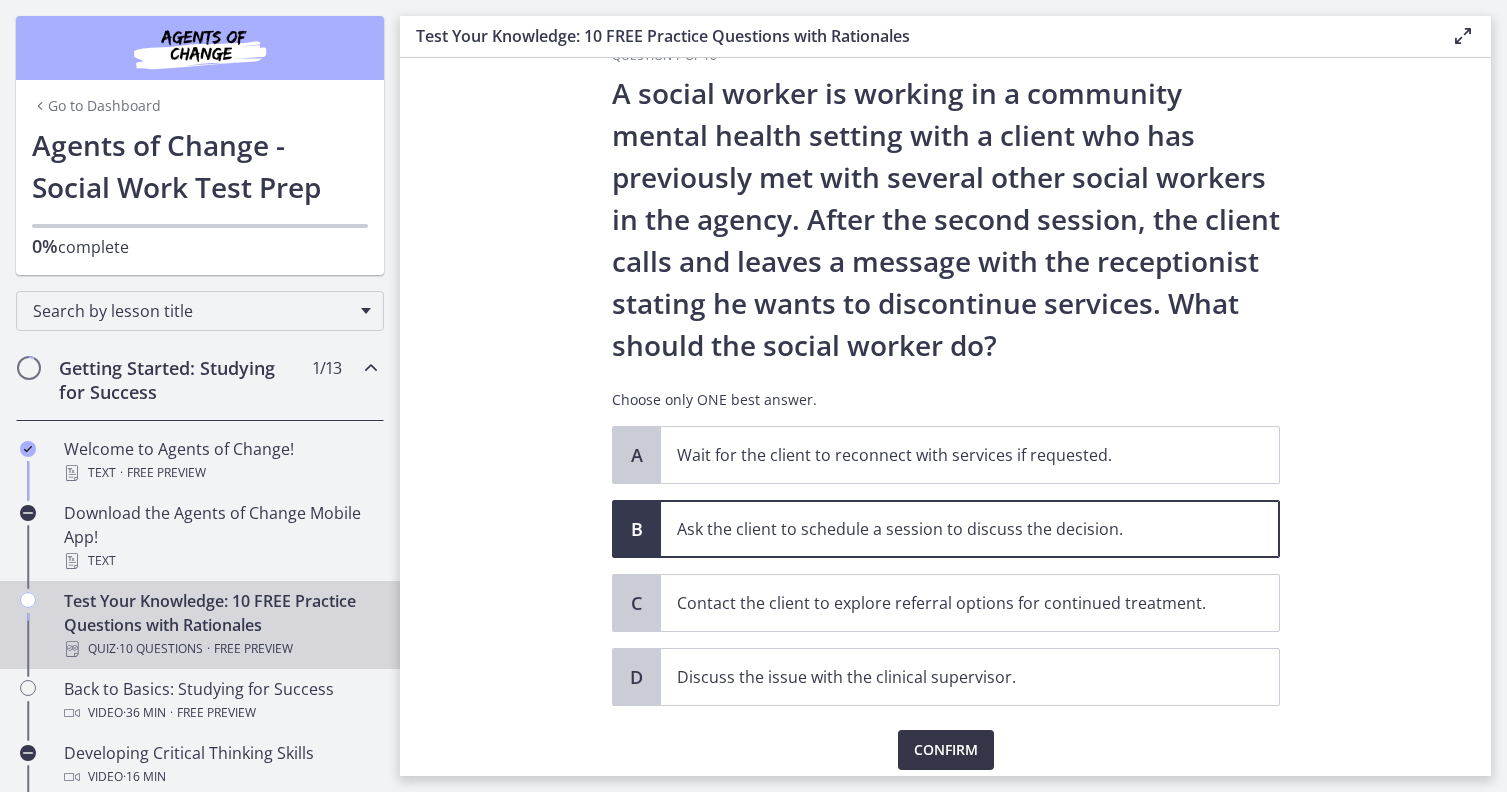 click on "Confirm" at bounding box center [946, 750] 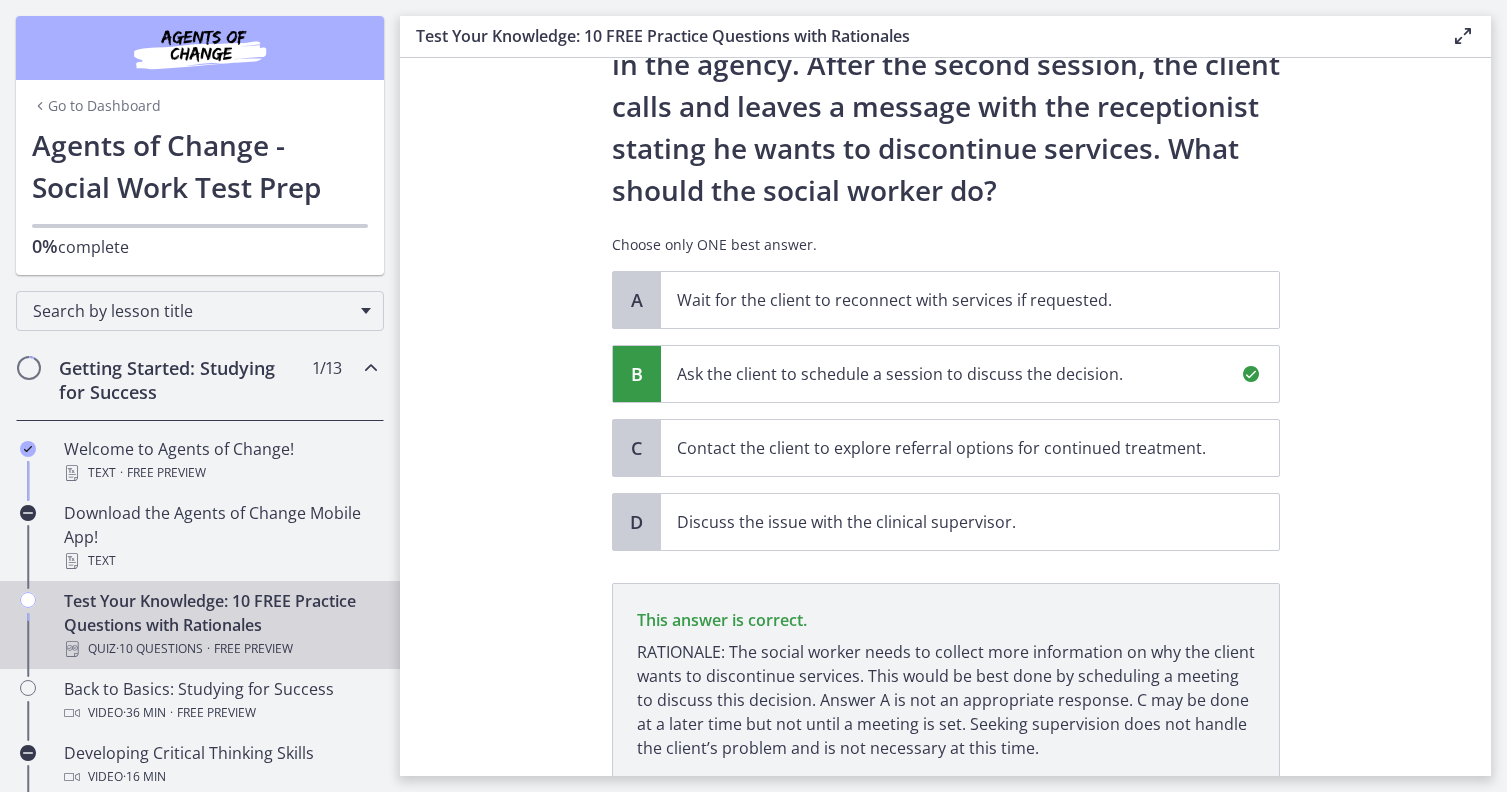 scroll, scrollTop: 358, scrollLeft: 0, axis: vertical 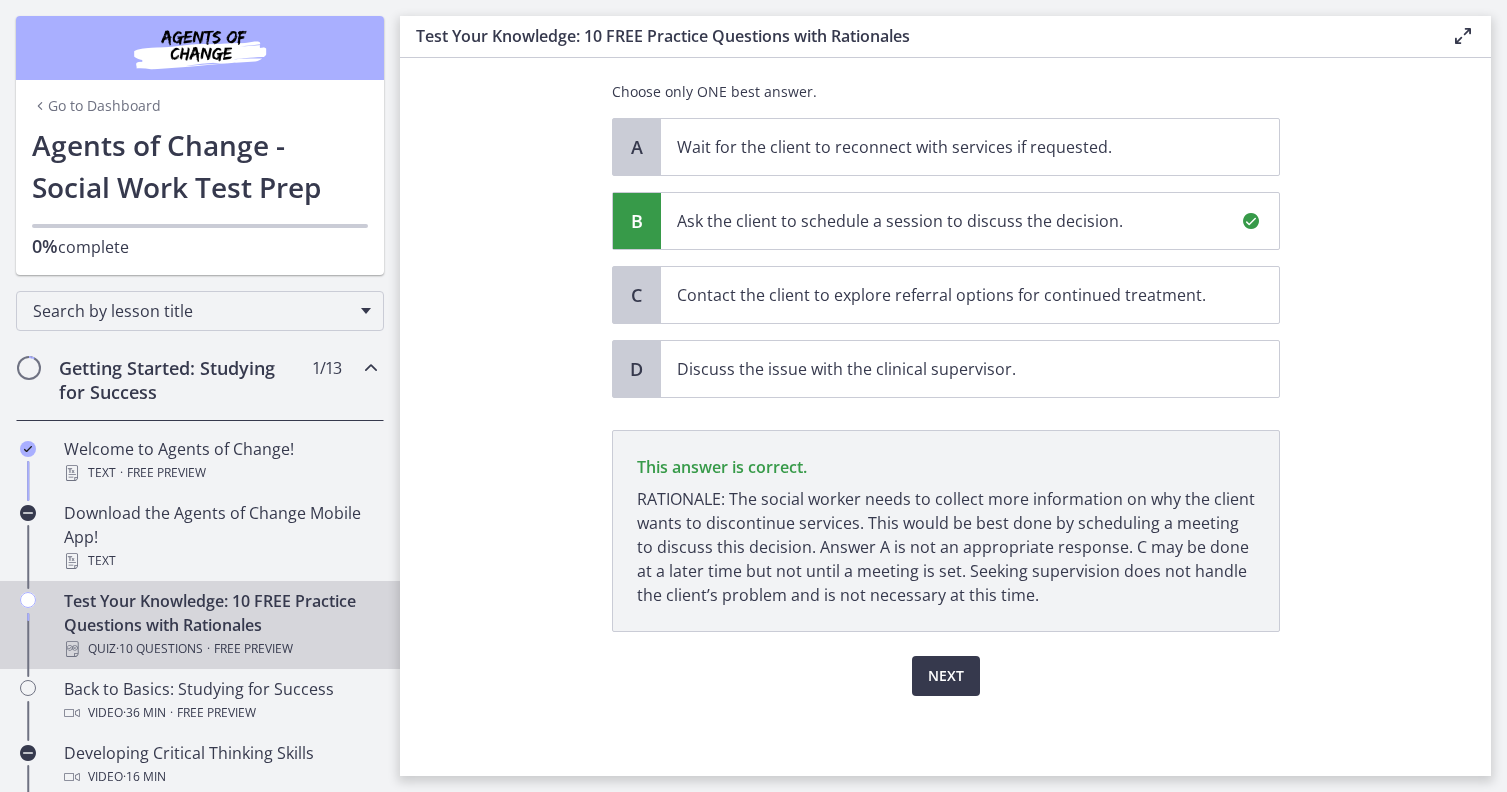 click on "Question   7   of   10
A social worker is working in a community mental health setting with a client who has previously met with several other social workers in the agency. After the second session, the client calls and leaves a message with the receptionist stating he wants to discontinue services. What should the social worker do?
Choose only ONE best answer.
A
Wait for the client to reconnect with services if requested.
B
Ask the client to schedule a session to discuss the decision.
C
Contact the client to explore referral options for continued treatment.
D
Discuss the issue with the clinical supervisor." 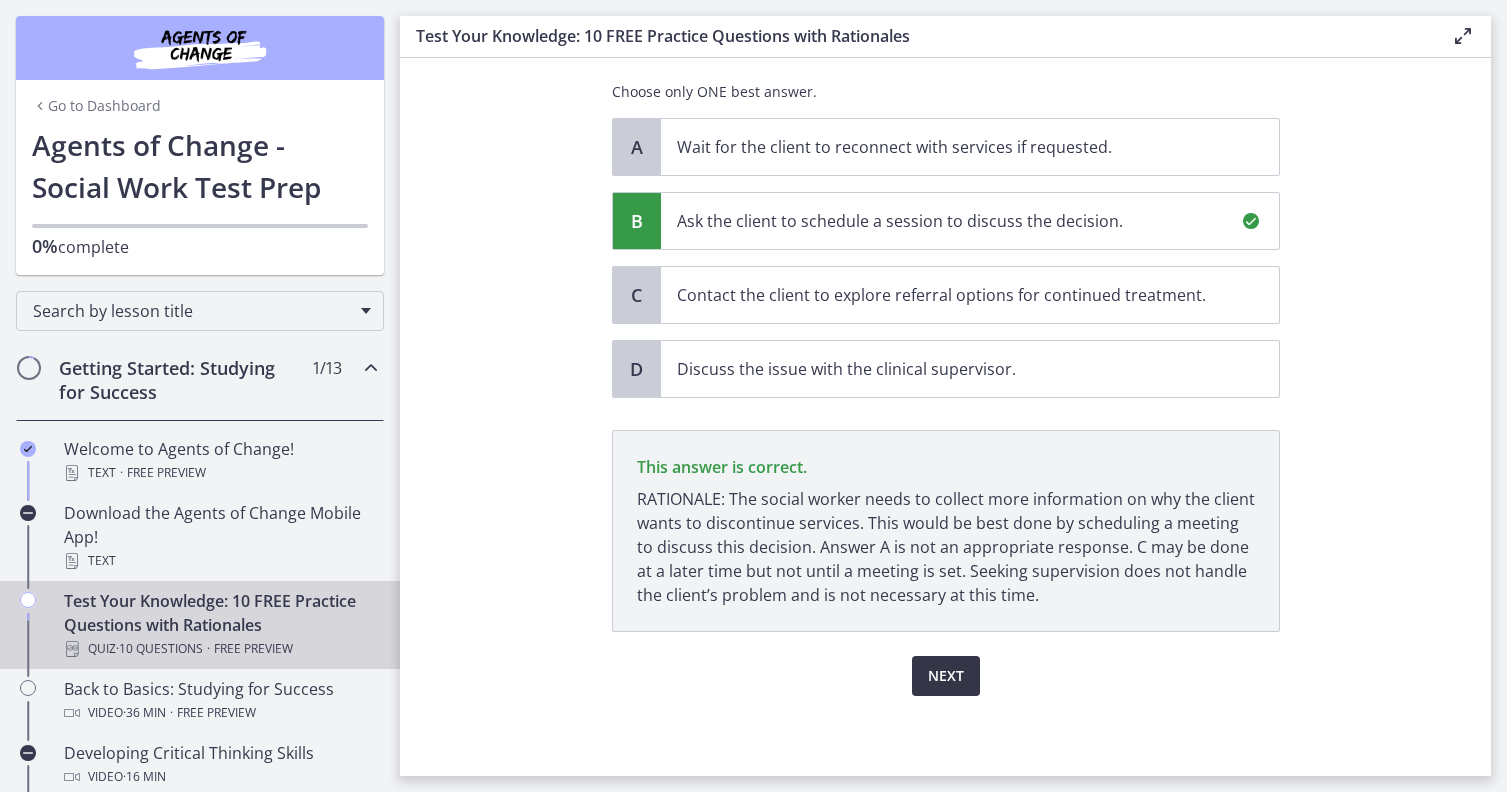 click on "Next" at bounding box center (946, 676) 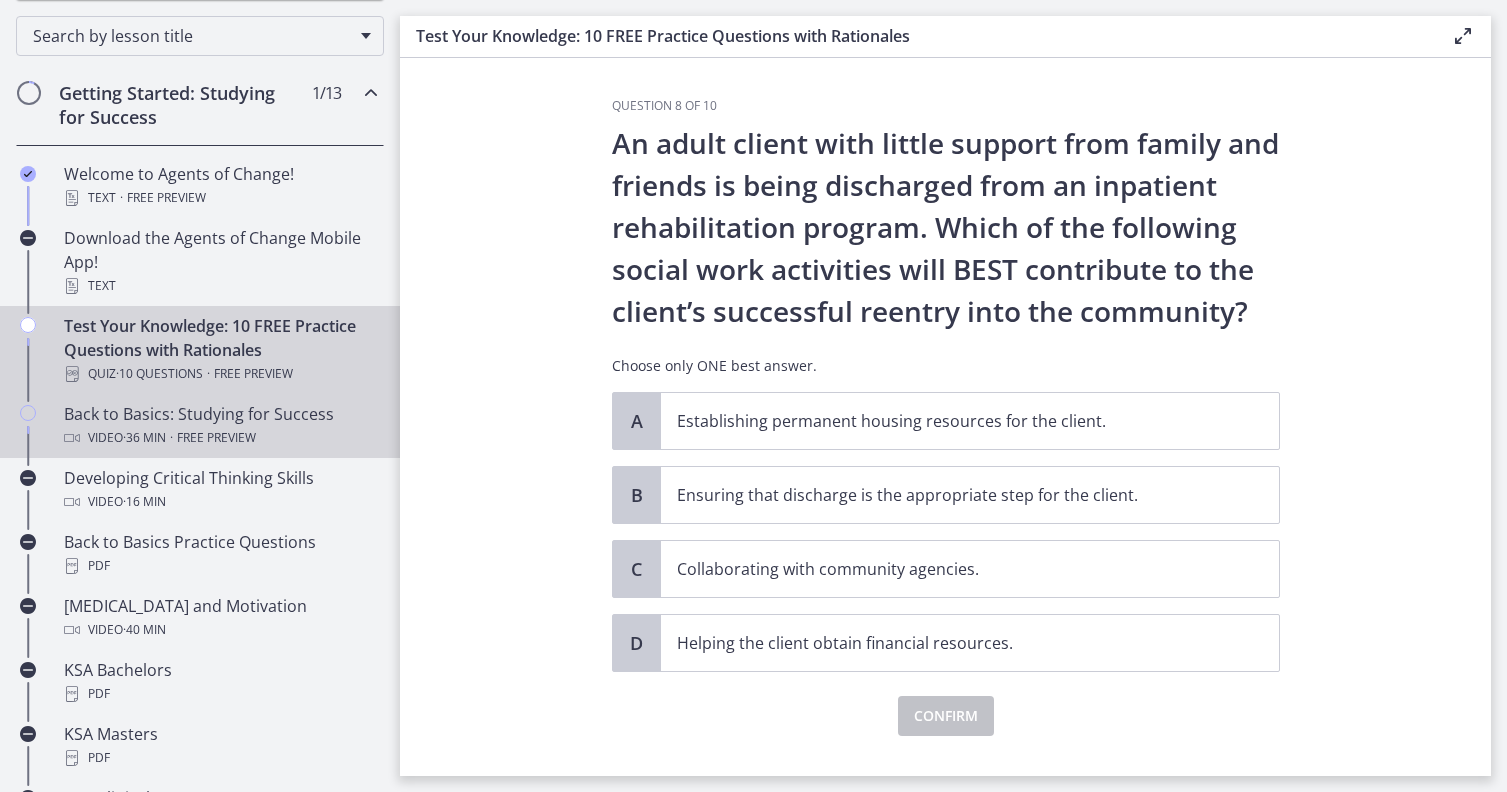 scroll, scrollTop: 276, scrollLeft: 0, axis: vertical 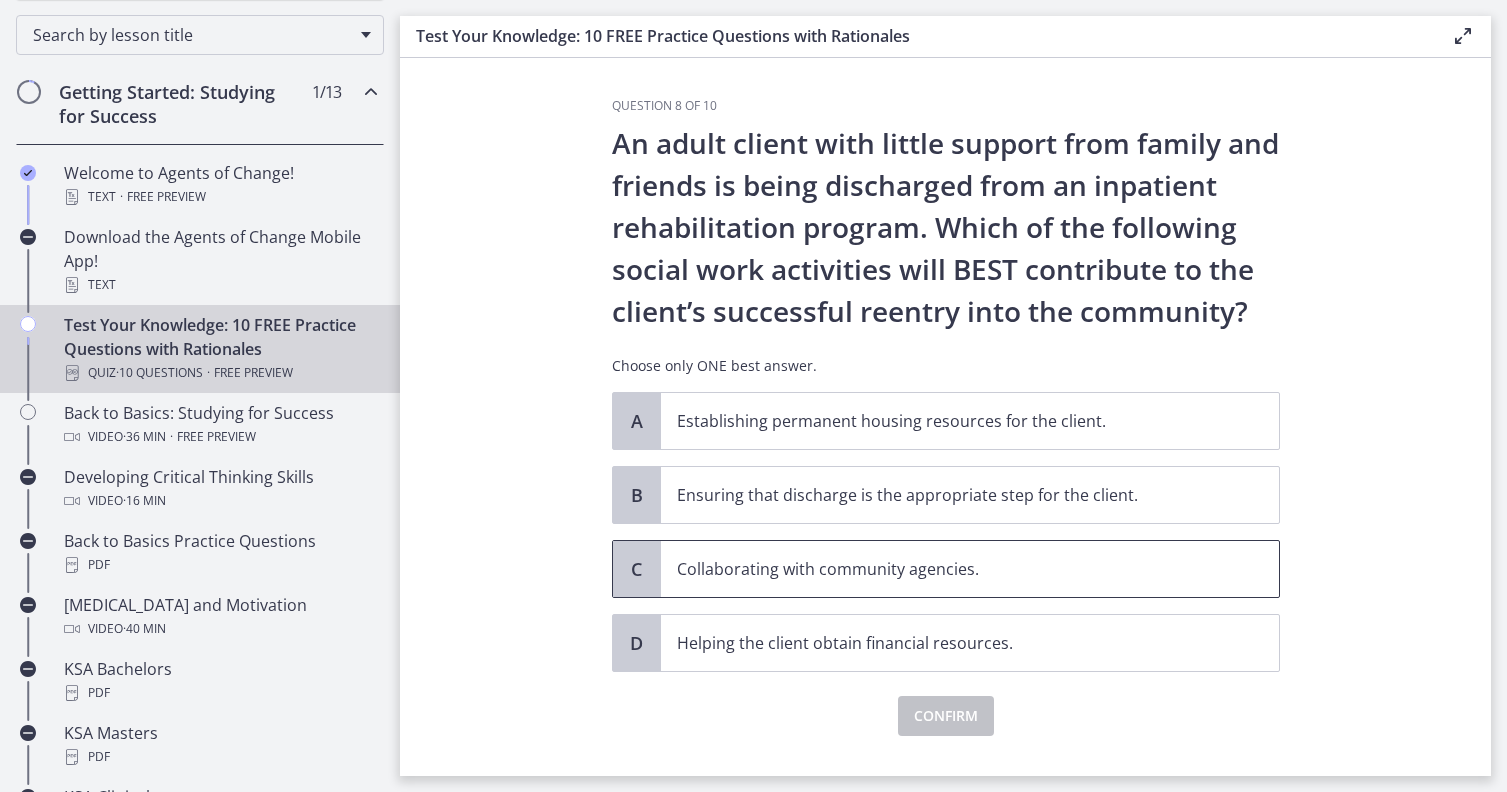 click on "Collaborating with community agencies." at bounding box center [950, 569] 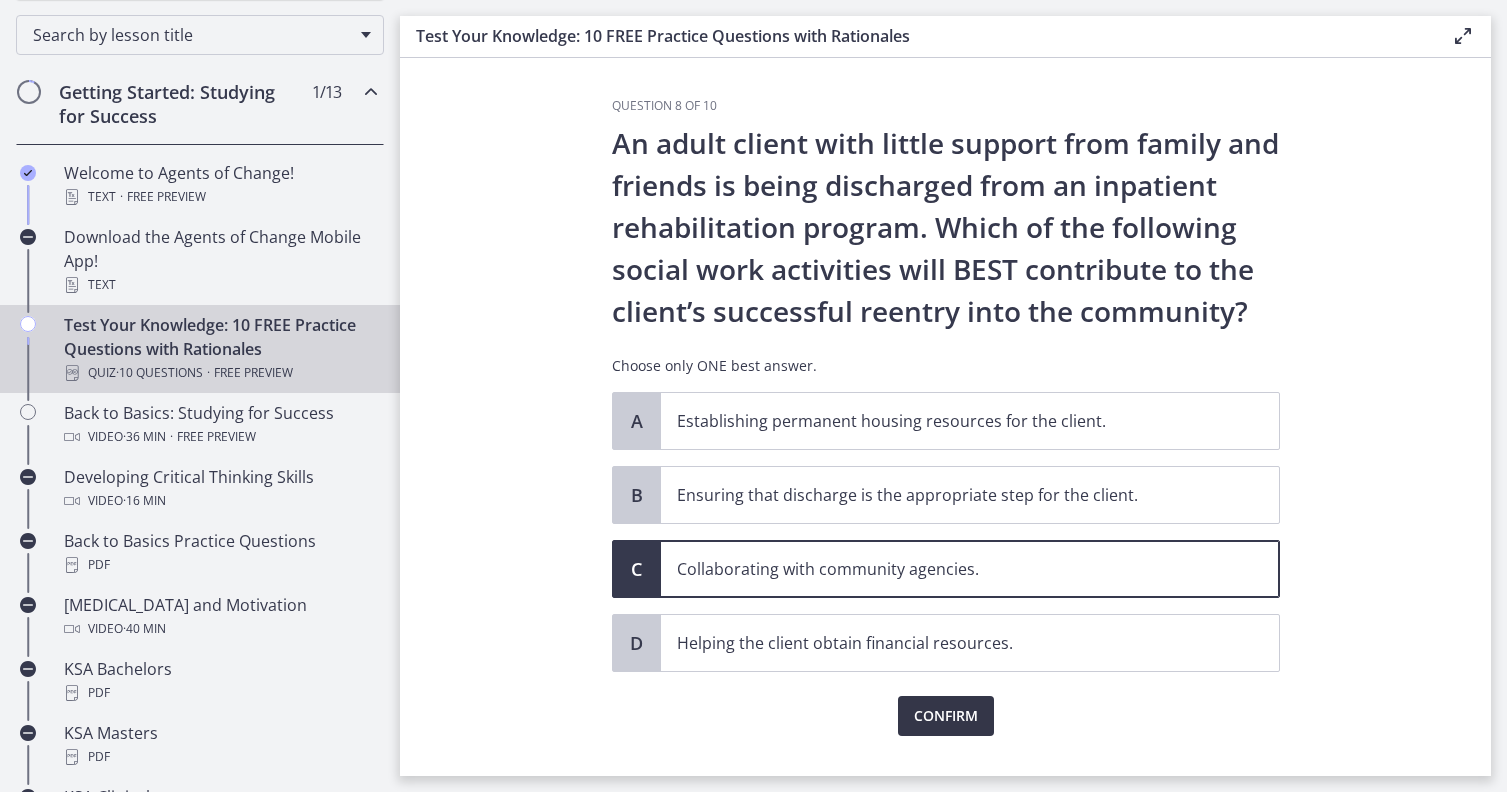 click on "Confirm" at bounding box center (946, 716) 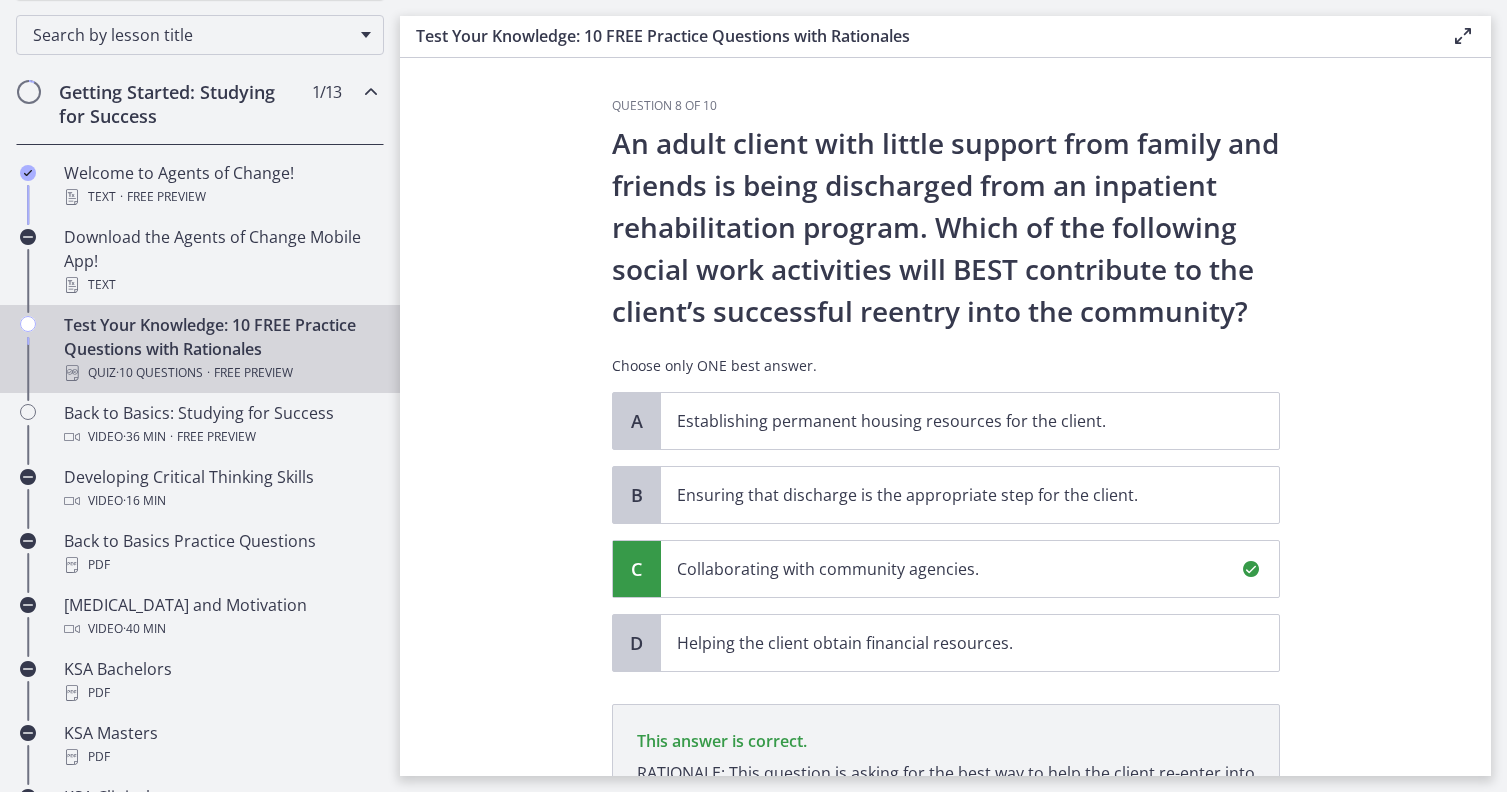 scroll, scrollTop: 274, scrollLeft: 0, axis: vertical 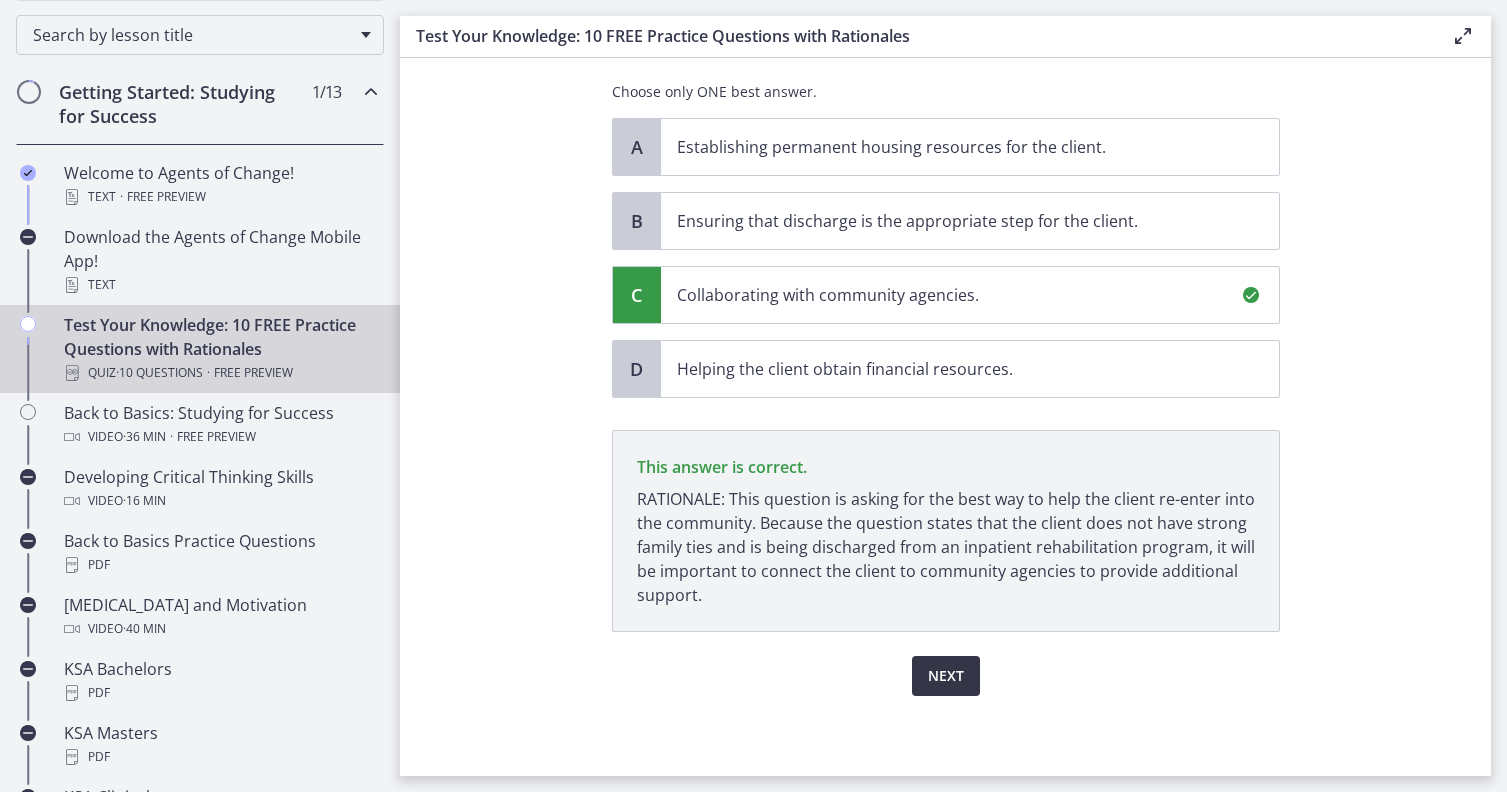 click on "Next" at bounding box center (946, 676) 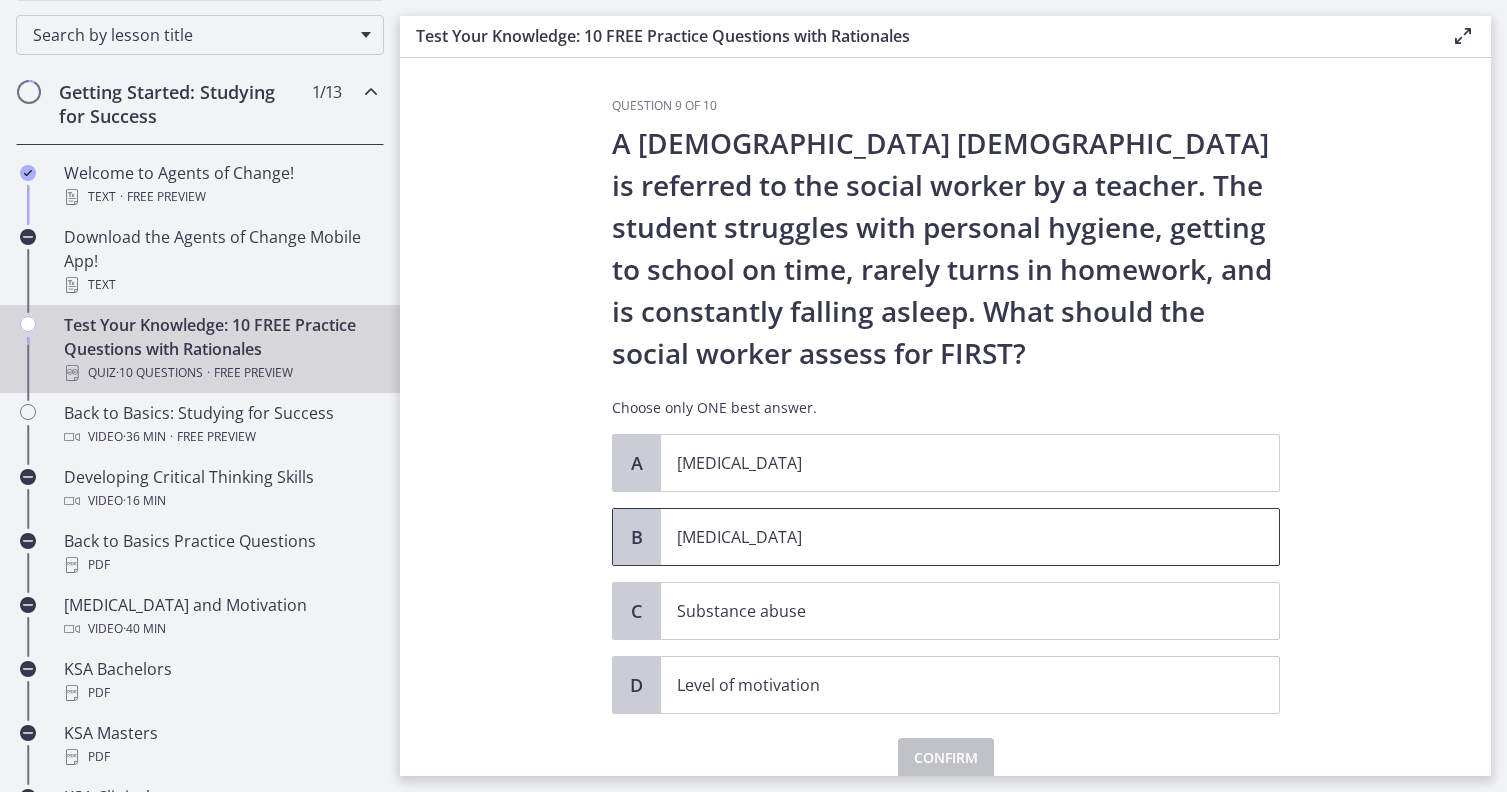 click on "Child neglect" at bounding box center [950, 537] 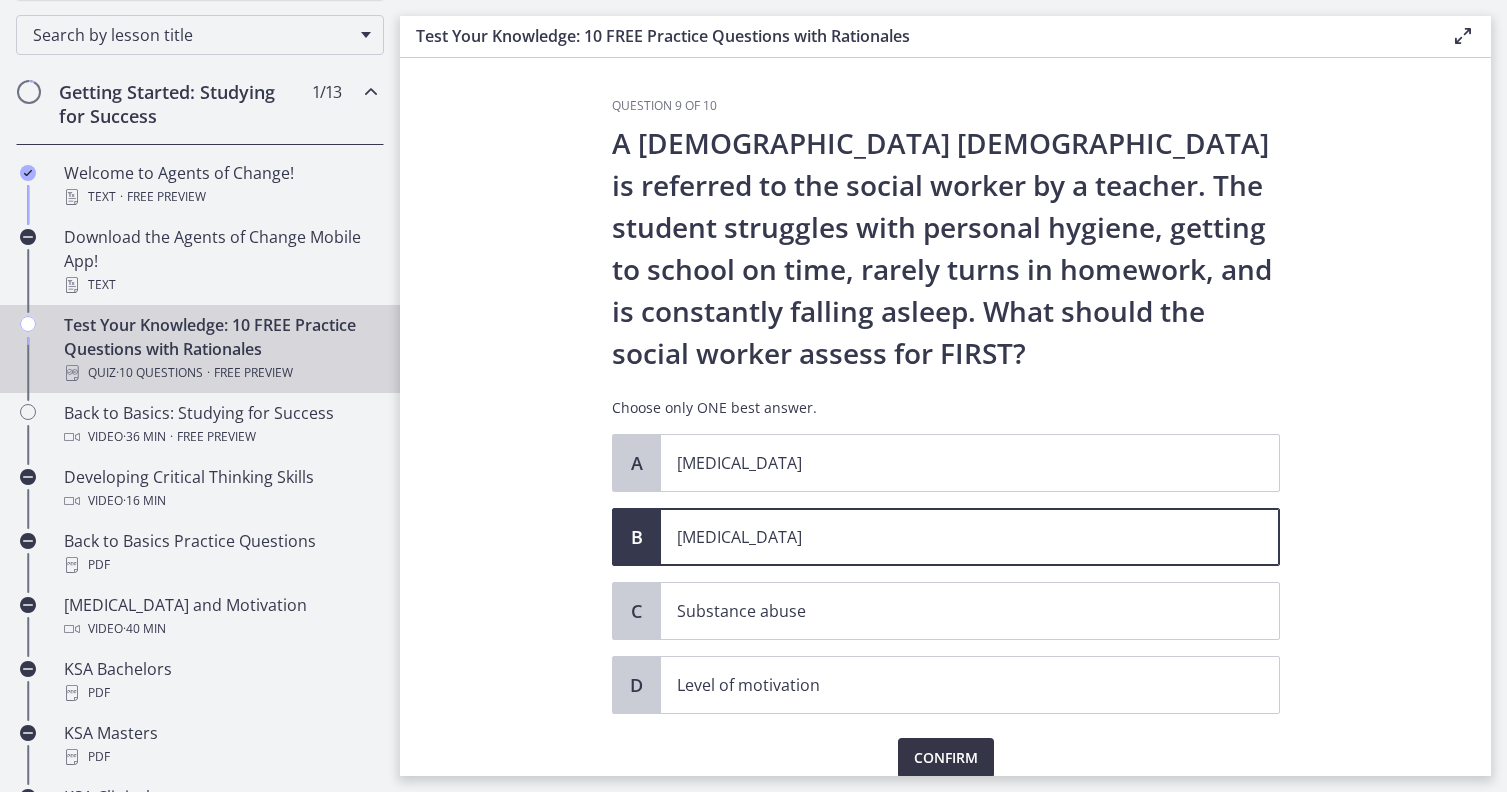 click on "Confirm" at bounding box center (946, 758) 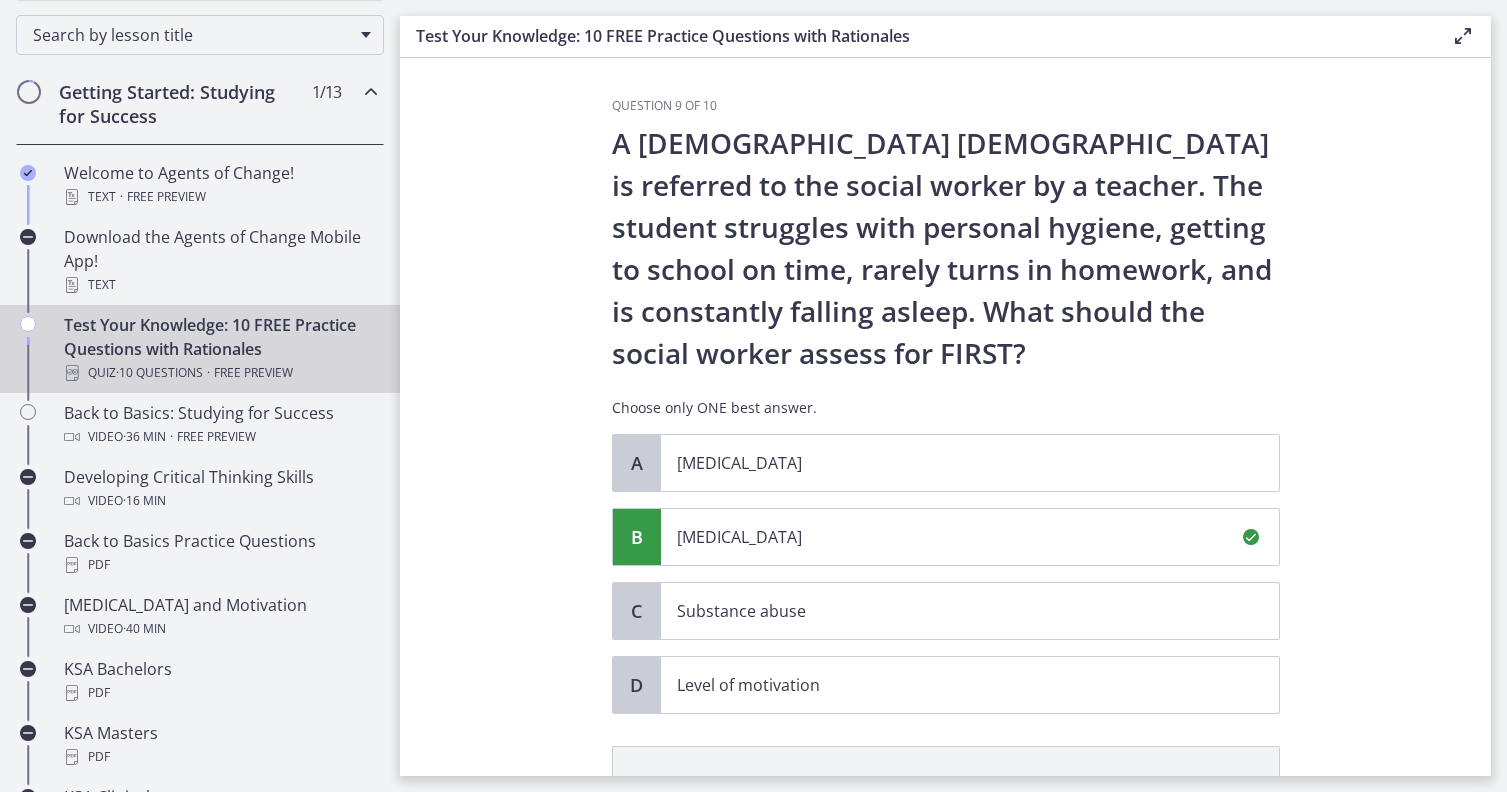 scroll, scrollTop: 316, scrollLeft: 0, axis: vertical 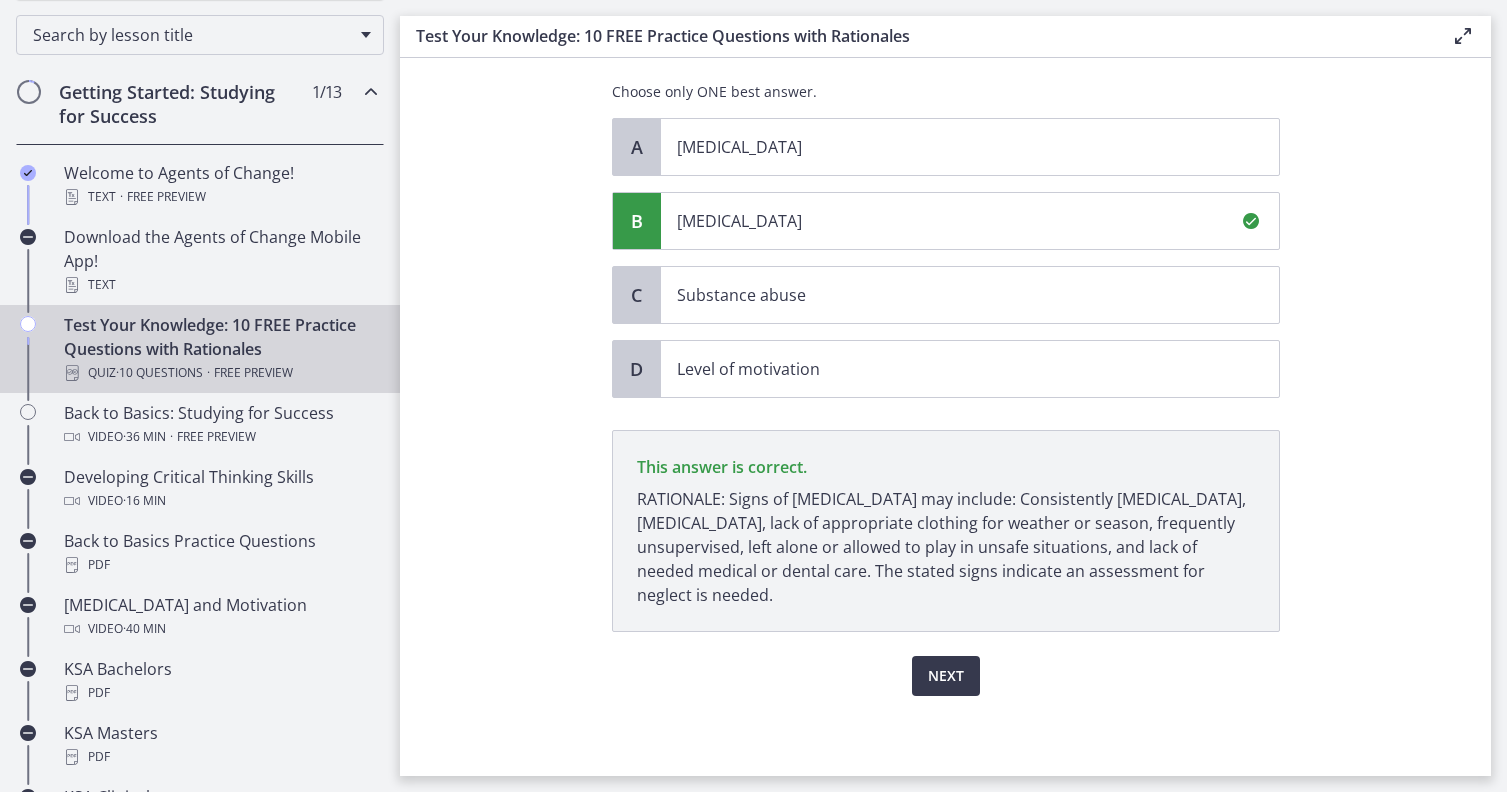 click on "Question   9   of   10
A 13-year-old male is referred to the social worker by a teacher. The student struggles with personal hygiene, getting to school on time, rarely turns in homework, and is constantly falling asleep. What should the social worker assess for FIRST?
Choose only ONE best answer.
A
Child abuse
B
Child neglect
C
Substance abuse
D
Level of motivation
This answer is correct.
Next" 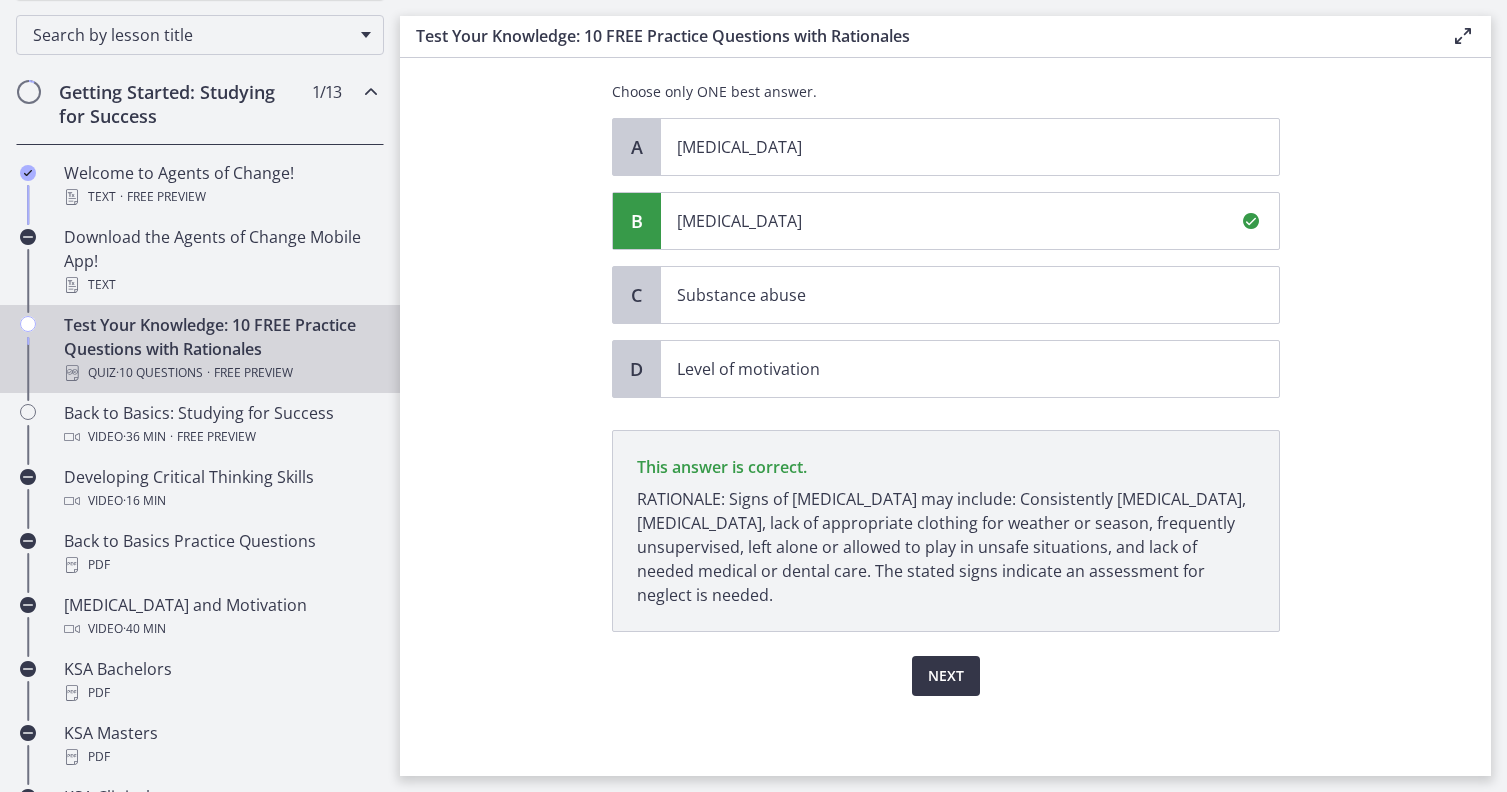 click on "Next" at bounding box center [946, 676] 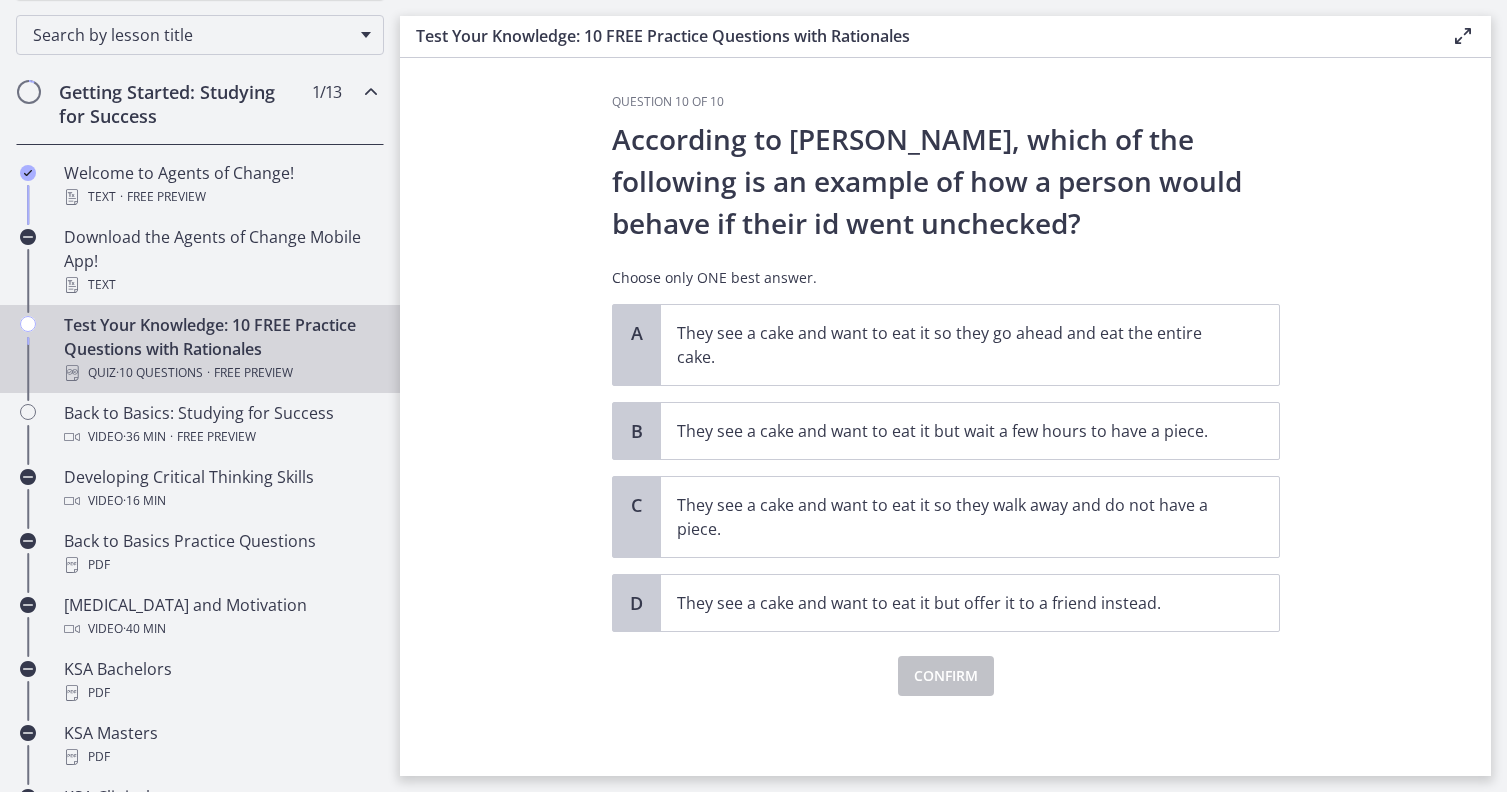 scroll, scrollTop: 0, scrollLeft: 0, axis: both 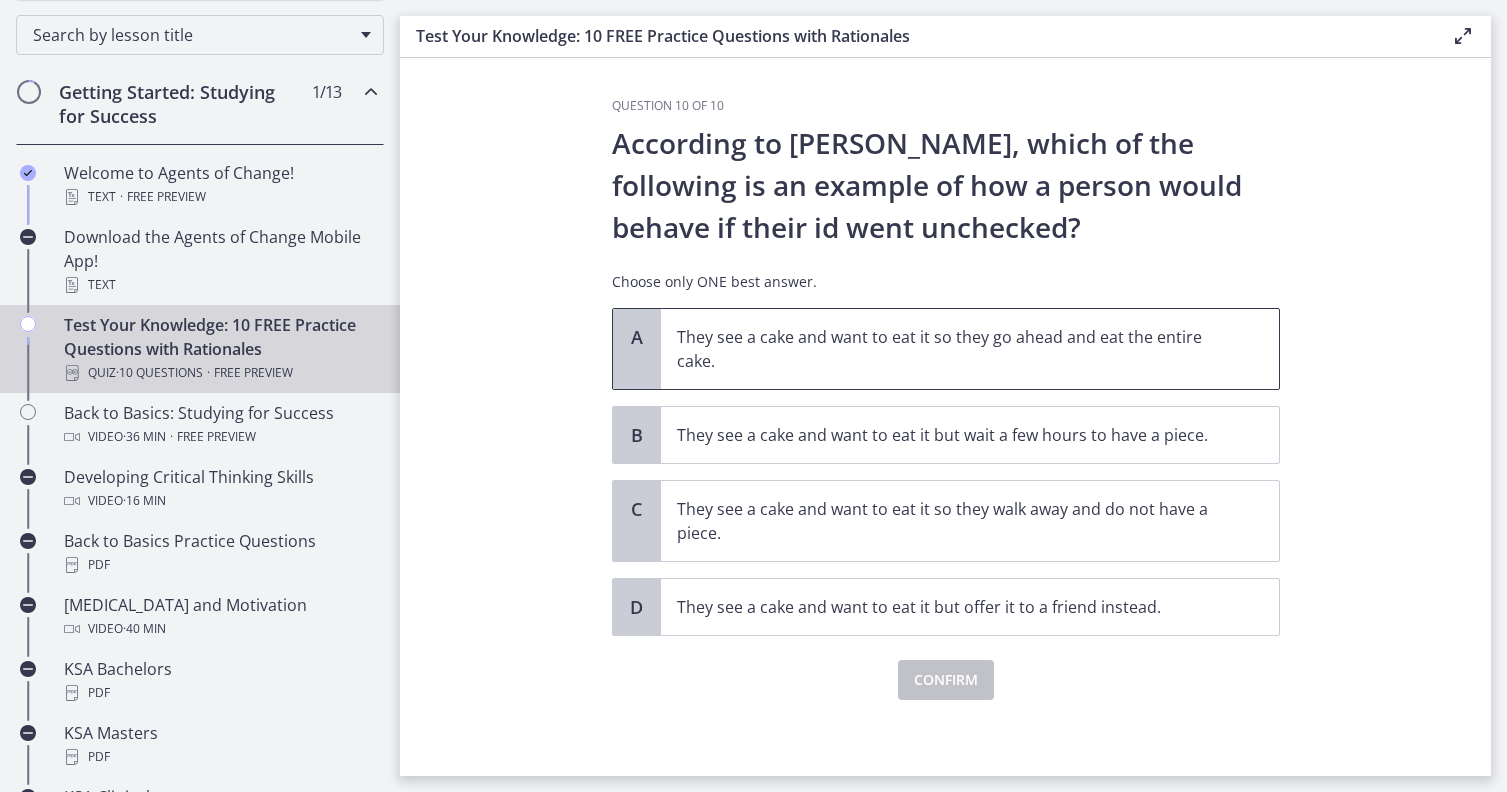click on "They see a cake and want to eat it so they go ahead and eat the entire cake." at bounding box center [950, 349] 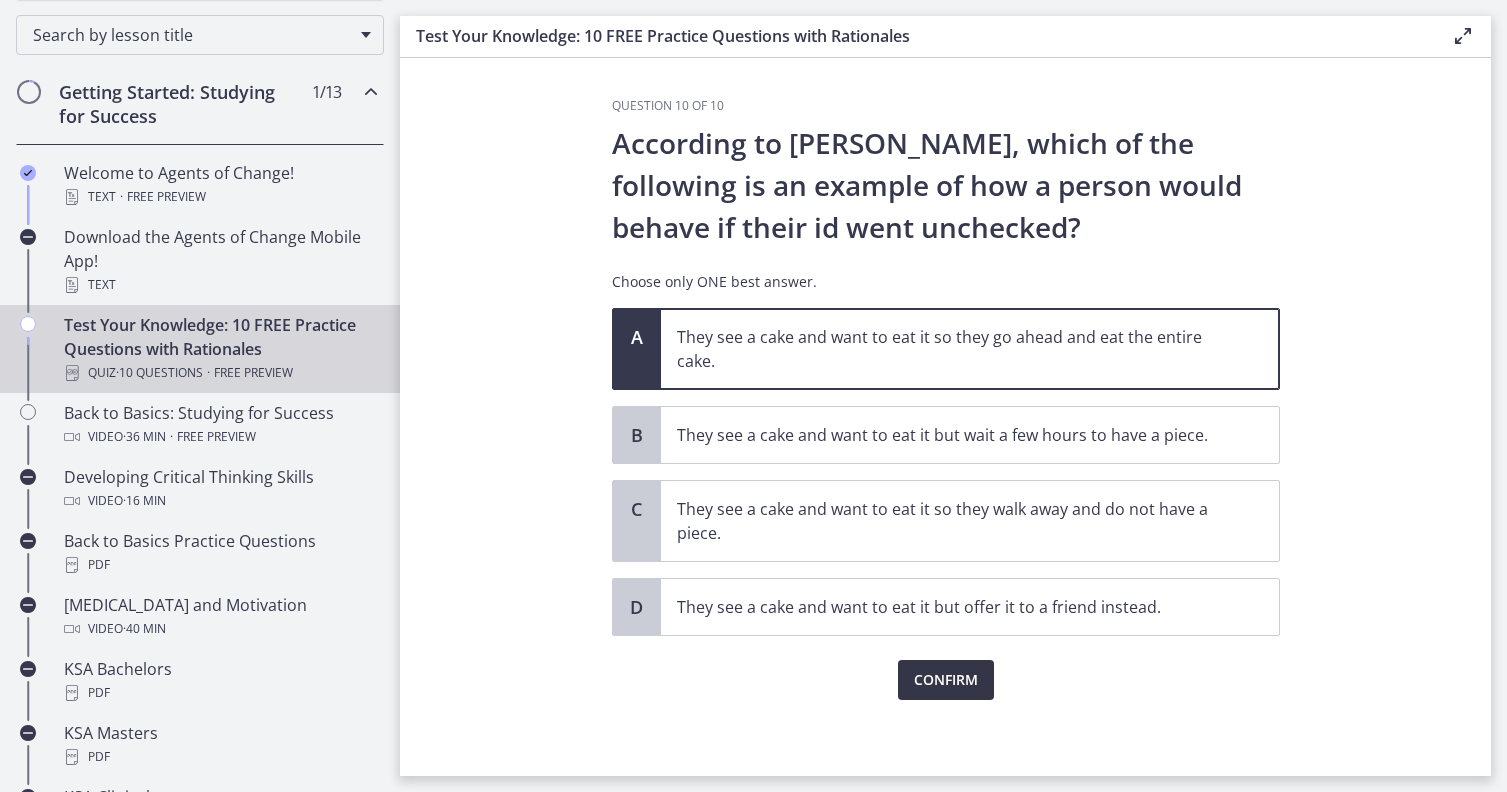 click on "Confirm" at bounding box center [946, 680] 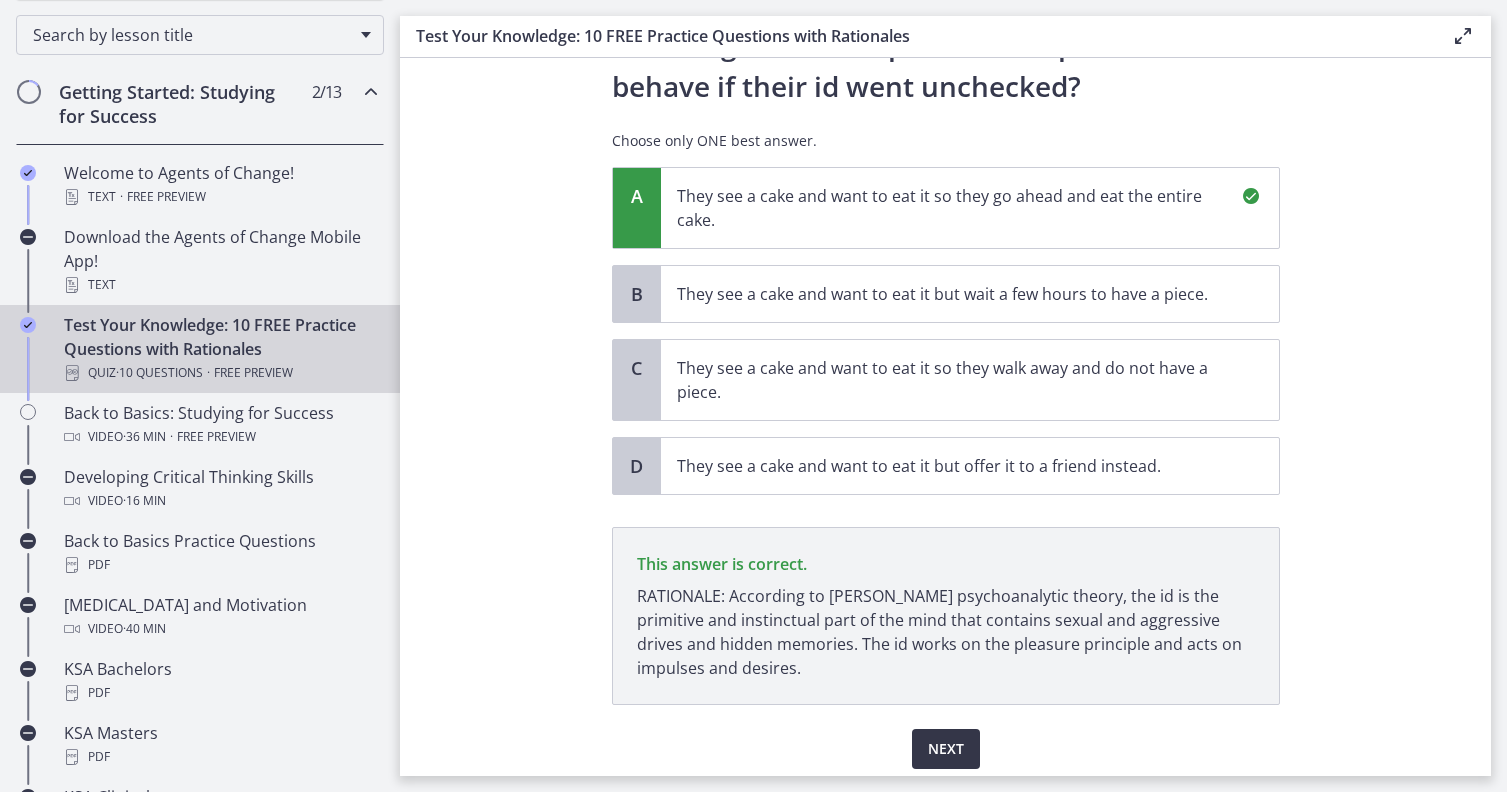scroll, scrollTop: 214, scrollLeft: 0, axis: vertical 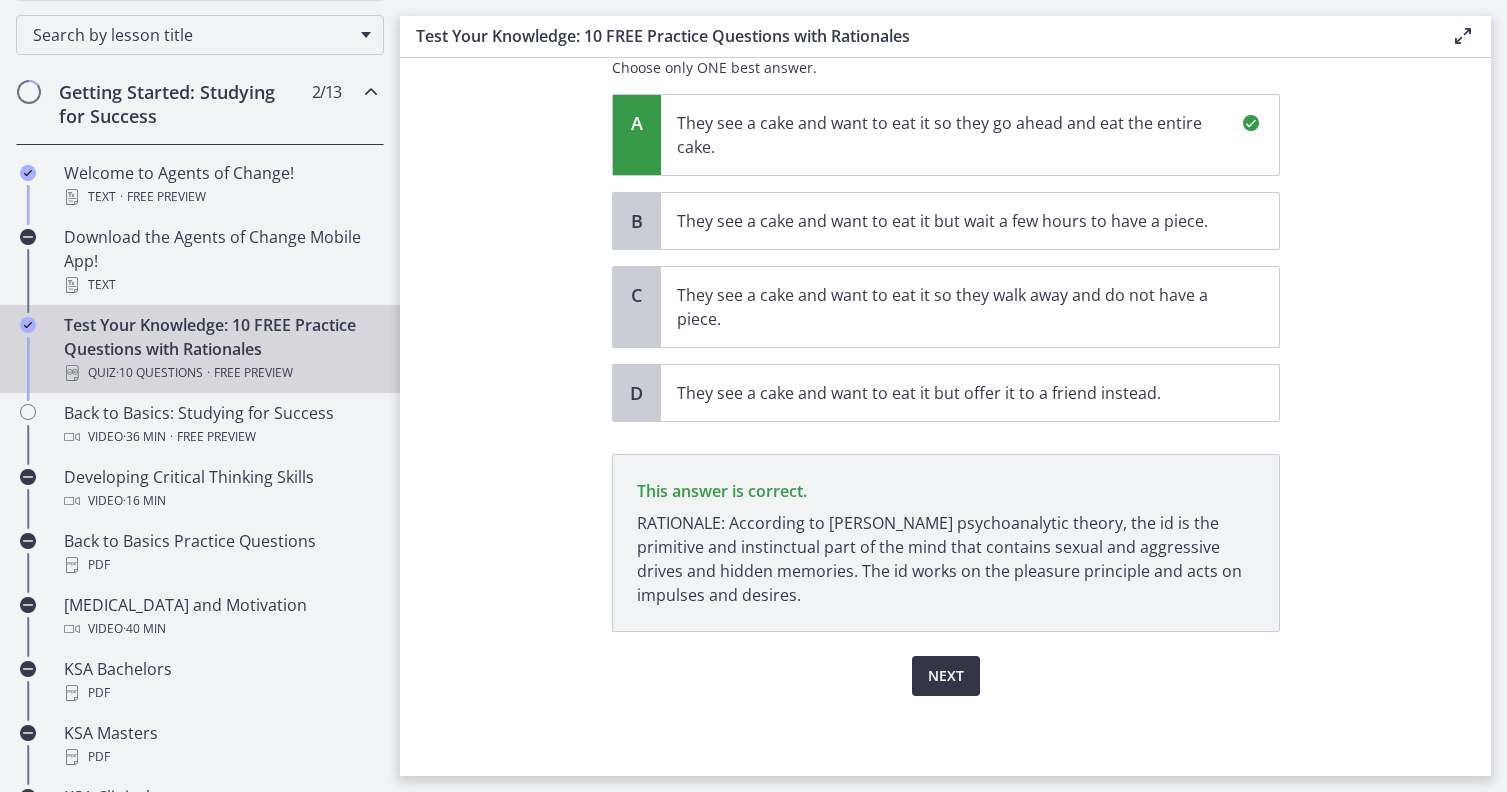 click on "Next" at bounding box center (946, 676) 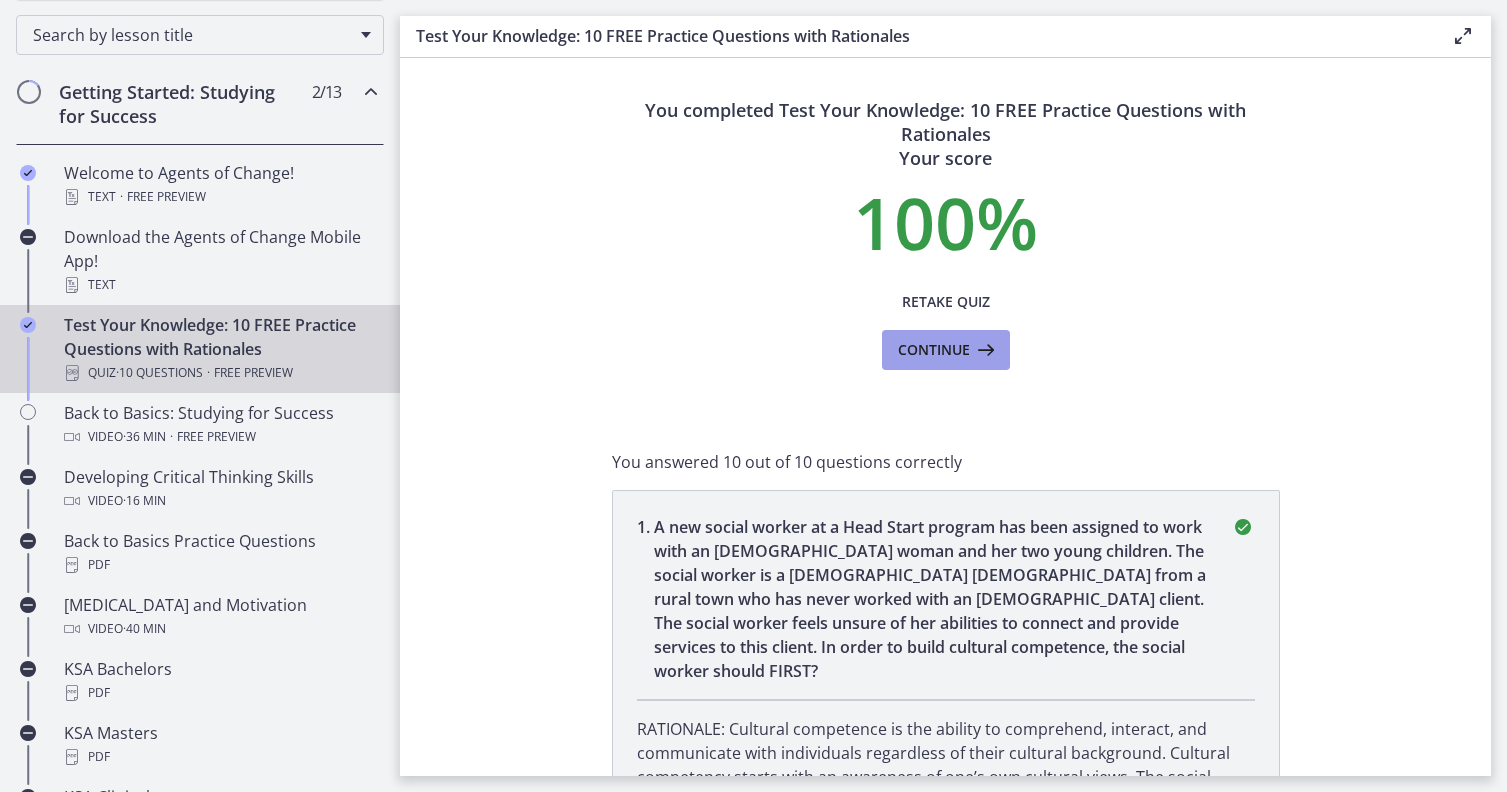 scroll, scrollTop: 0, scrollLeft: 0, axis: both 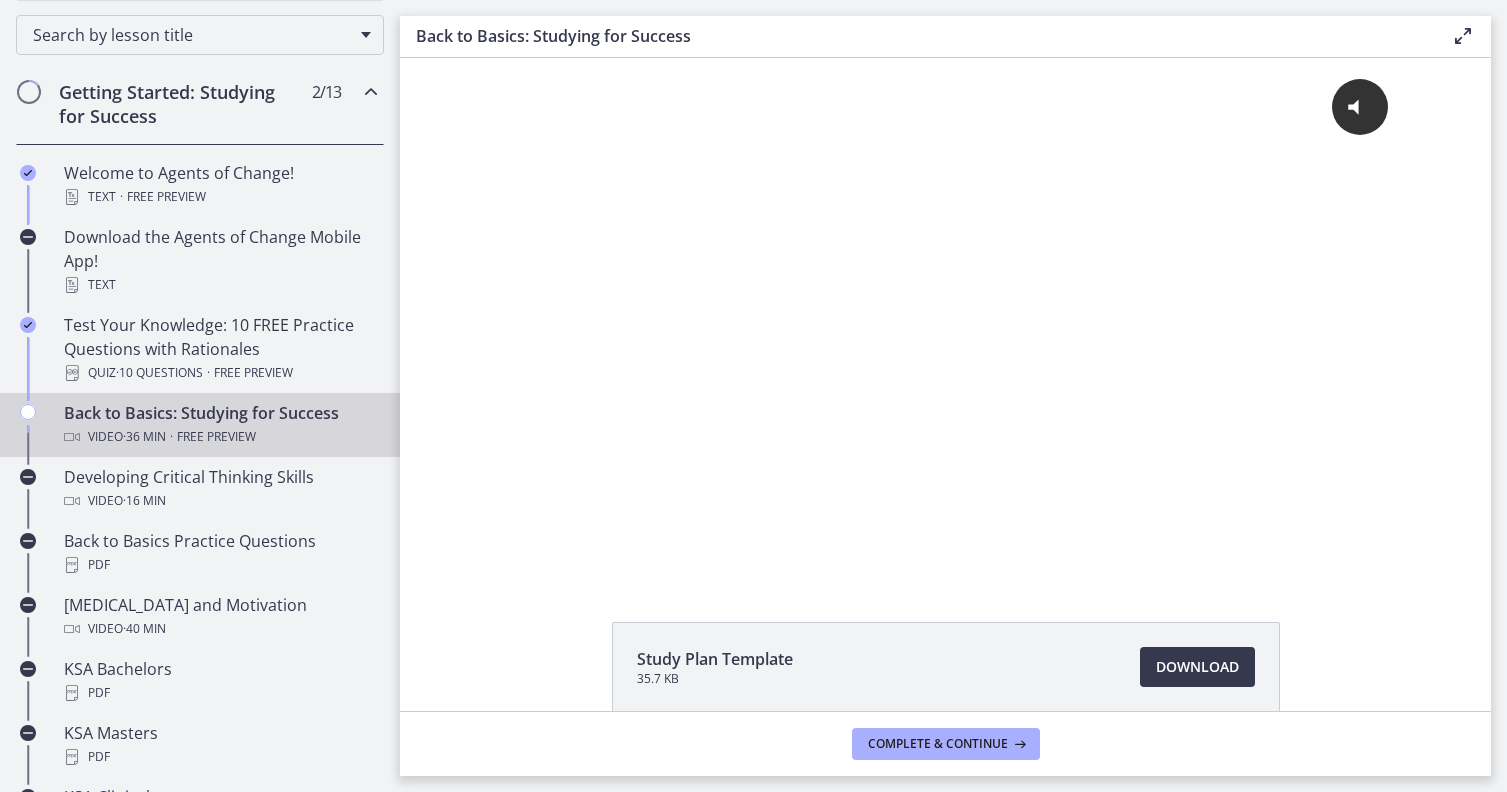 click on "Click for sound
@keyframes VOLUME_SMALL_WAVE_FLASH {
0% { opacity: 0; }
33% { opacity: 1; }
66% { opacity: 1; }
100% { opacity: 0; }
}
@keyframes VOLUME_LARGE_WAVE_FLASH {
0% { opacity: 0; }
33% { opacity: 1; }
66% { opacity: 1; }
100% { opacity: 0; }
}
.volume__small-wave {
animation: VOLUME_SMALL_WAVE_FLASH 2s infinite;
opacity: 0;
}
.volume__large-wave {
animation: VOLUME_LARGE_WAVE_FLASH 2s infinite .3s;
opacity: 0;
}" at bounding box center [945, 300] 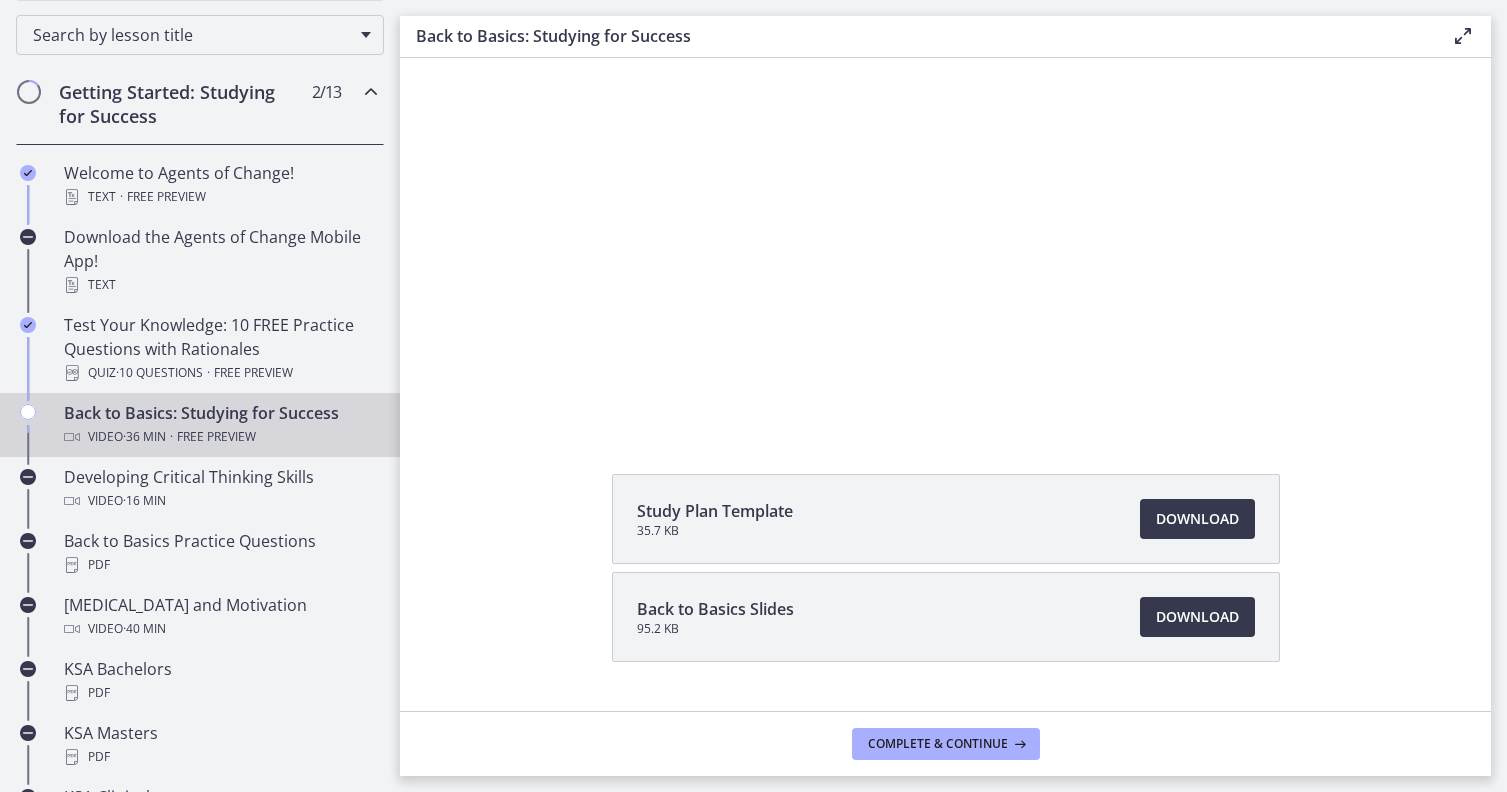scroll, scrollTop: 141, scrollLeft: 0, axis: vertical 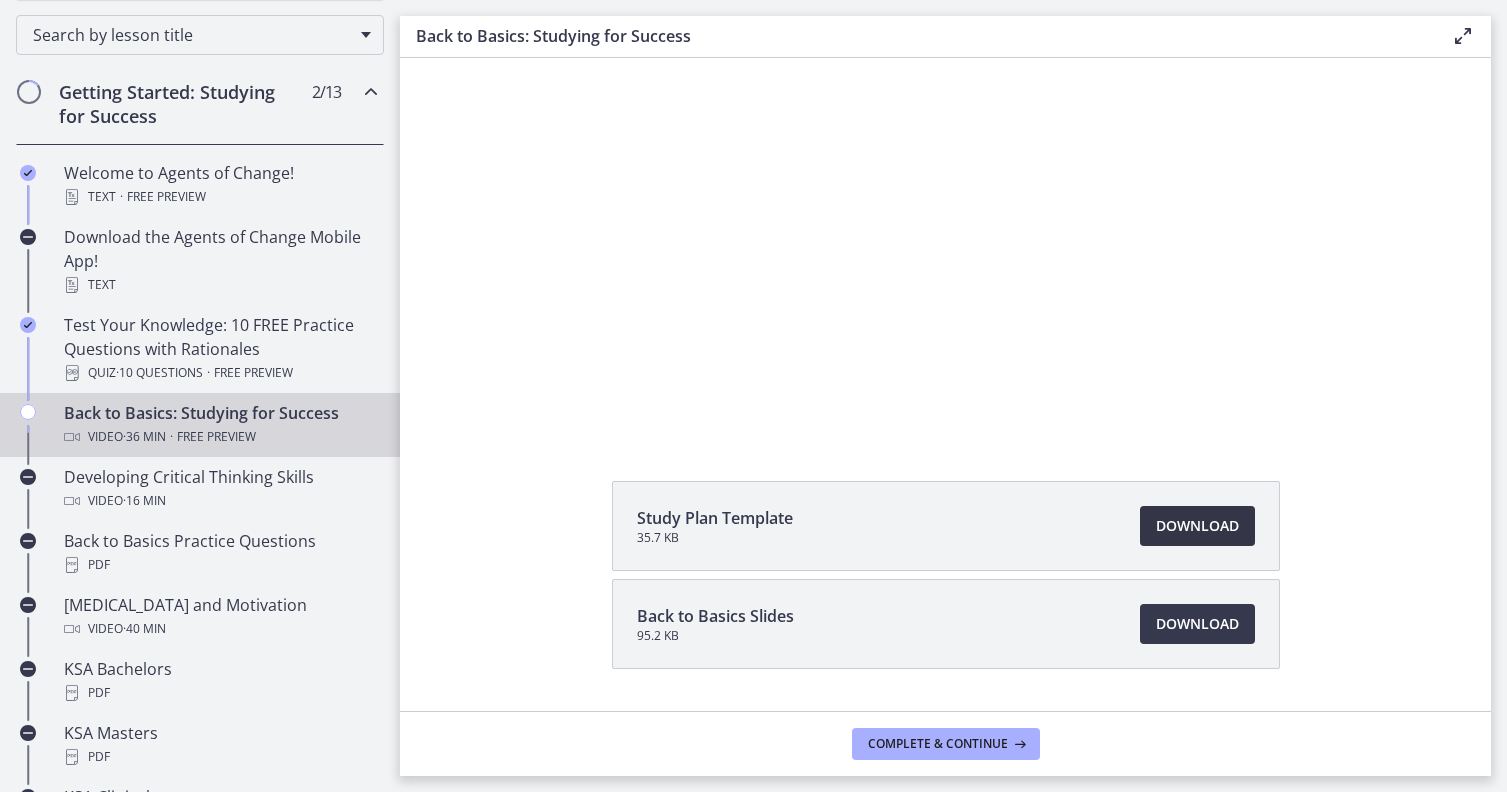 click on "Download
Opens in a new window" at bounding box center [1197, 526] 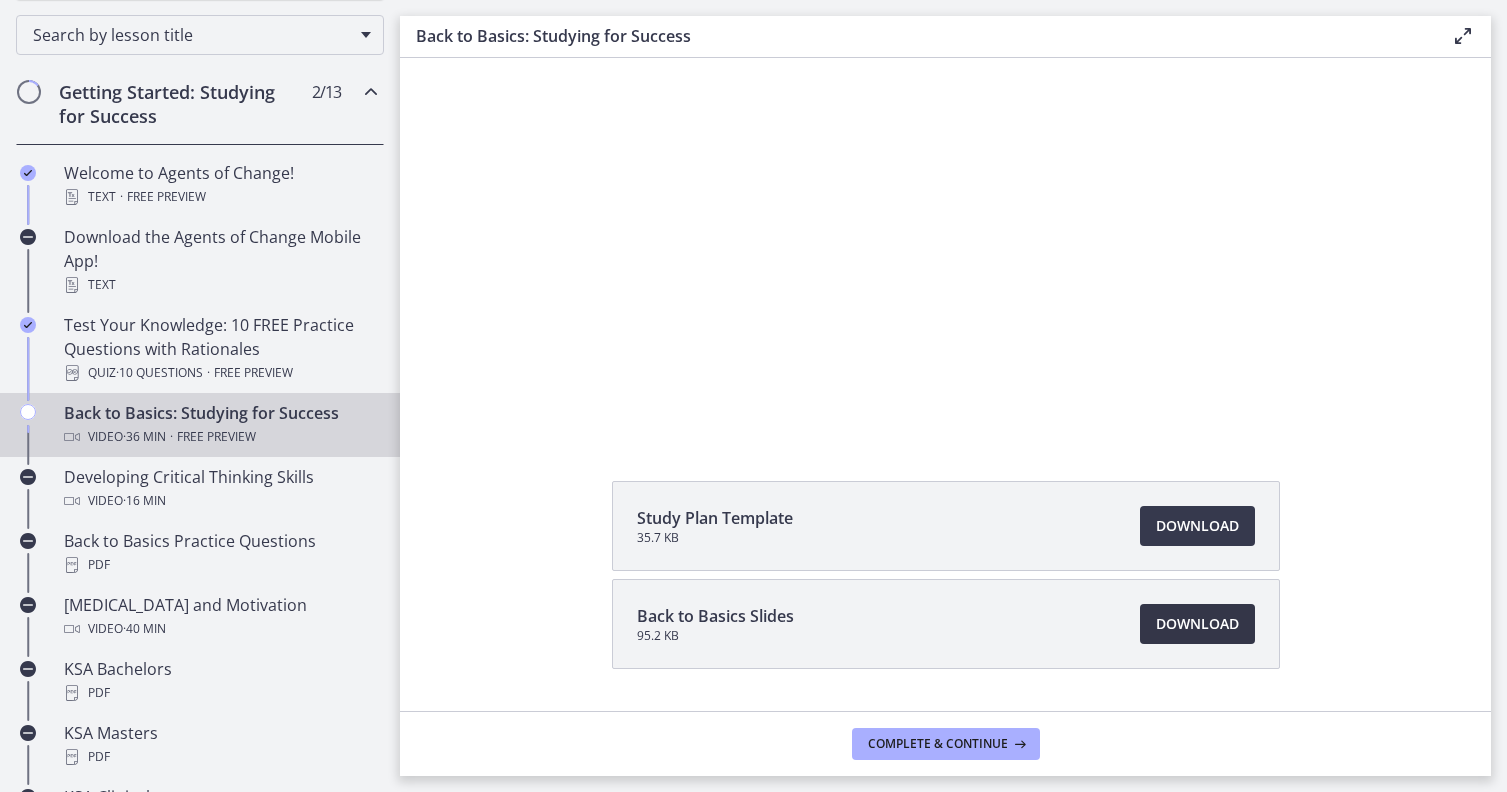 click on "Download
Opens in a new window" at bounding box center [1197, 624] 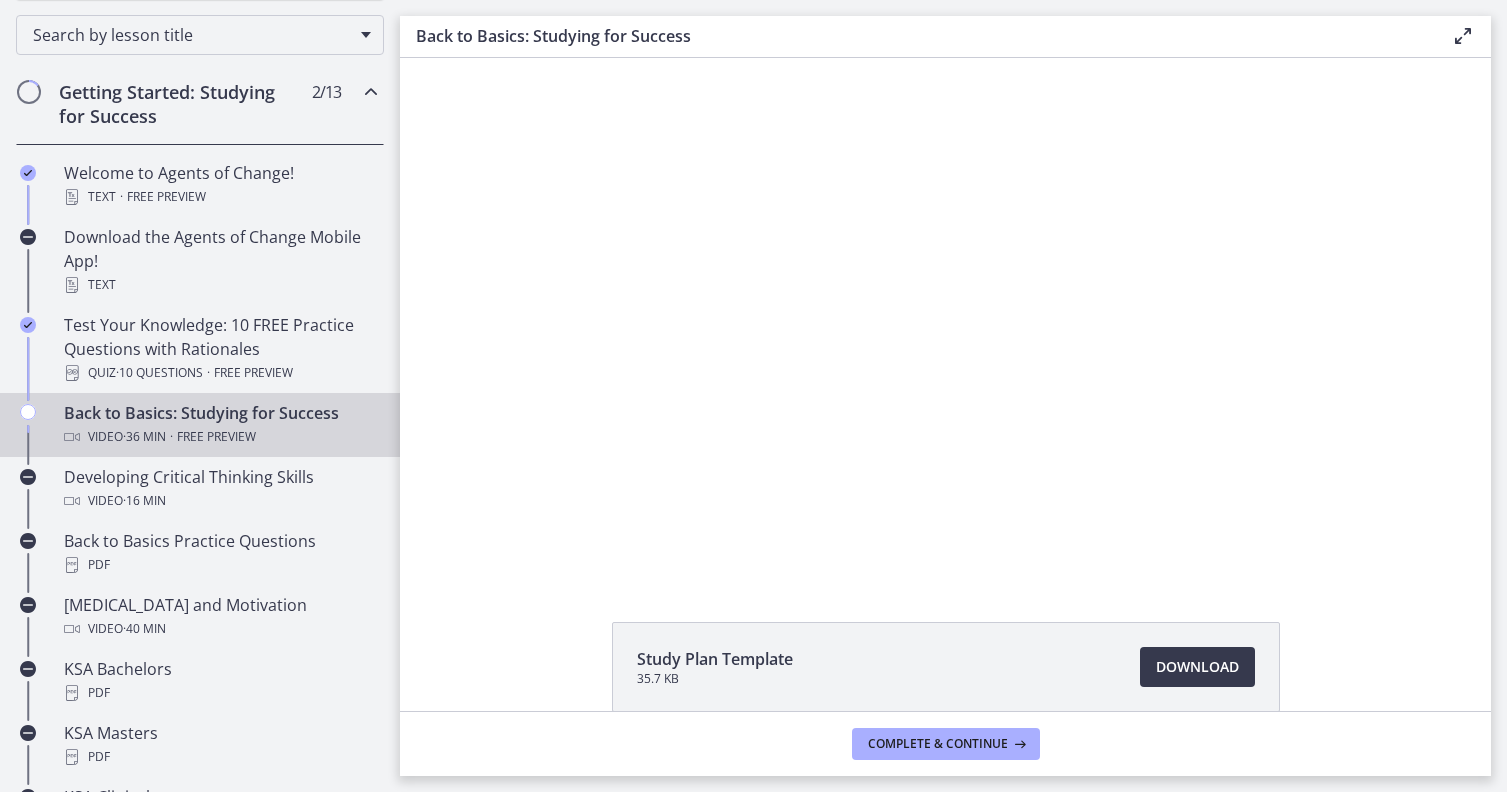 scroll, scrollTop: 0, scrollLeft: 0, axis: both 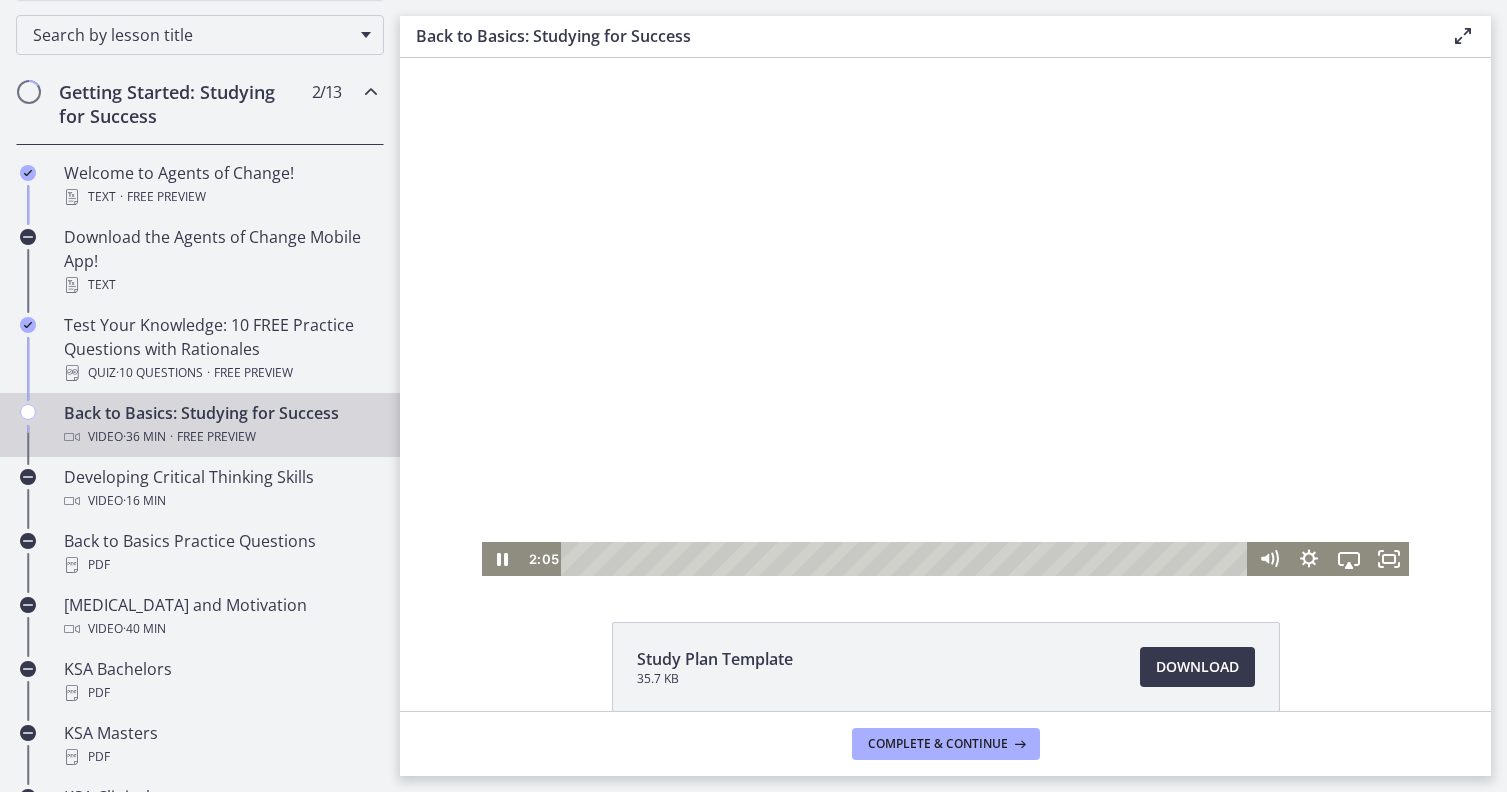 click at bounding box center (945, 317) 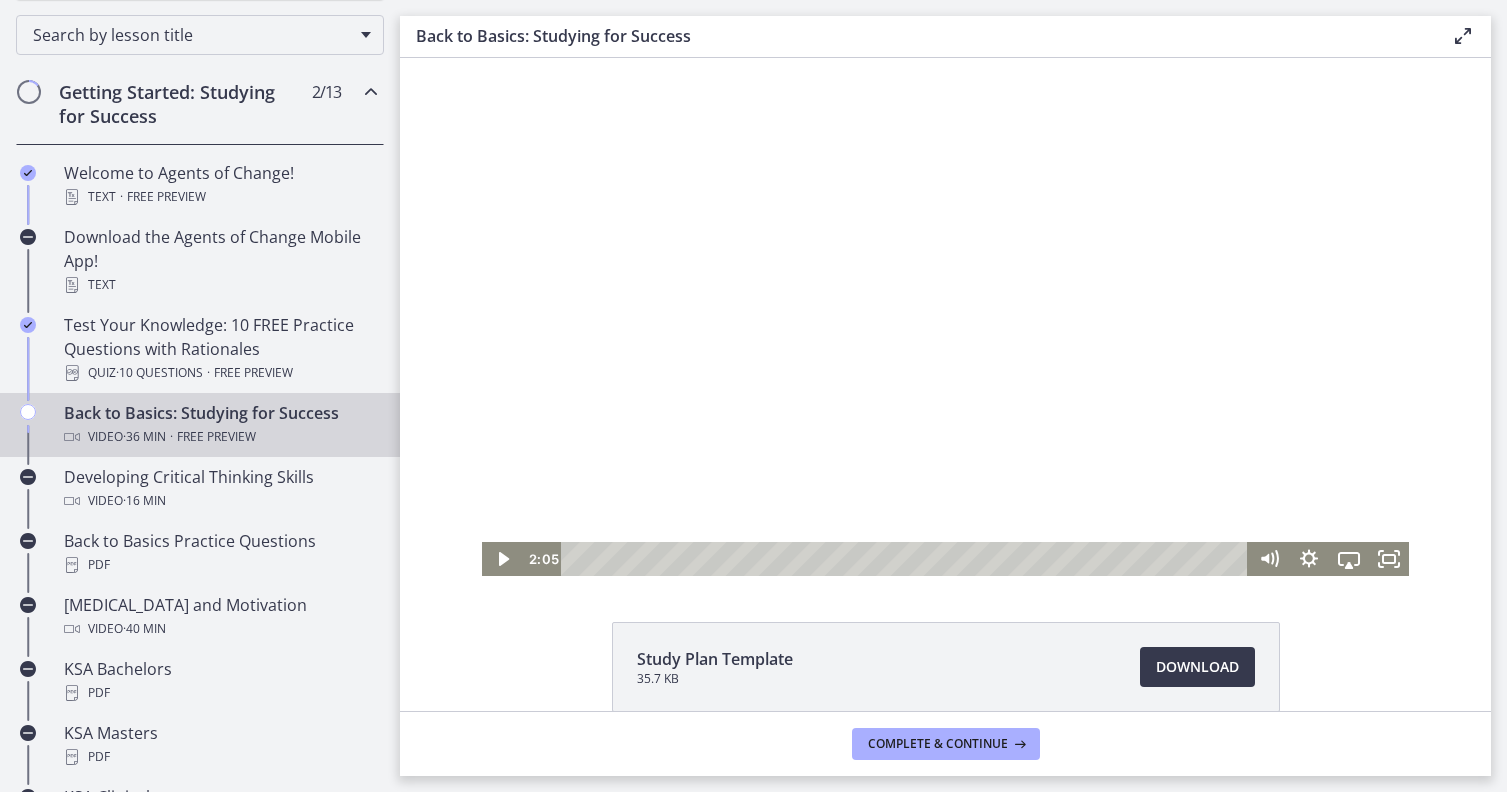 click at bounding box center [945, 317] 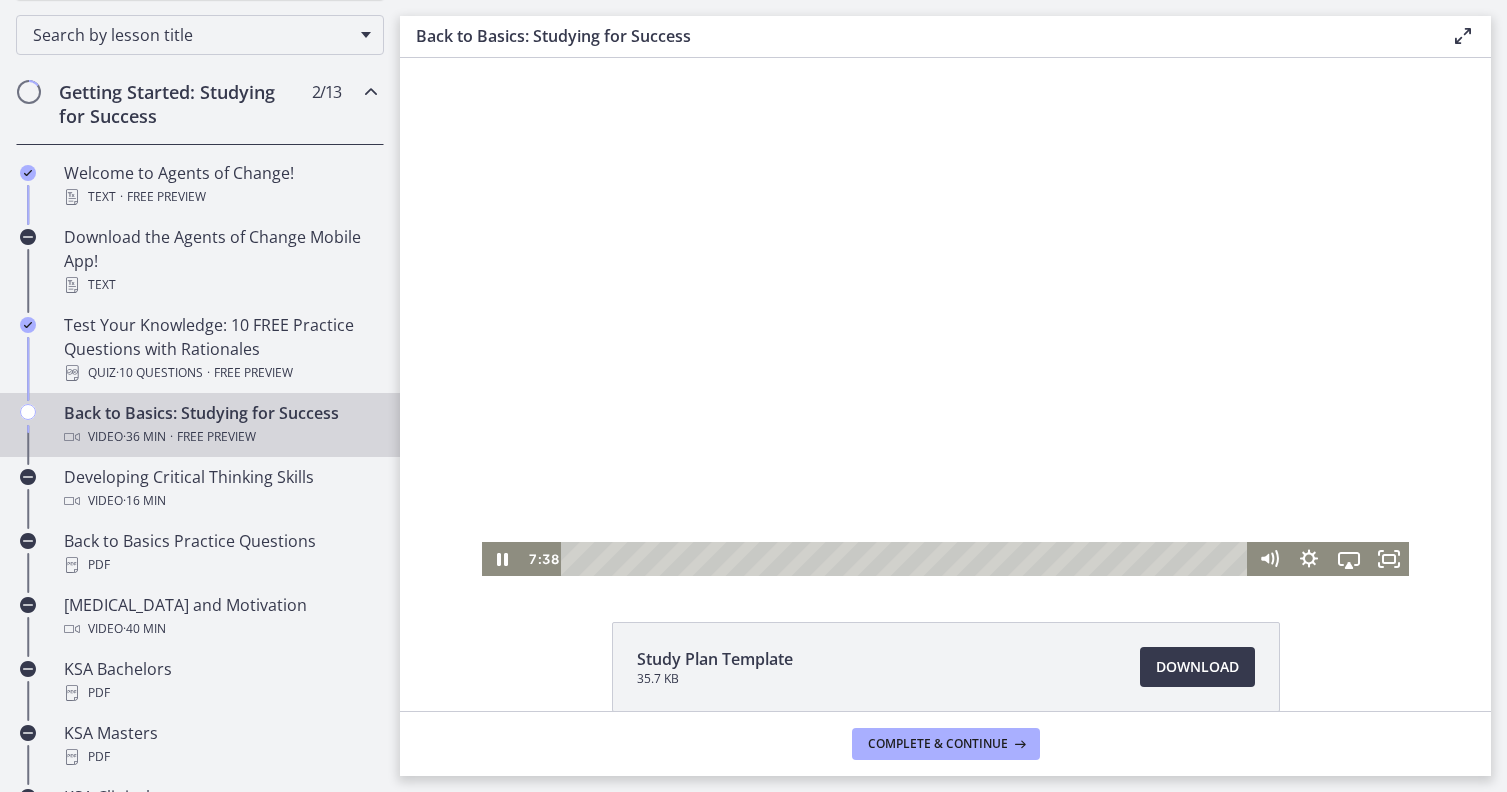 click at bounding box center (945, 317) 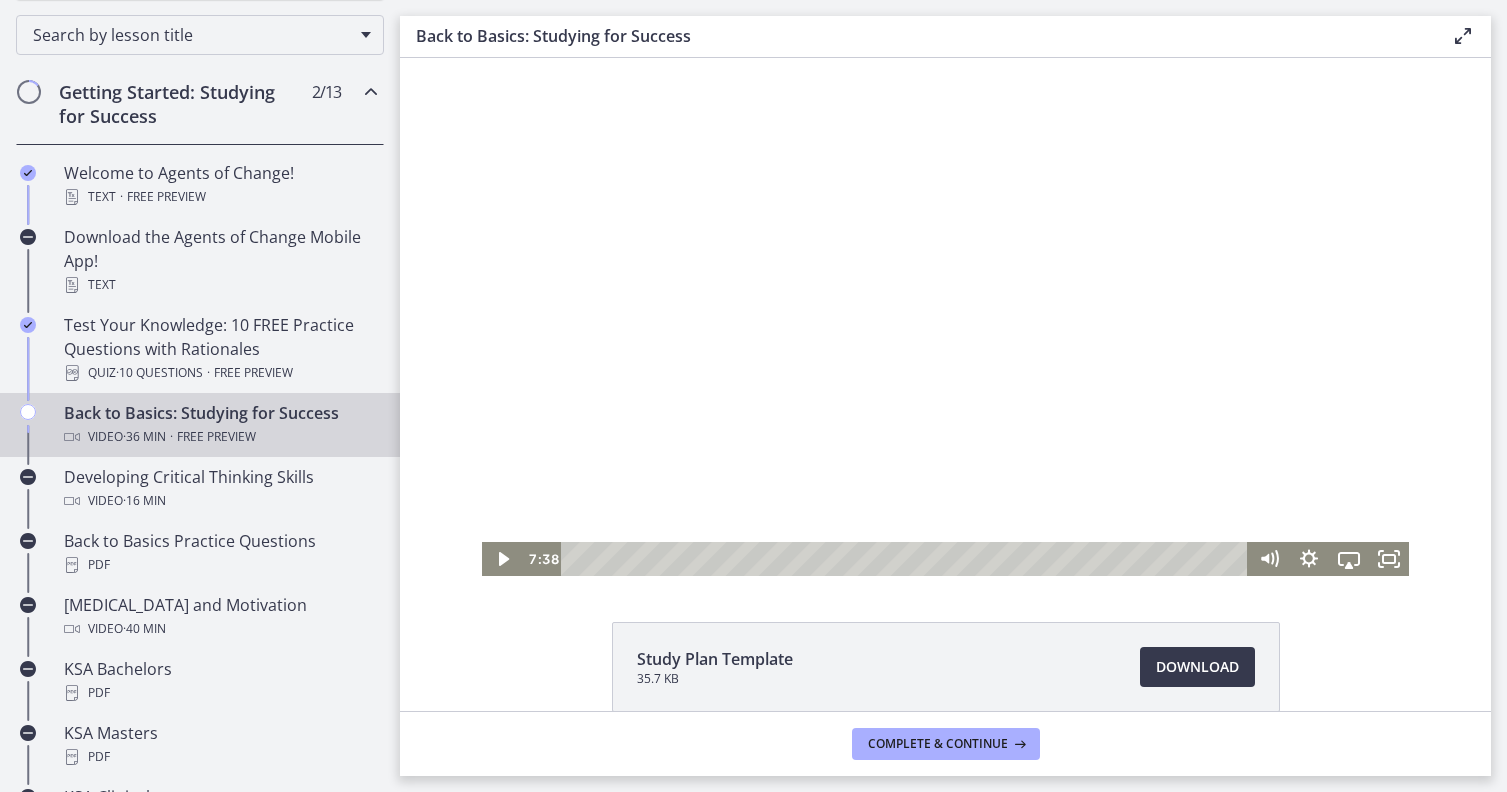 click at bounding box center (945, 317) 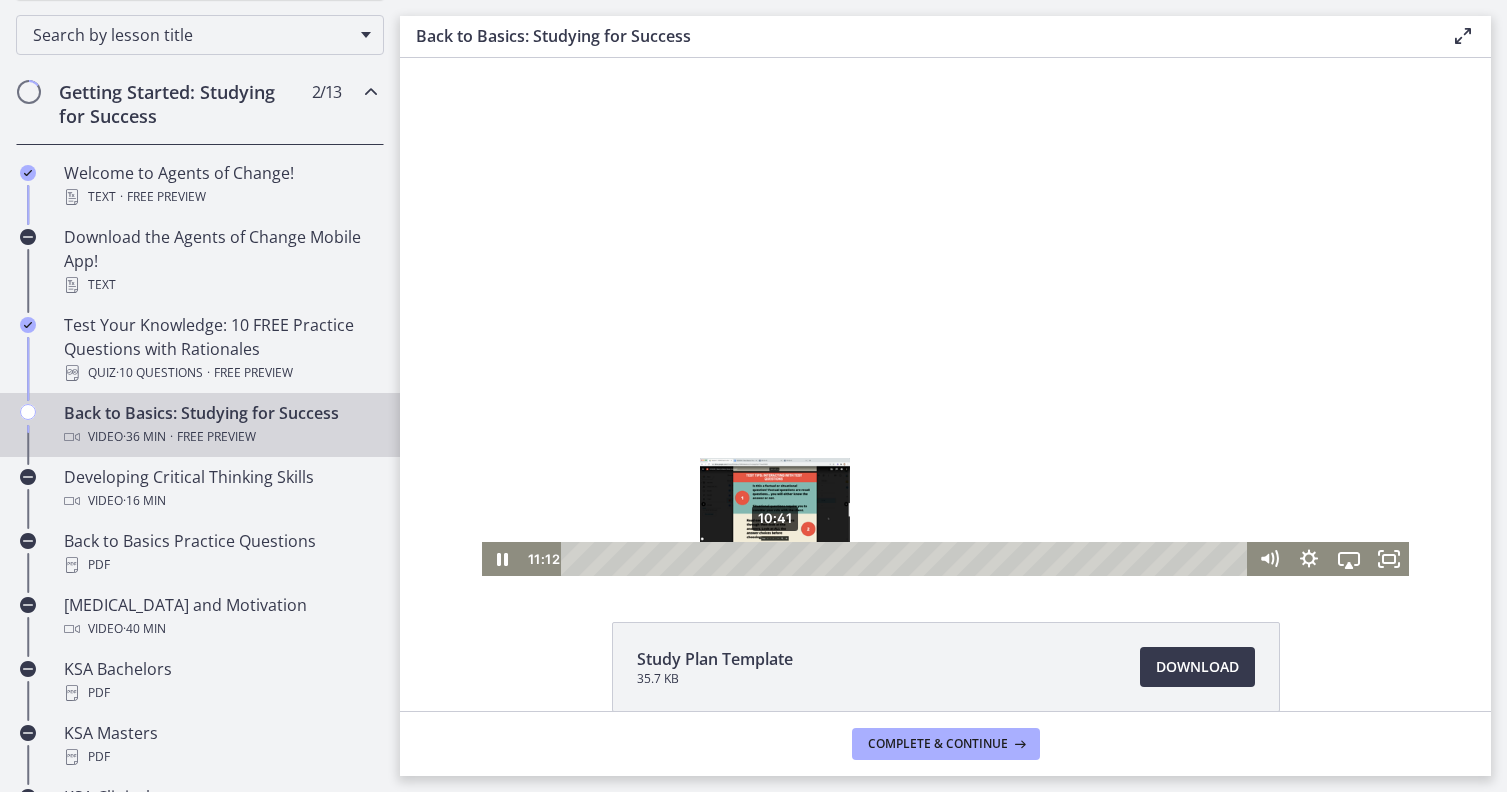 click on "10:41" at bounding box center [907, 559] 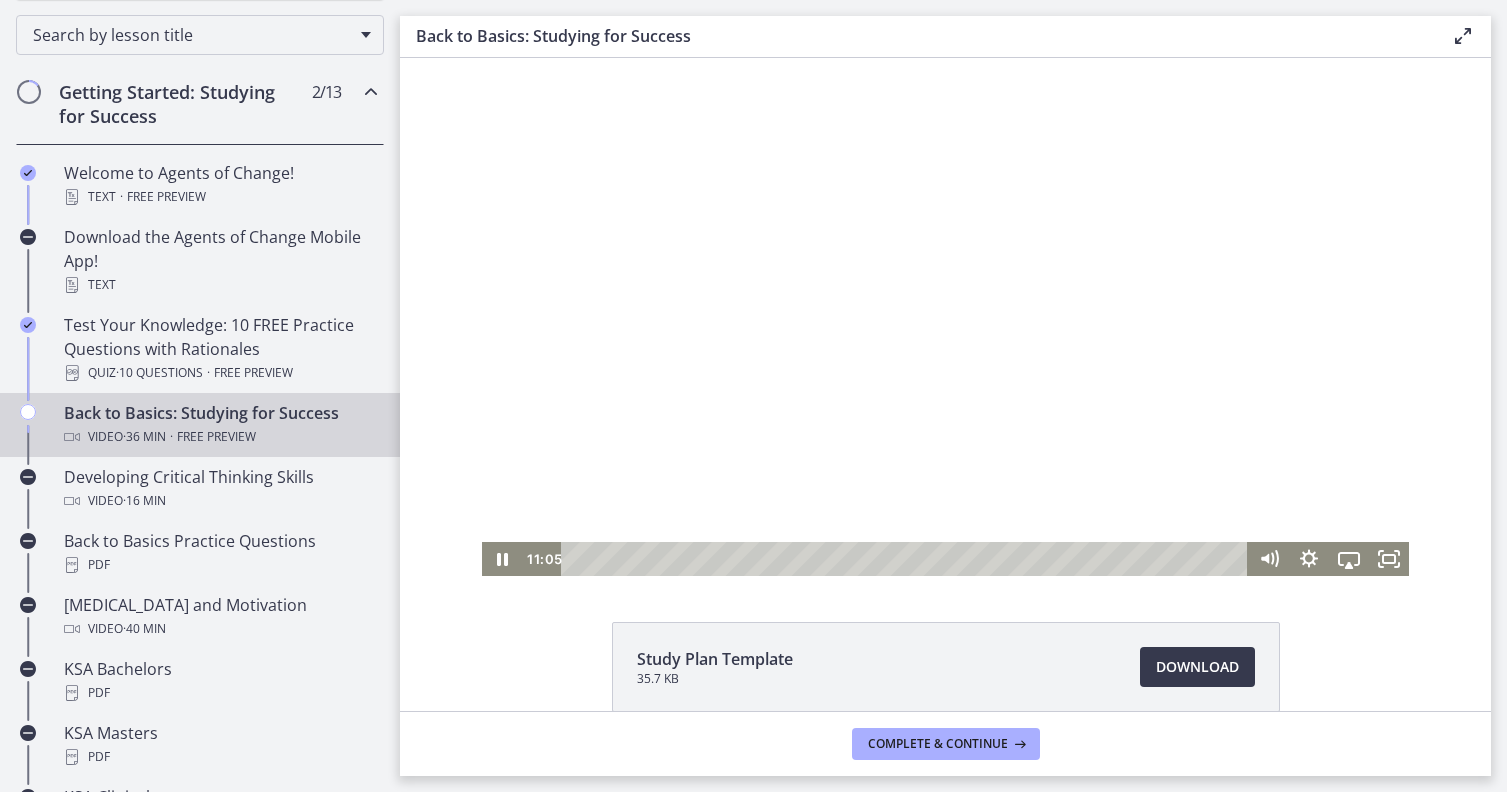 click at bounding box center [945, 317] 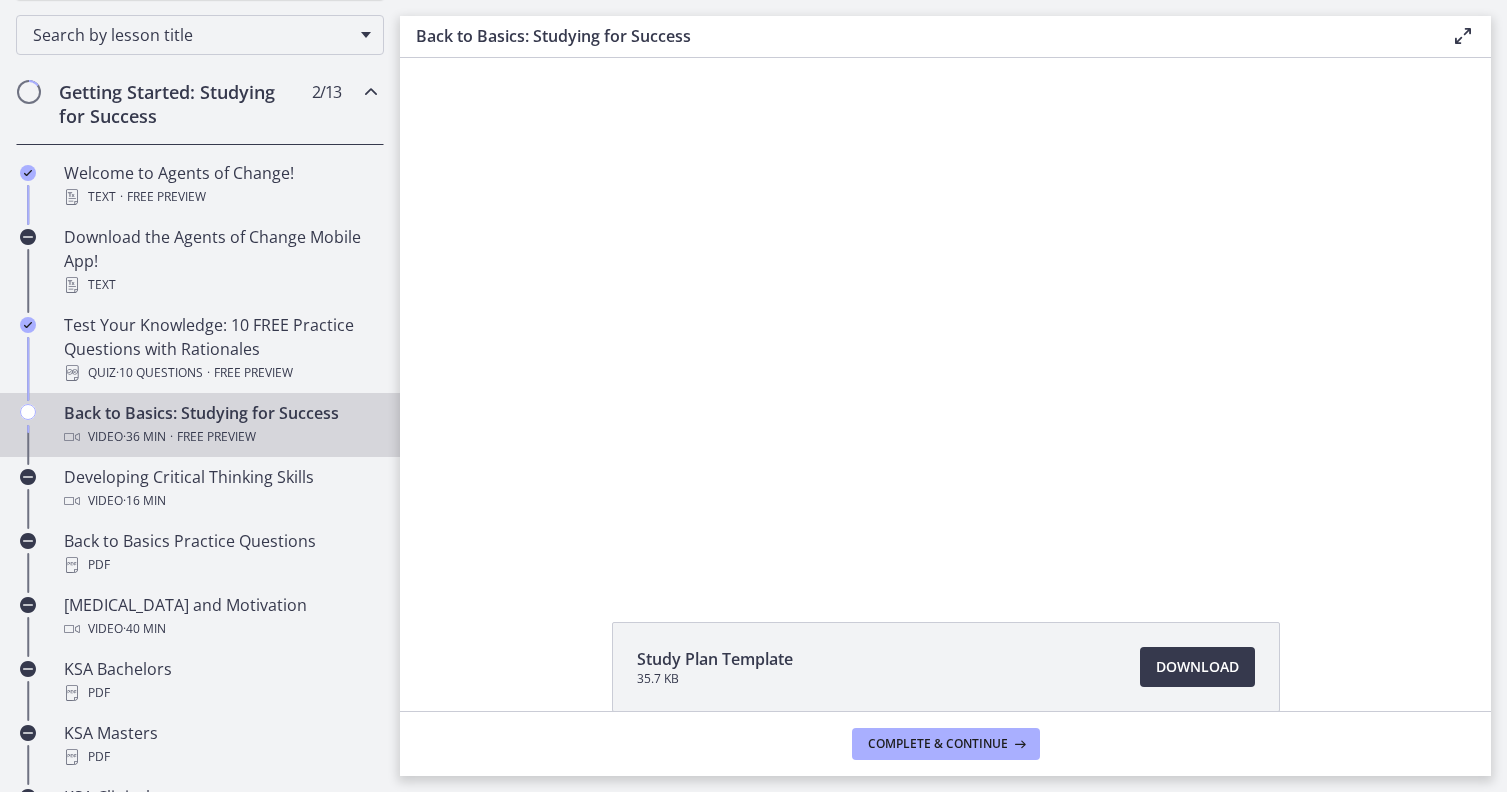 click at bounding box center [945, 317] 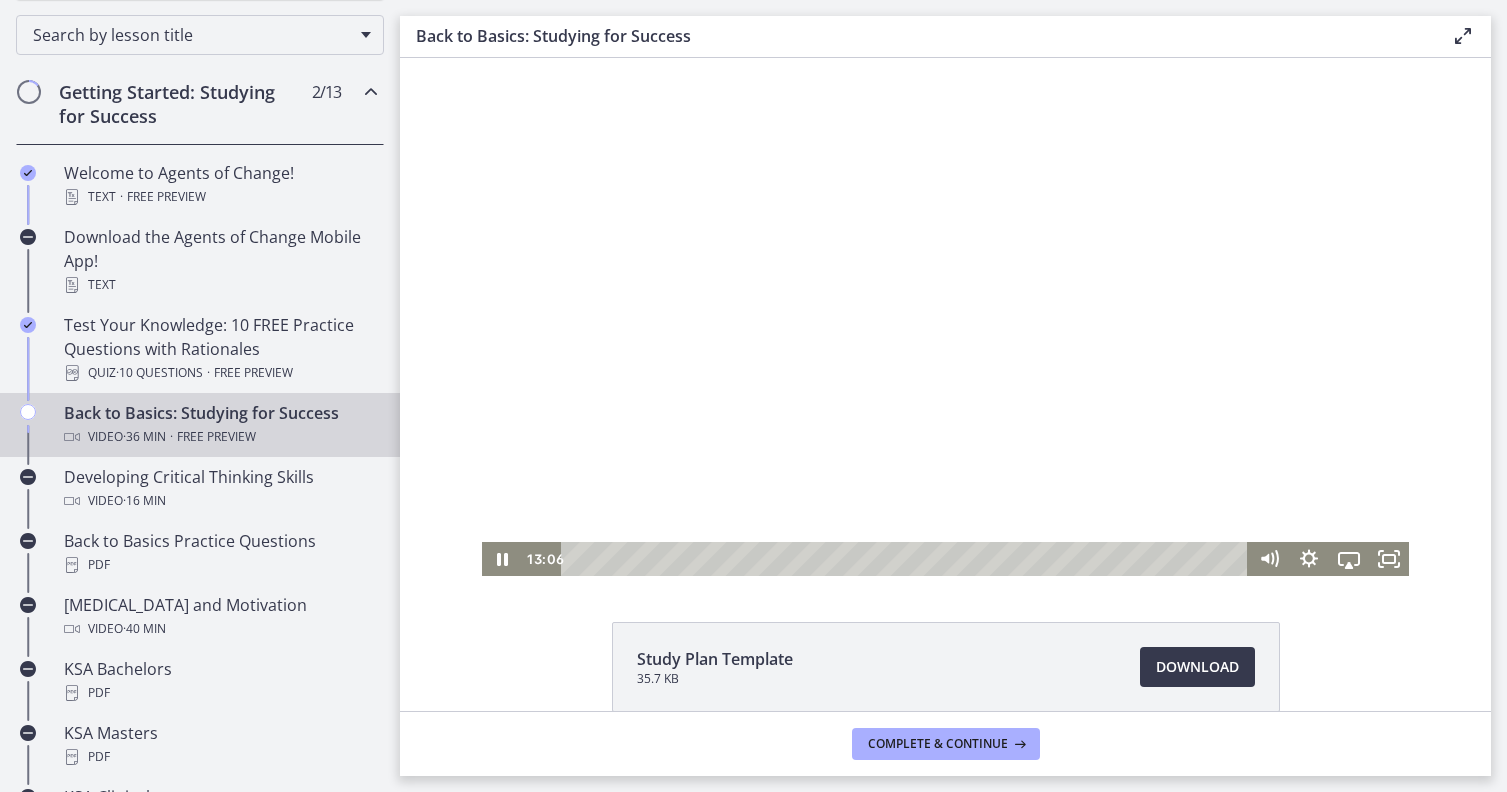click at bounding box center [945, 317] 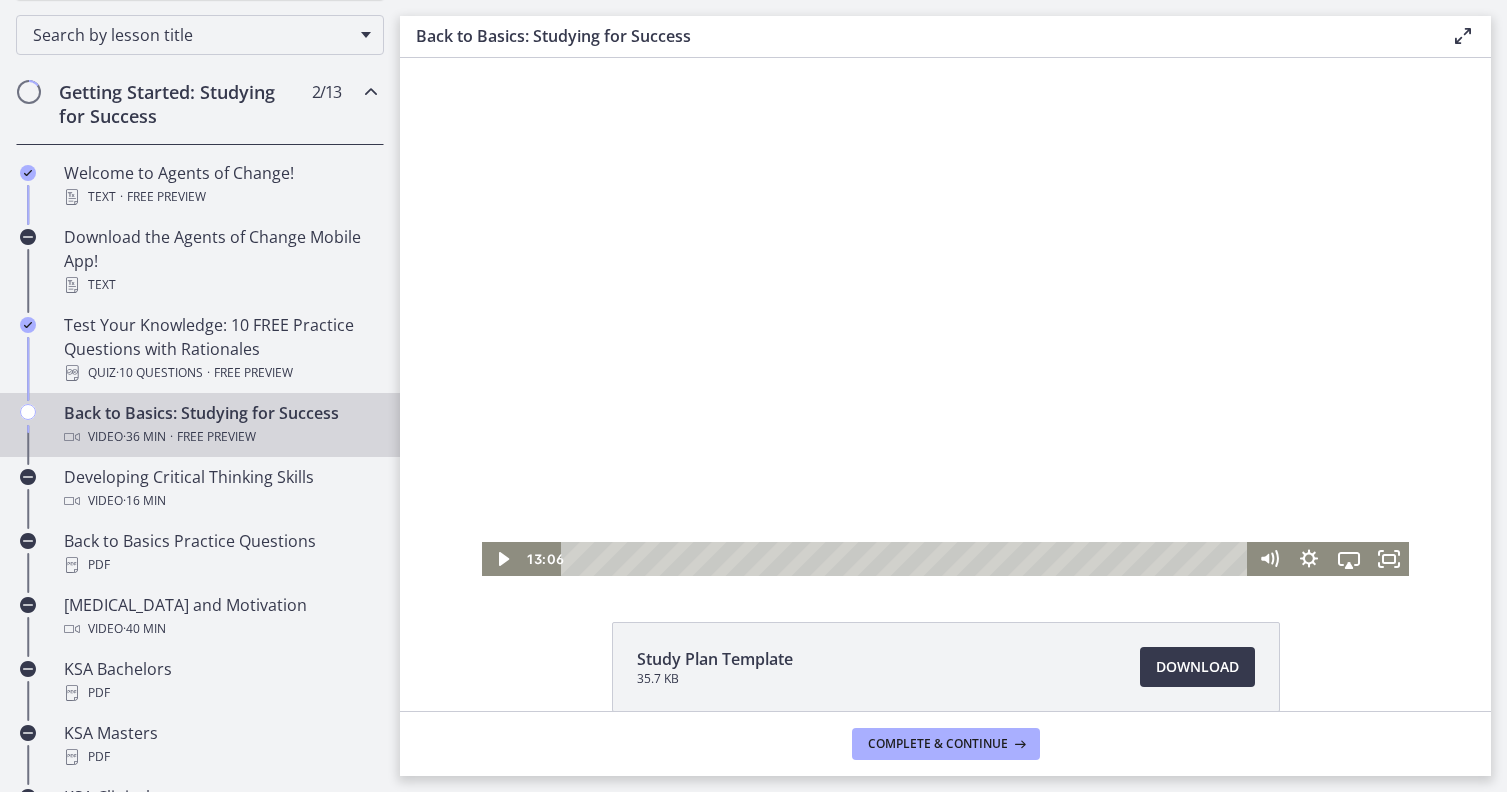 click at bounding box center [945, 317] 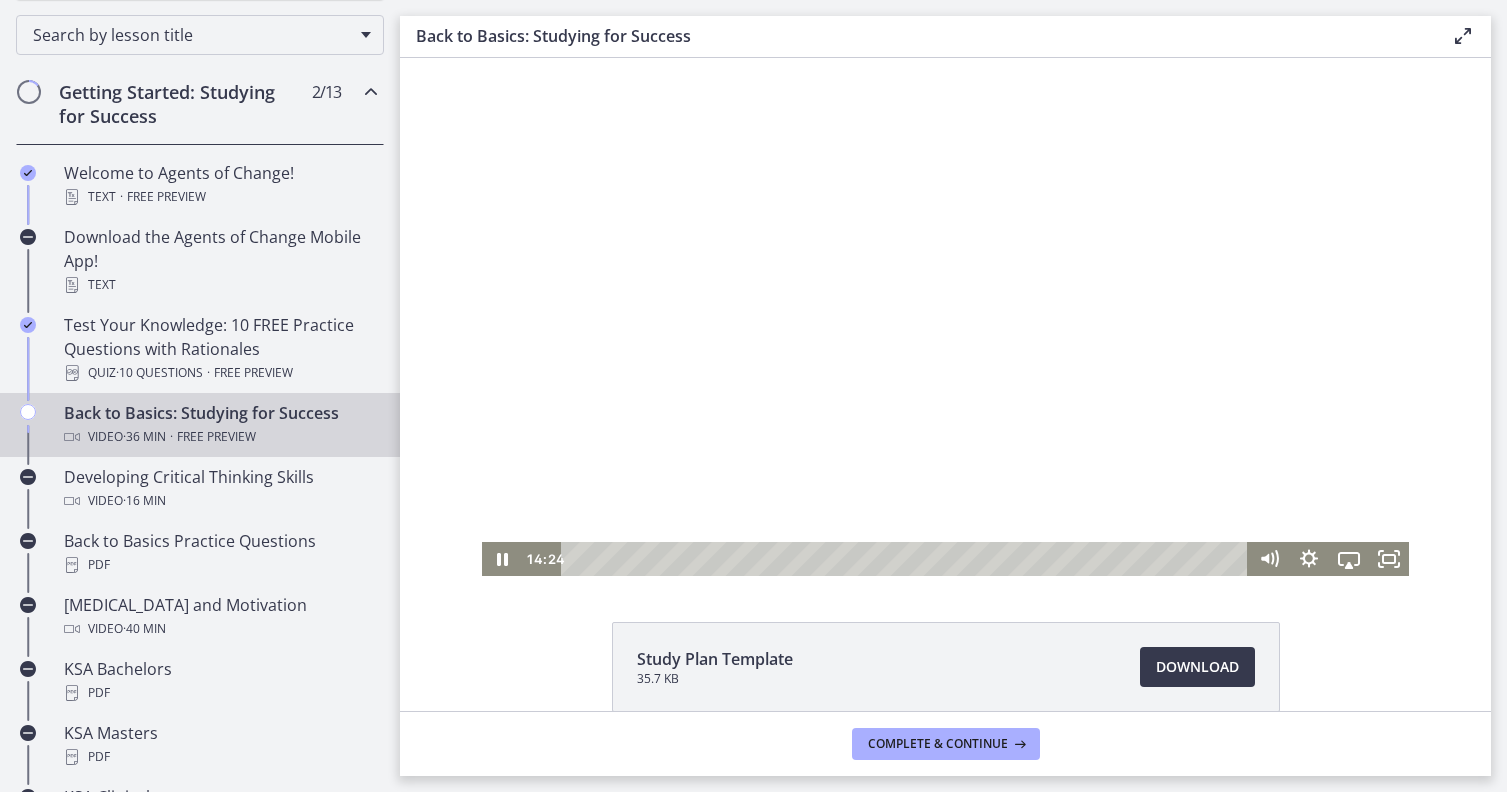 click at bounding box center (945, 317) 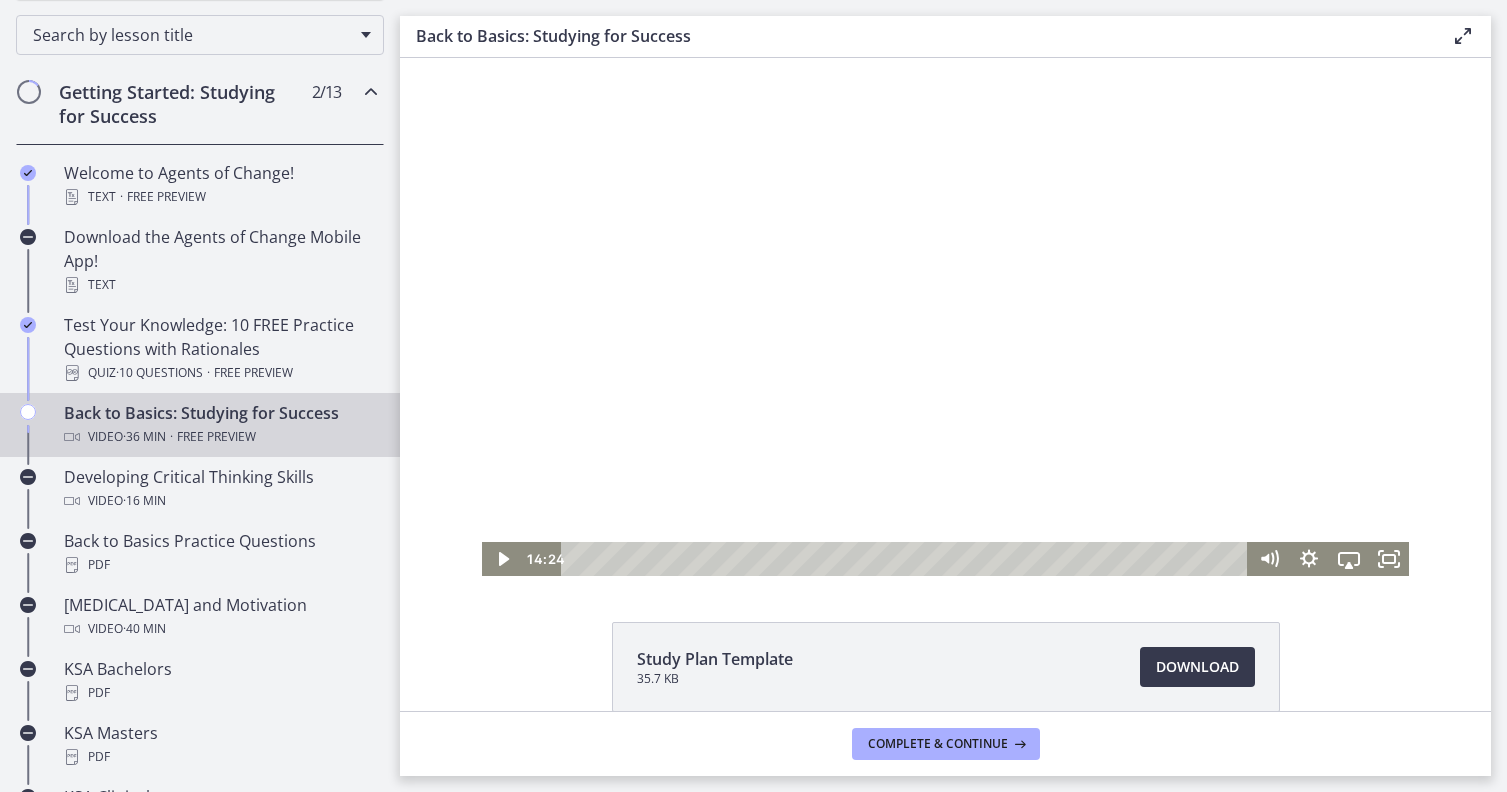 click at bounding box center (945, 317) 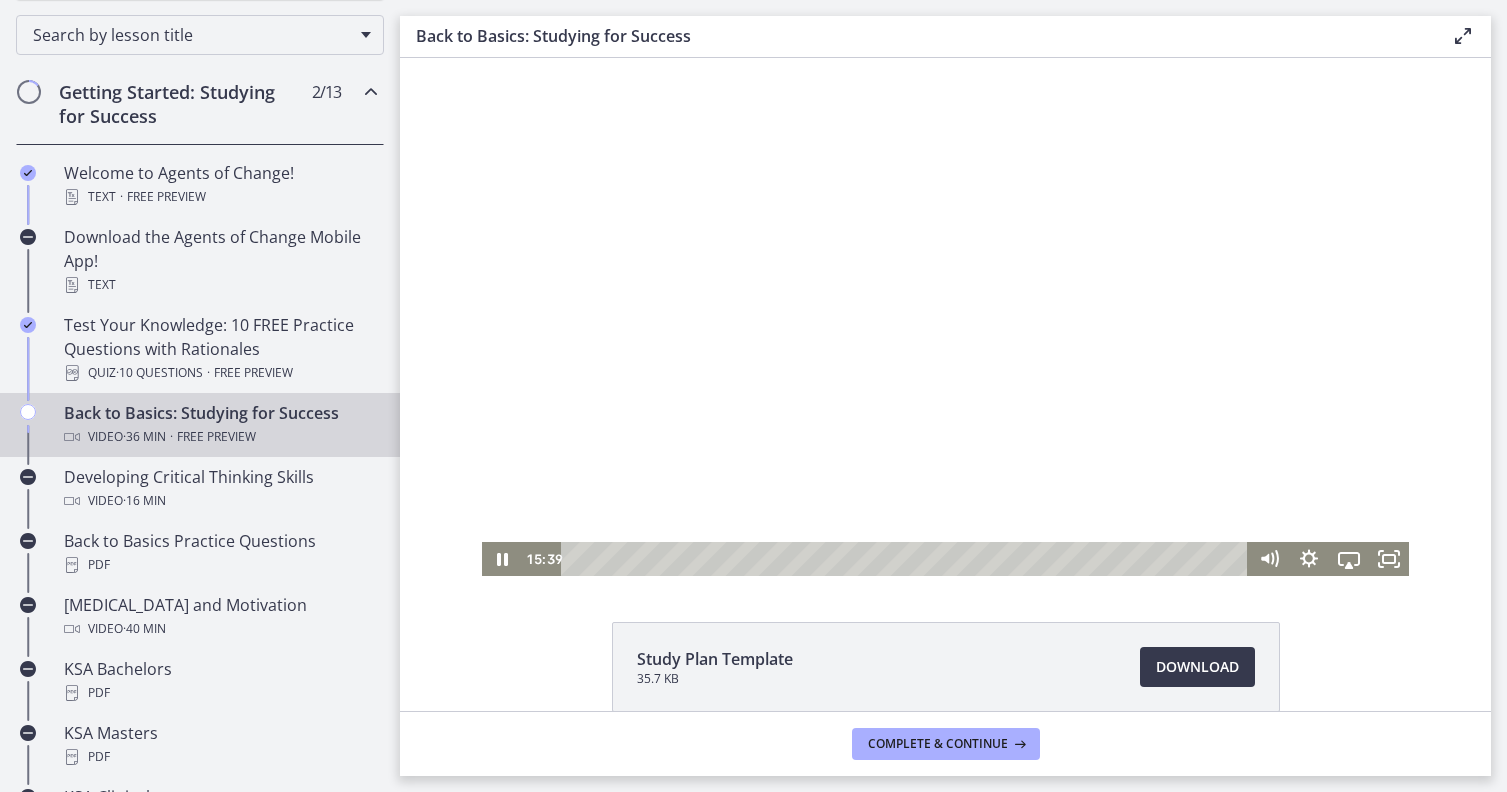 click at bounding box center (945, 317) 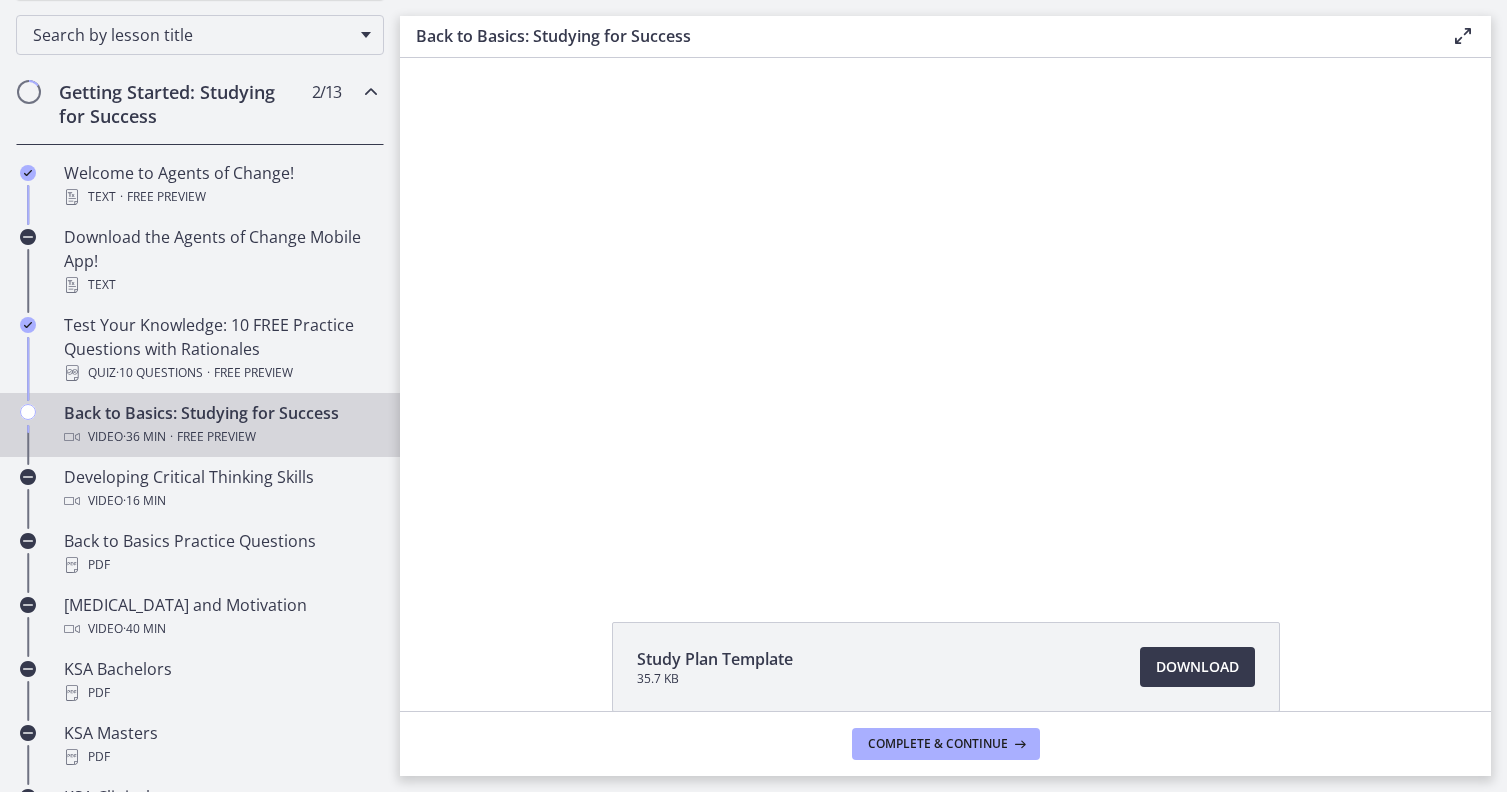 click at bounding box center [945, 317] 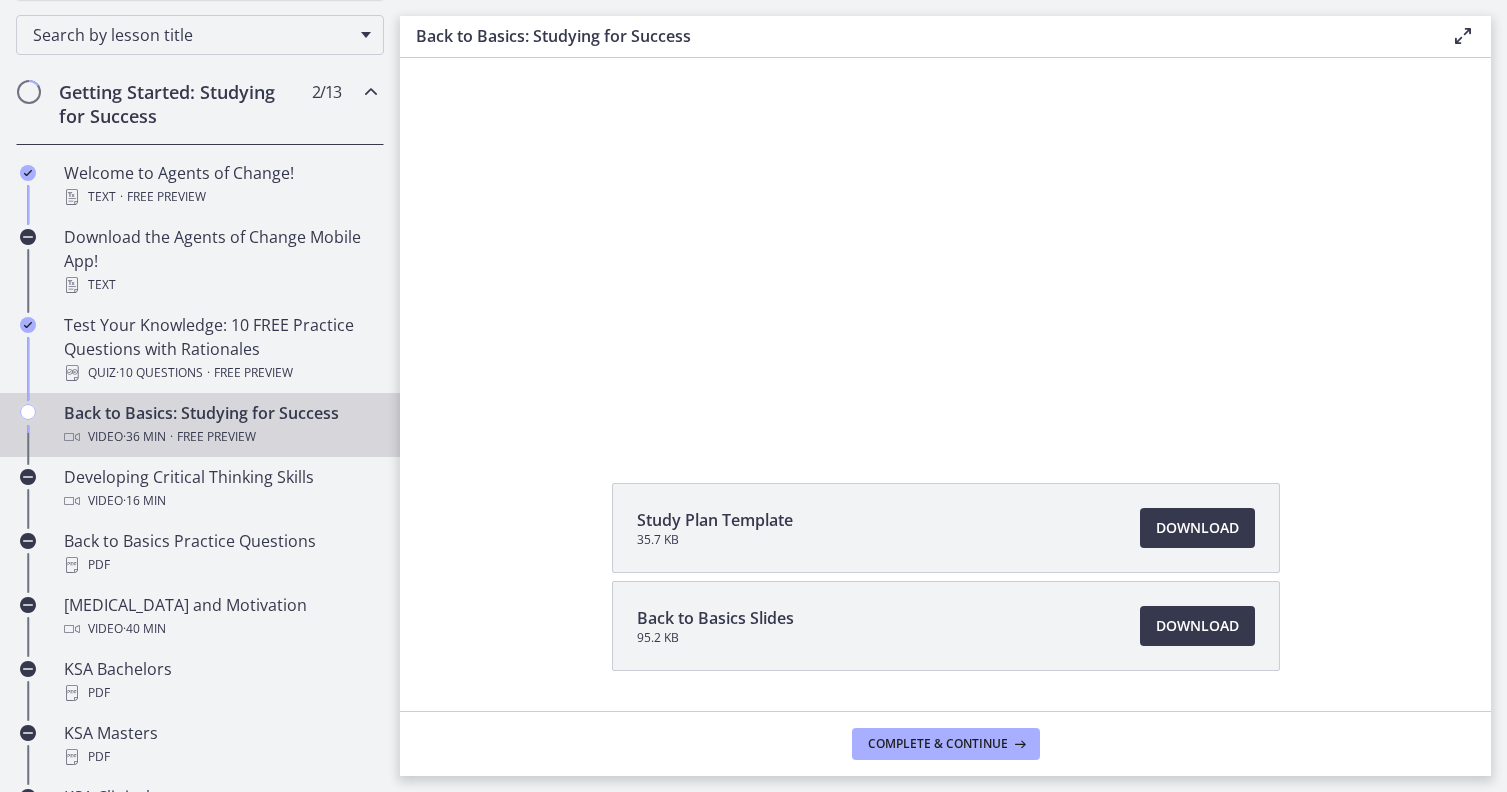 scroll, scrollTop: 161, scrollLeft: 0, axis: vertical 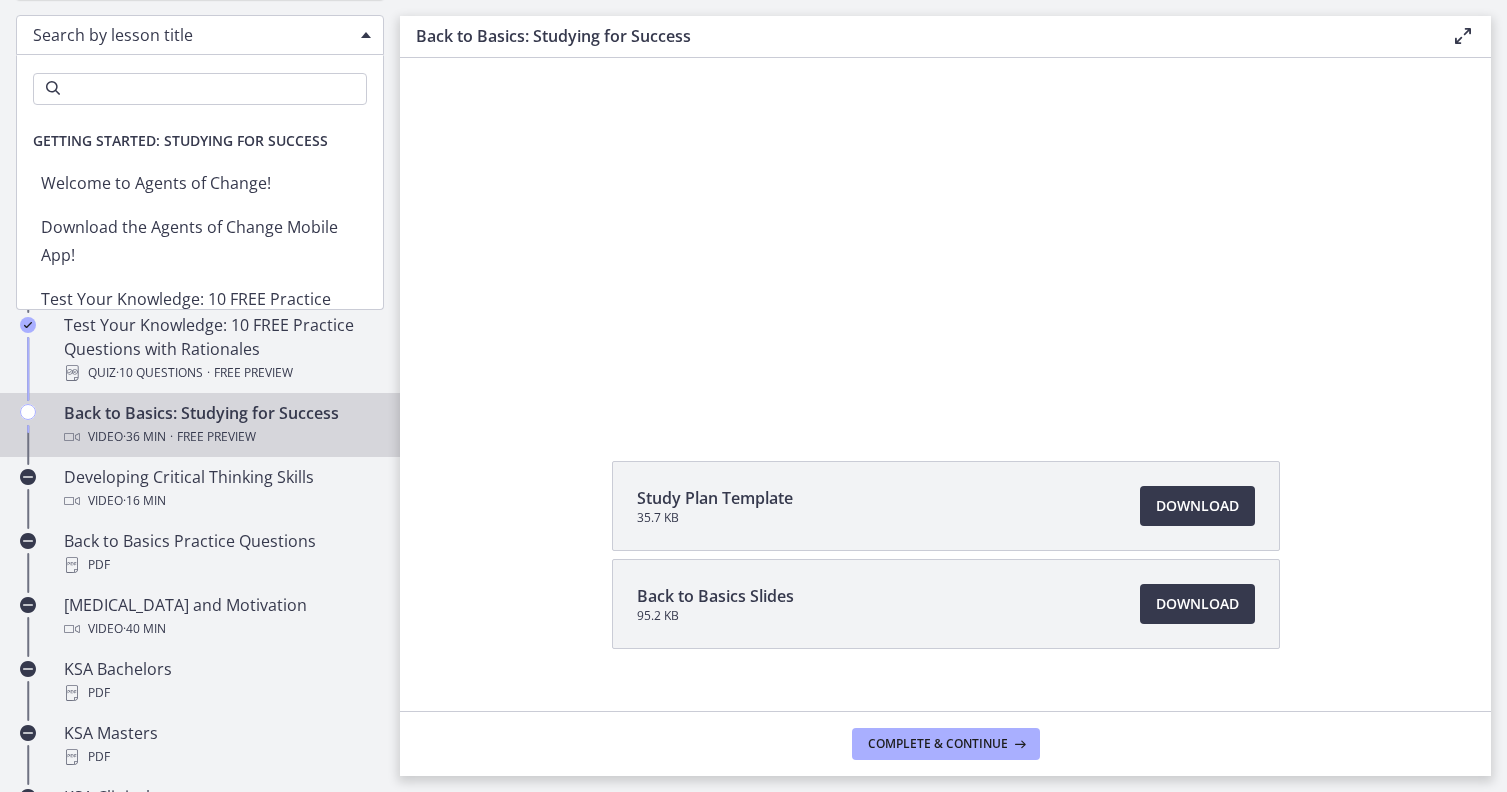 click at bounding box center [366, 35] 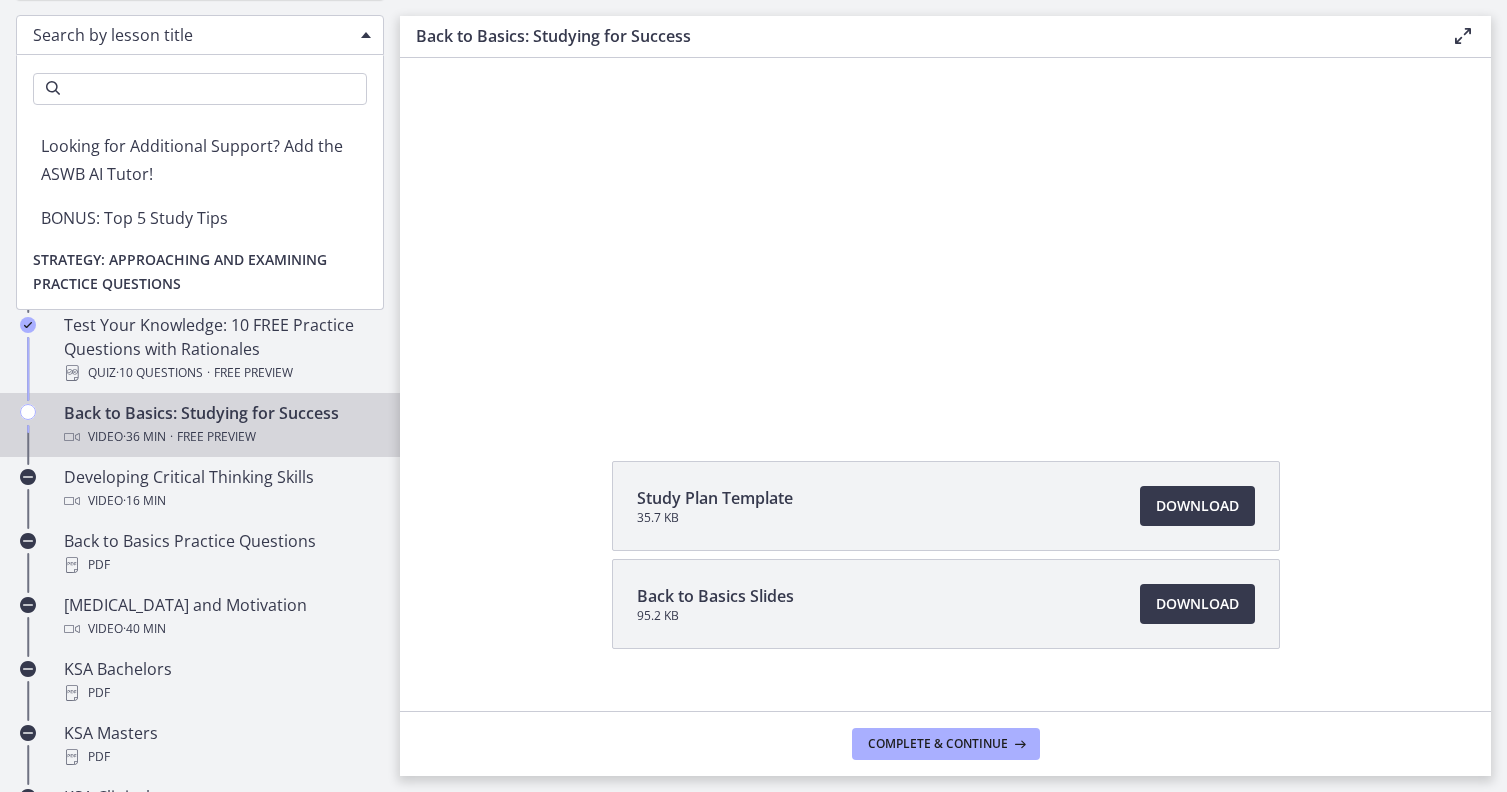 scroll, scrollTop: 579, scrollLeft: 0, axis: vertical 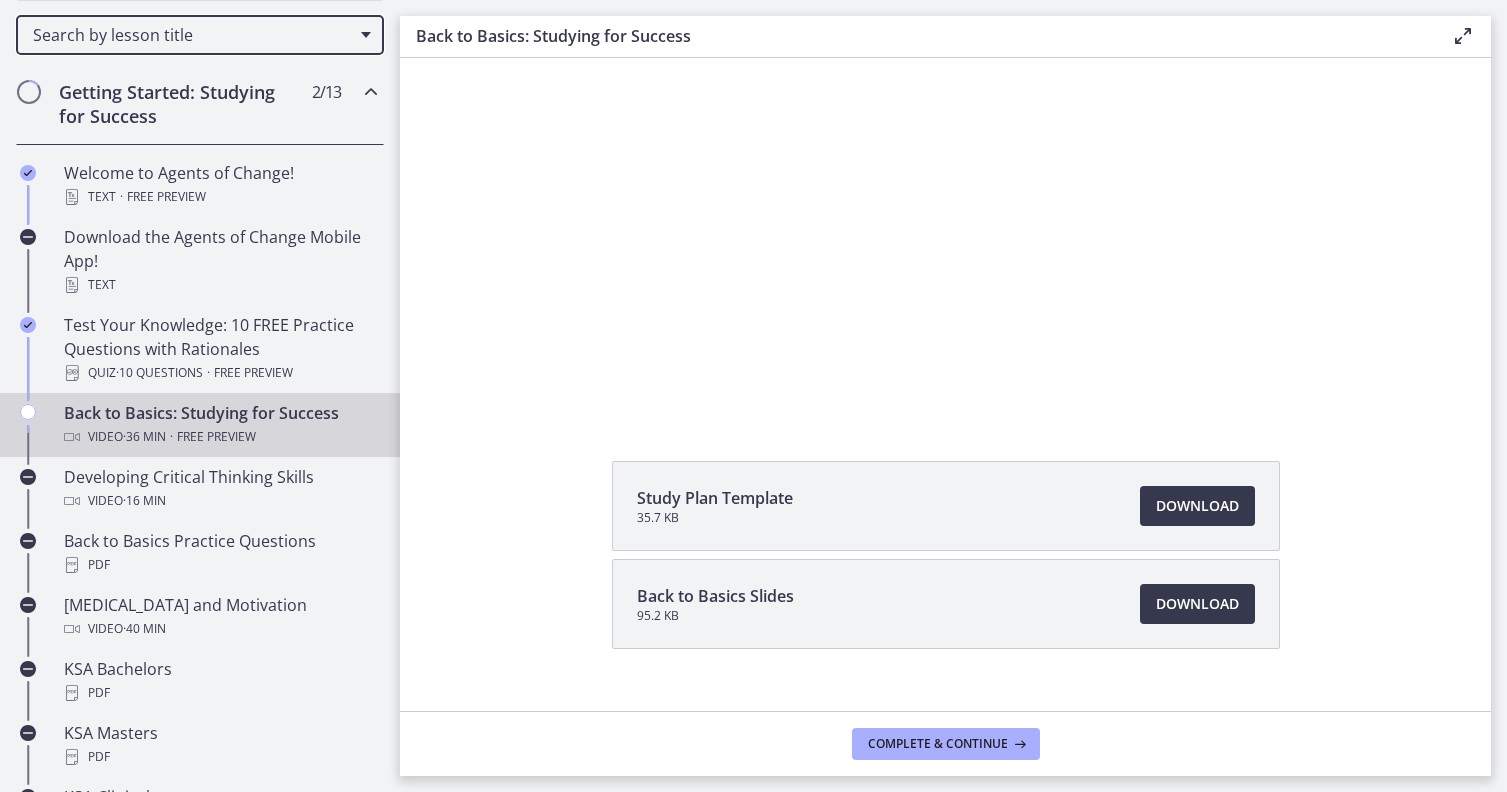 click on "Study Plan Template
35.7 KB
Download
Opens in a new window
Back to Basics Slides
95.2 KB
Download
Opens in a new window" at bounding box center (945, 603) 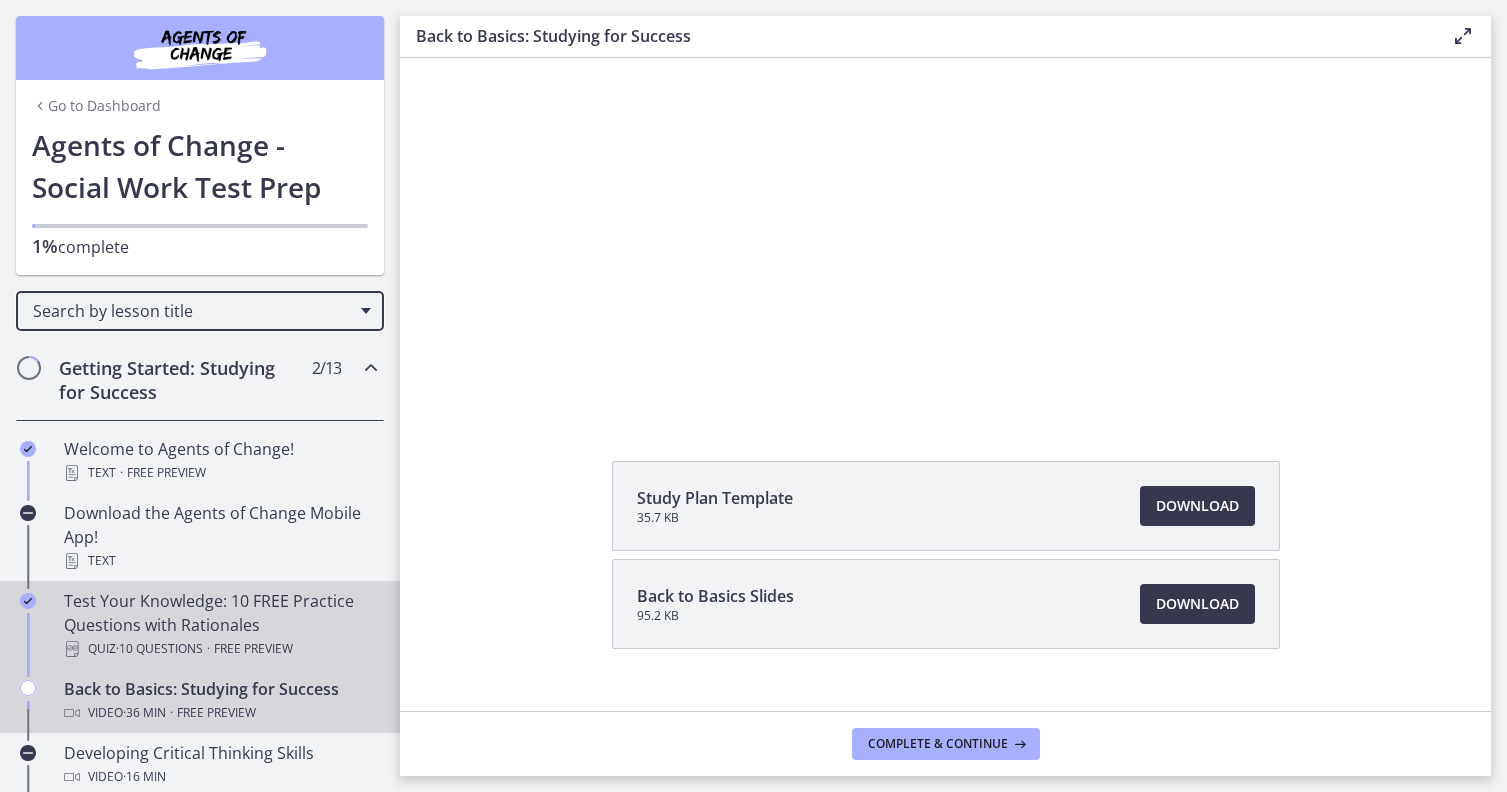 scroll, scrollTop: 0, scrollLeft: 0, axis: both 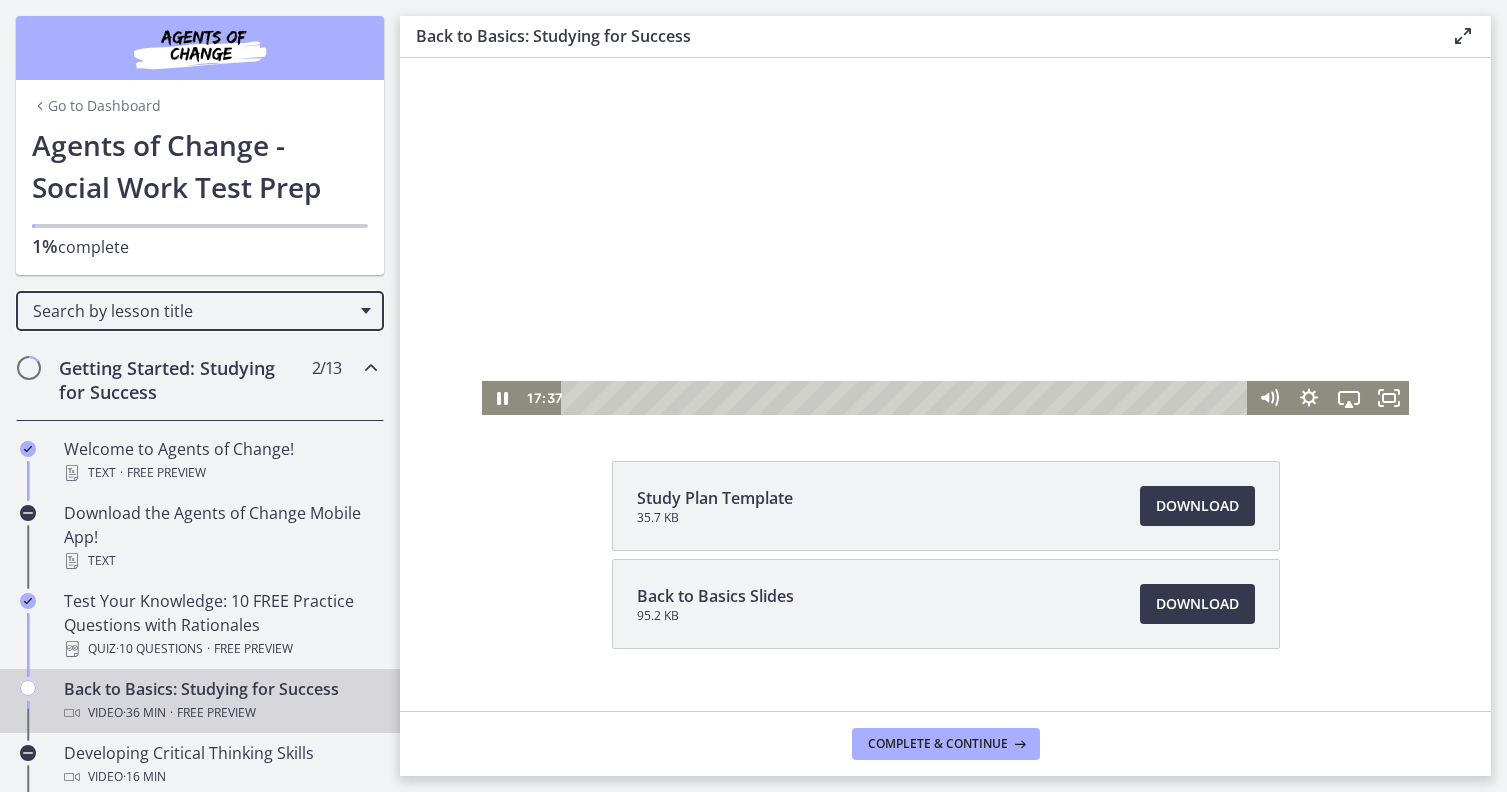 click at bounding box center [945, 156] 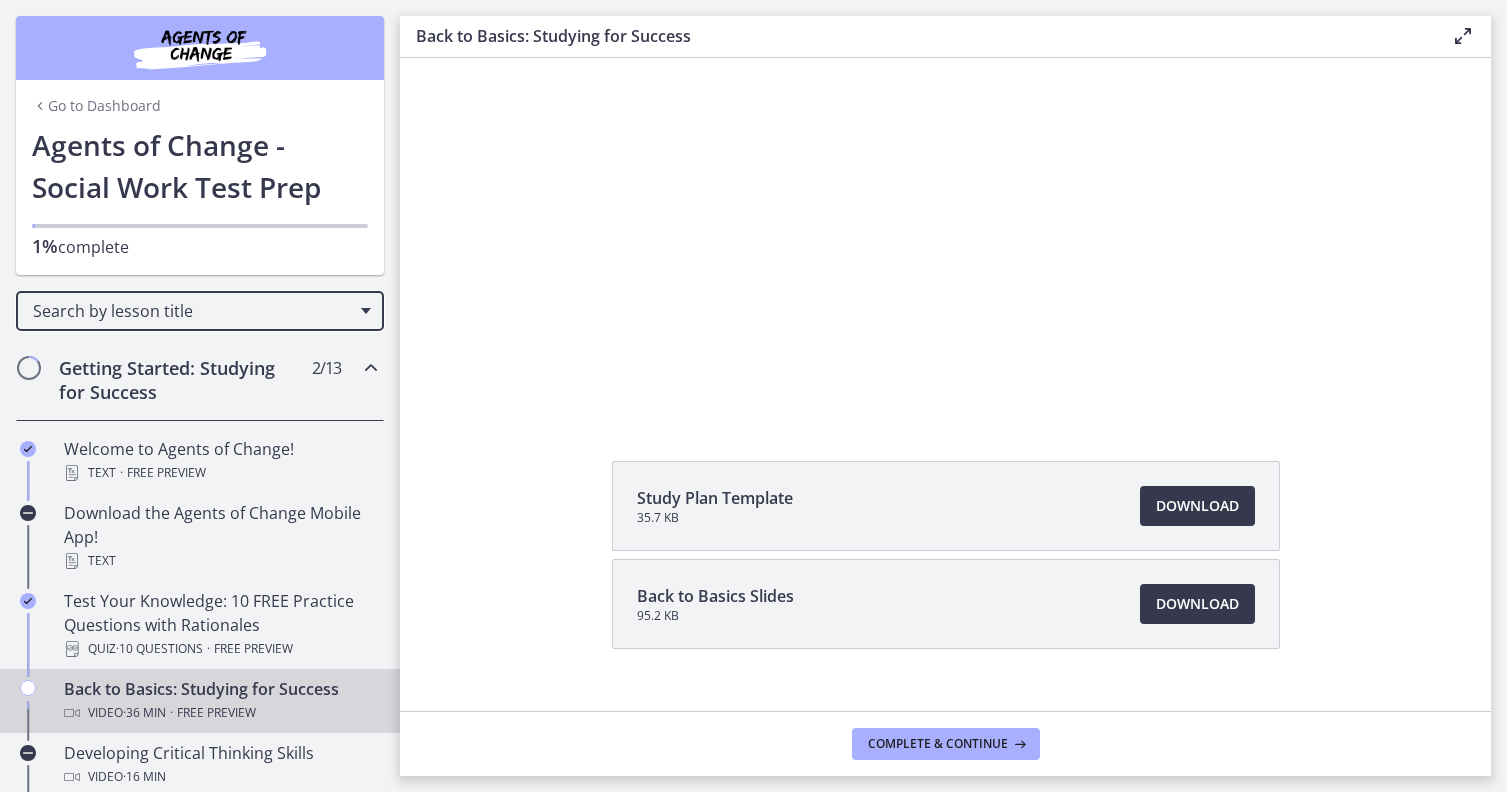 click on "Go to Dashboard" at bounding box center [96, 106] 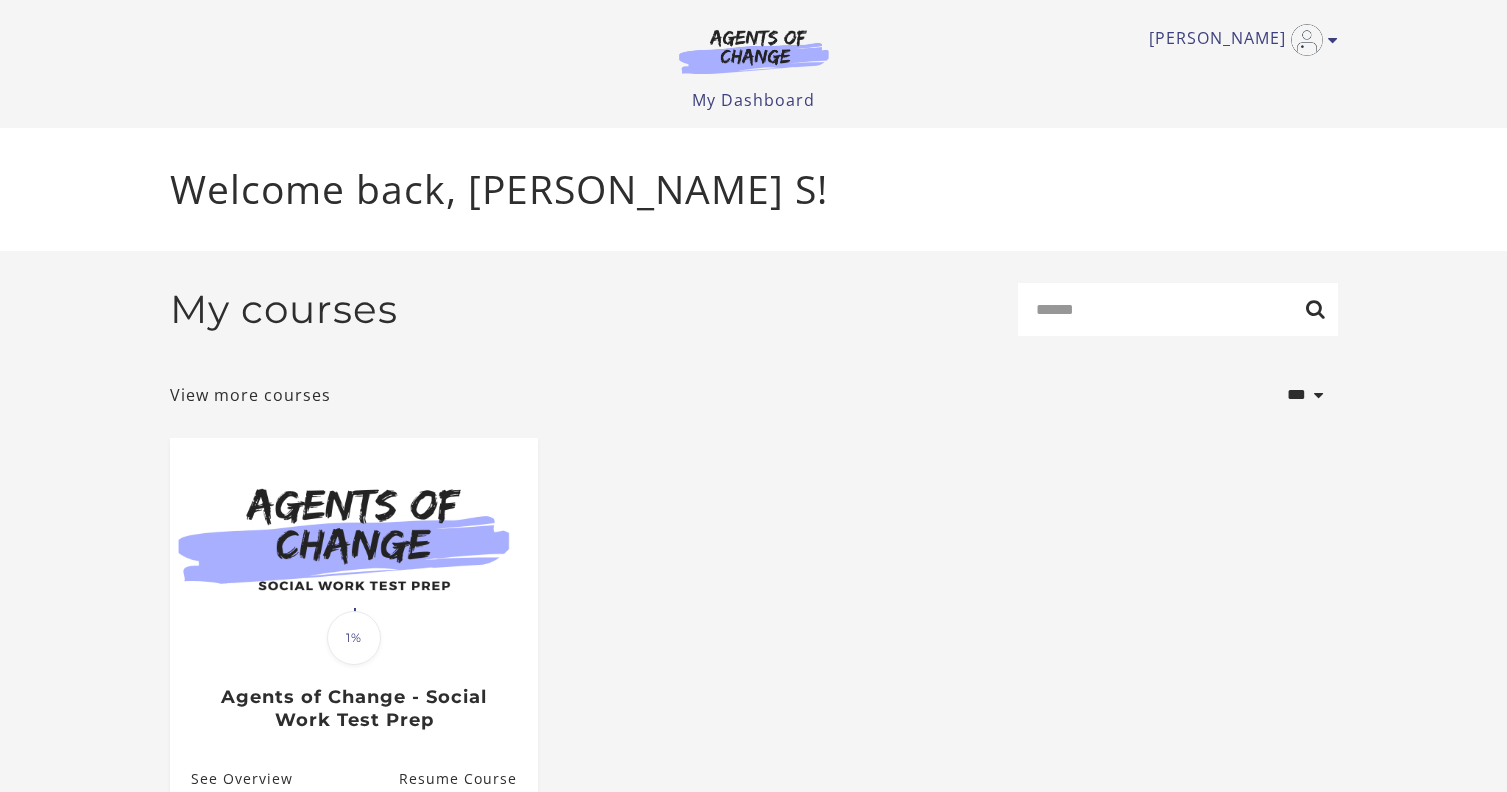 scroll, scrollTop: 0, scrollLeft: 0, axis: both 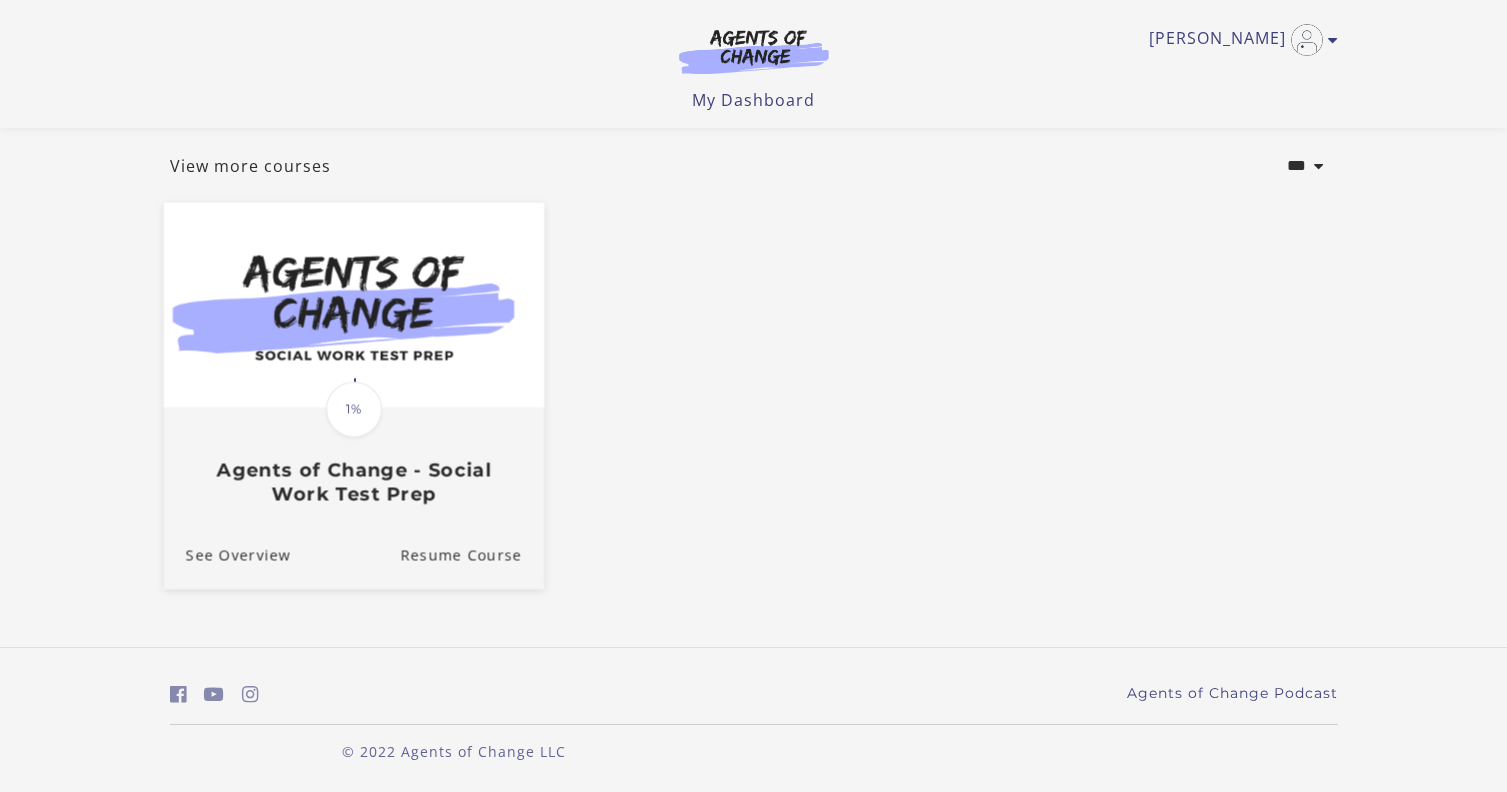 click at bounding box center [353, 304] 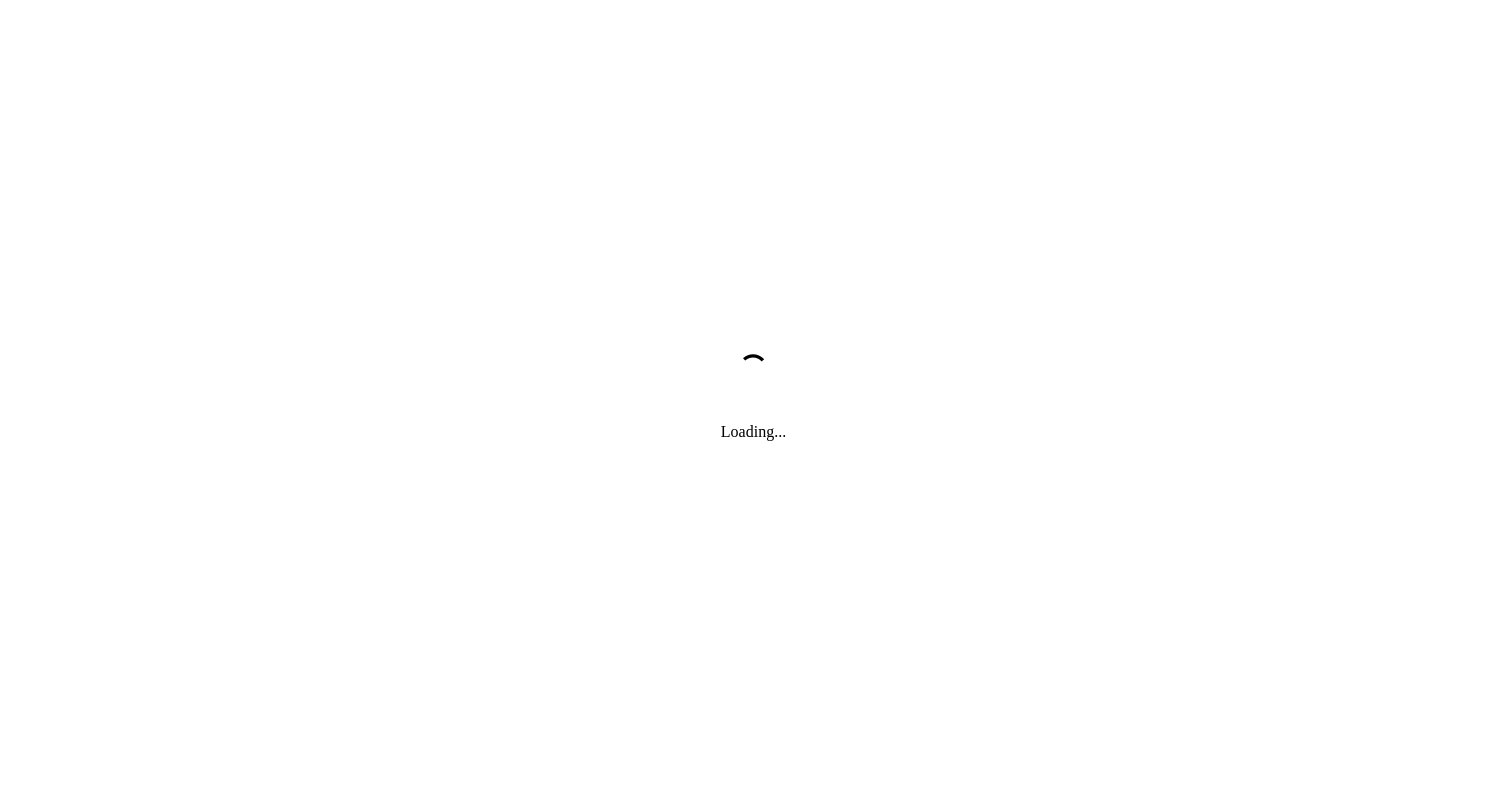 scroll, scrollTop: 0, scrollLeft: 0, axis: both 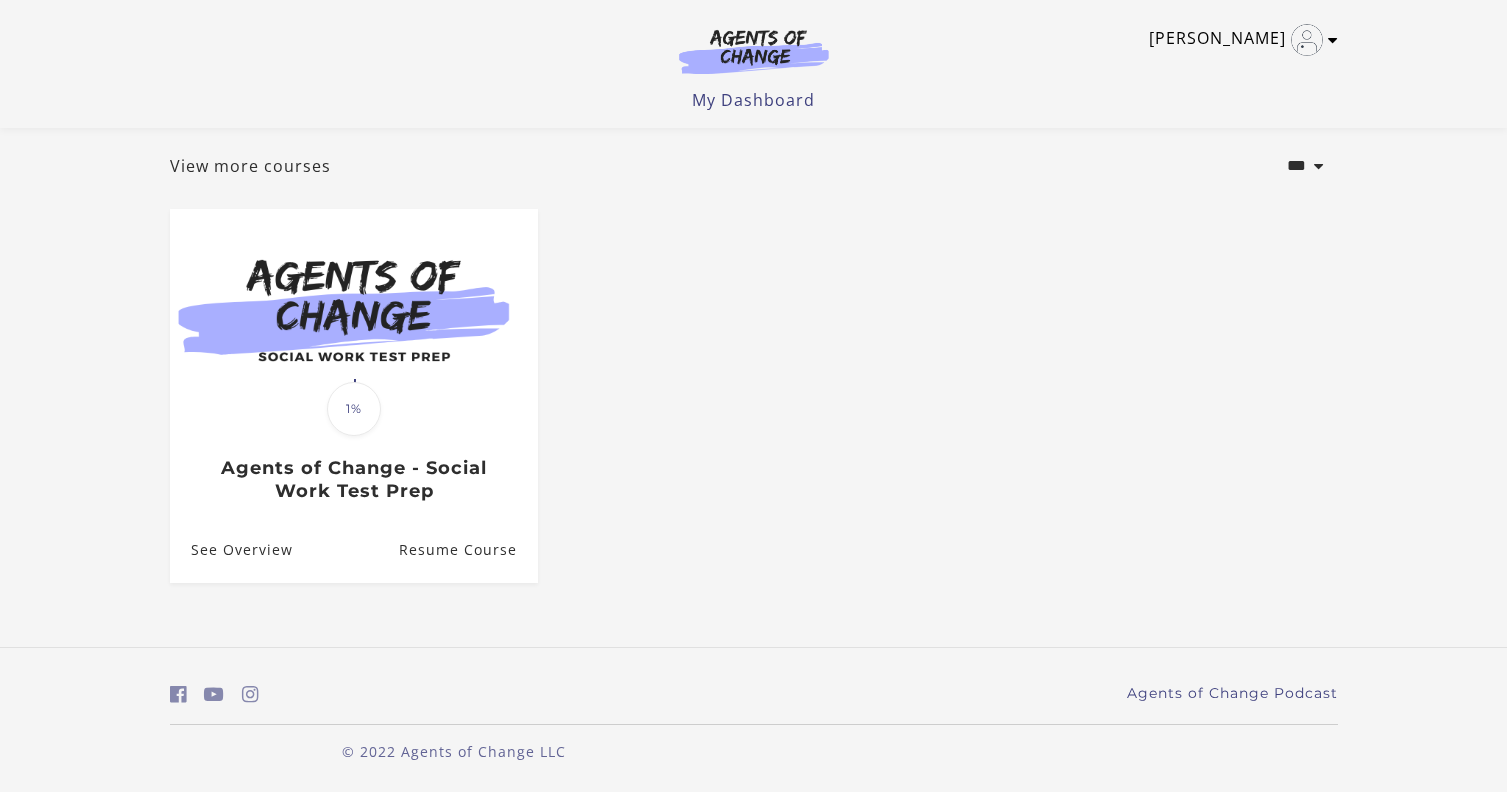 click at bounding box center [1333, 40] 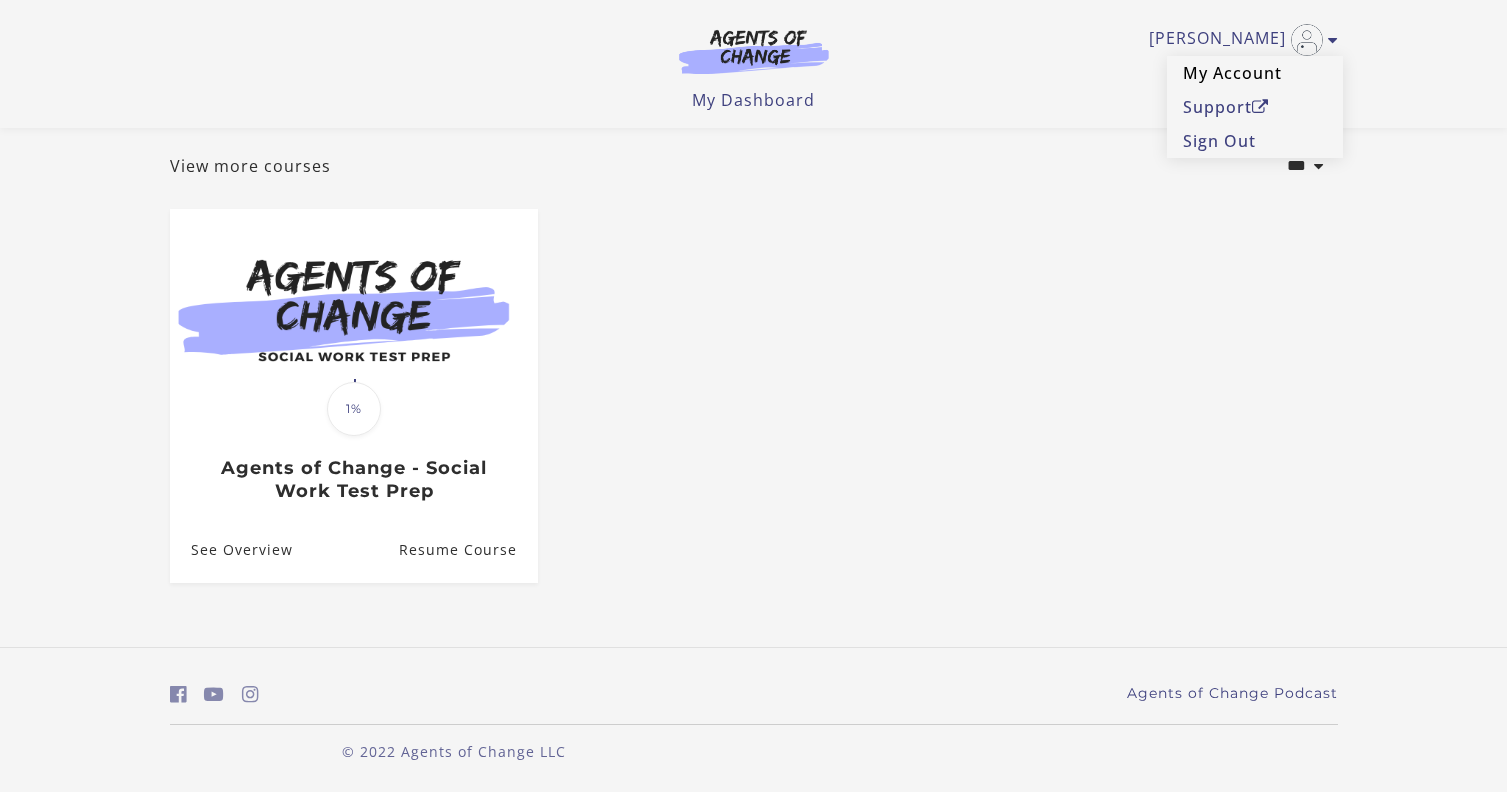 click on "My Account" at bounding box center [1255, 73] 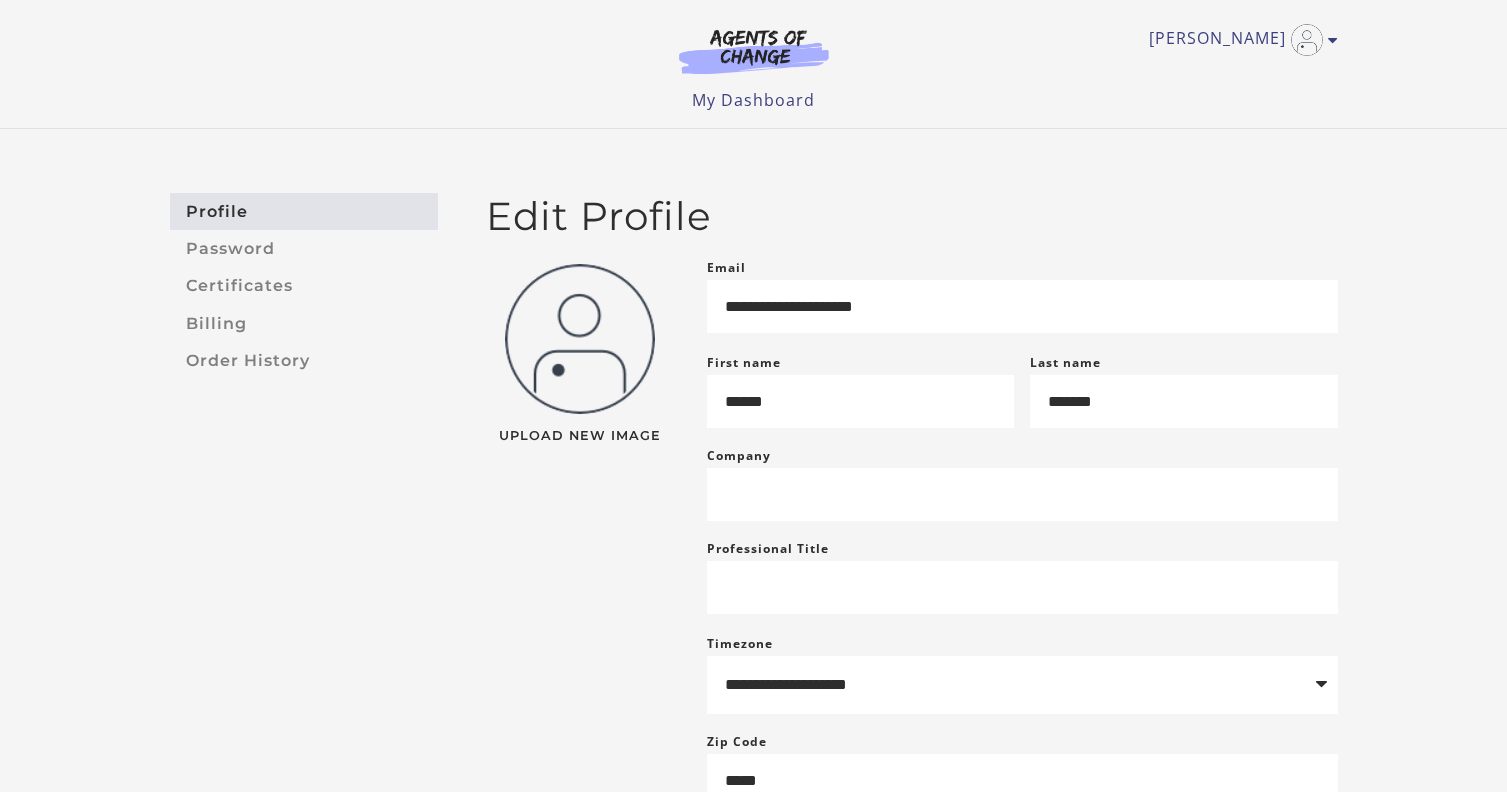 scroll, scrollTop: 0, scrollLeft: 0, axis: both 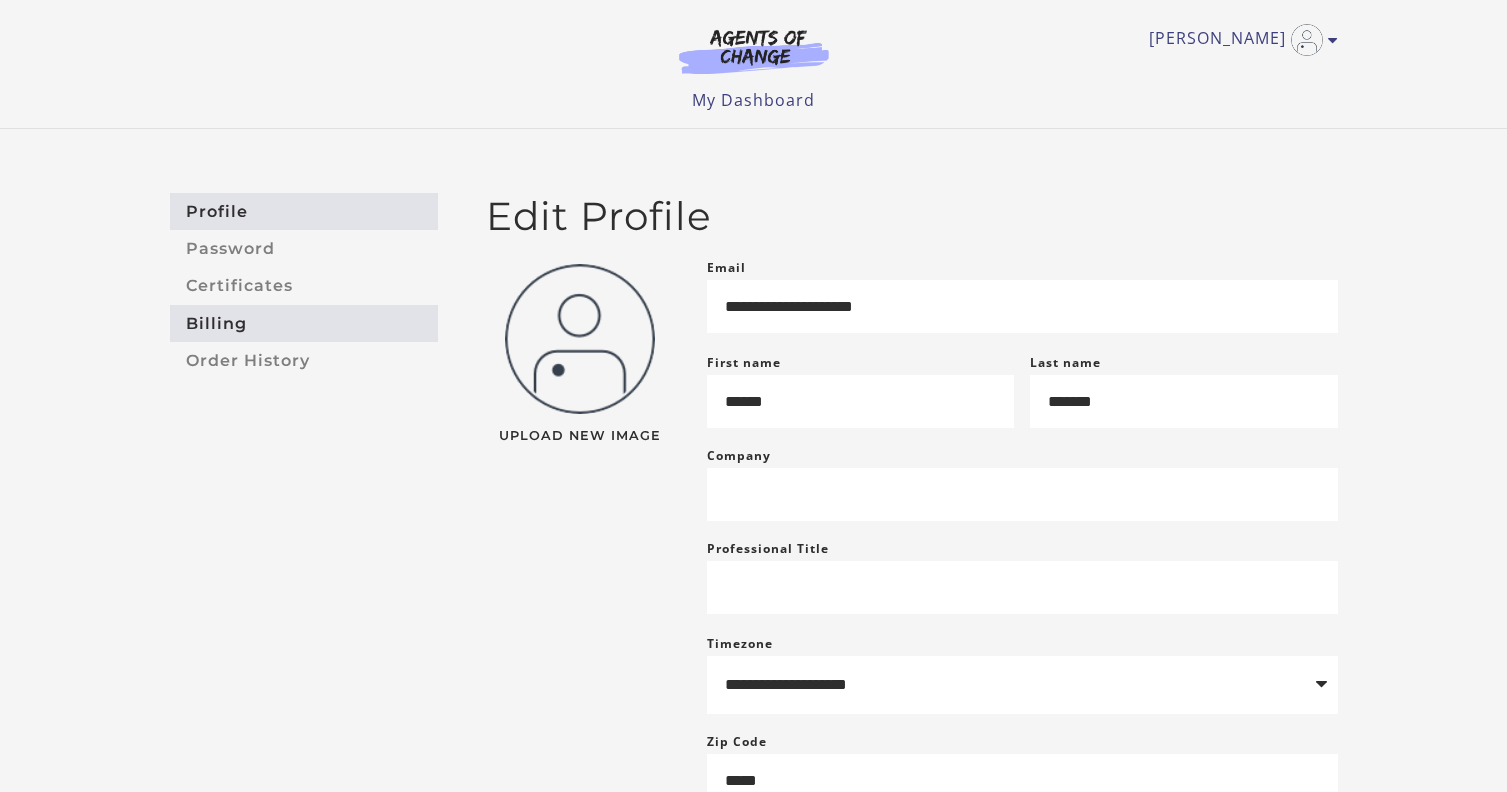 click on "Billing" at bounding box center (304, 323) 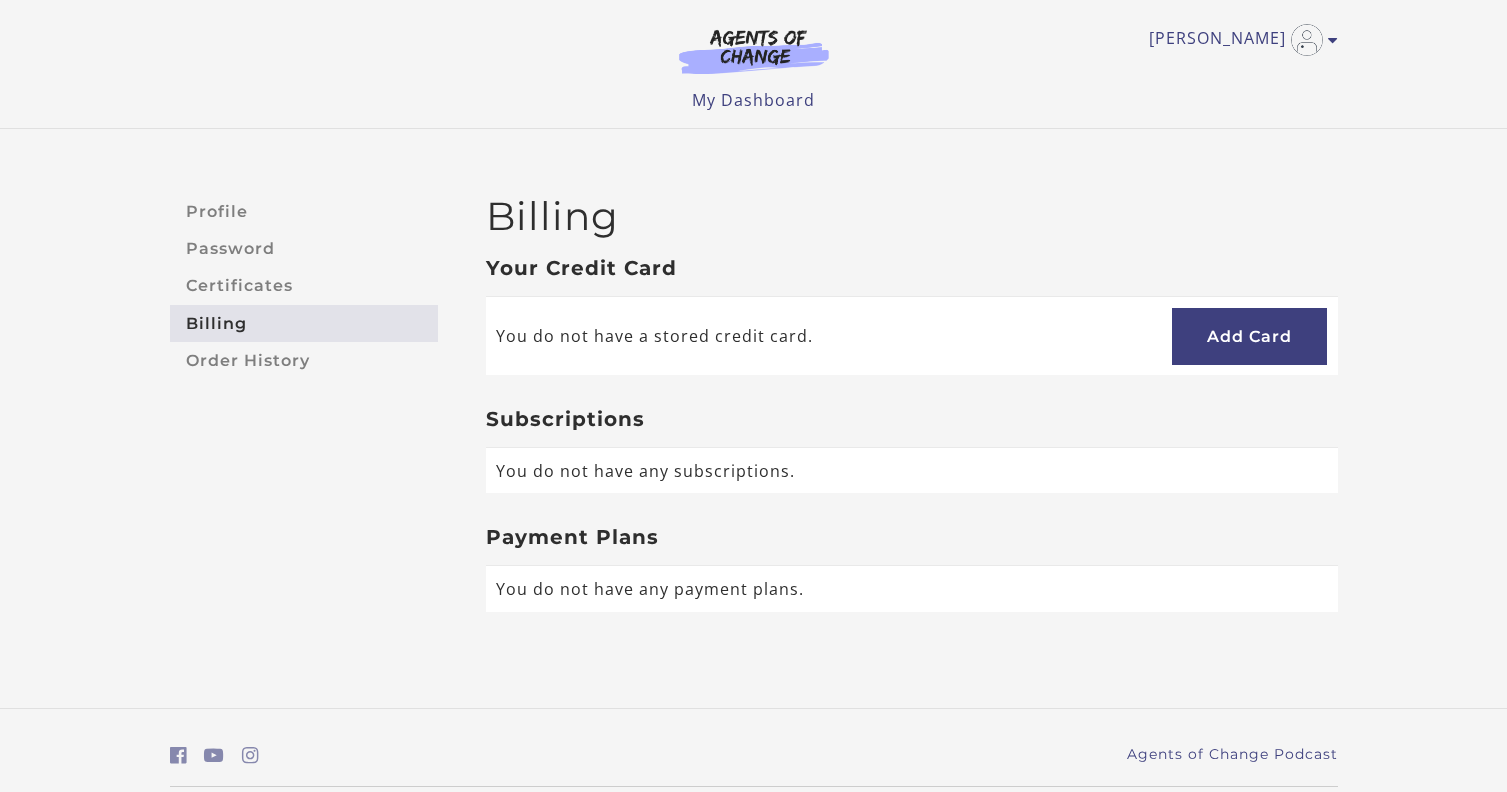 scroll, scrollTop: 0, scrollLeft: 0, axis: both 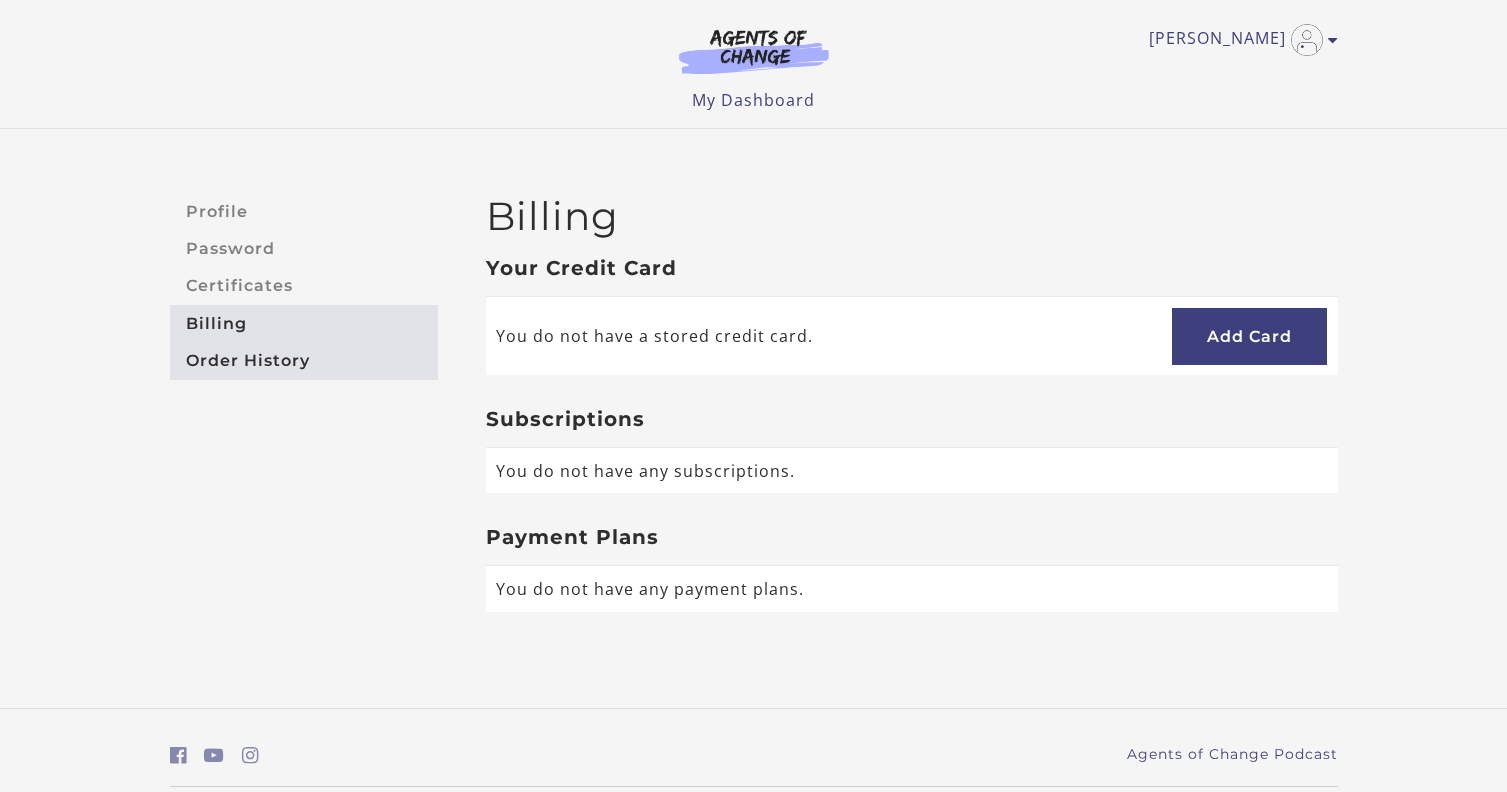 click on "Order History" at bounding box center (304, 360) 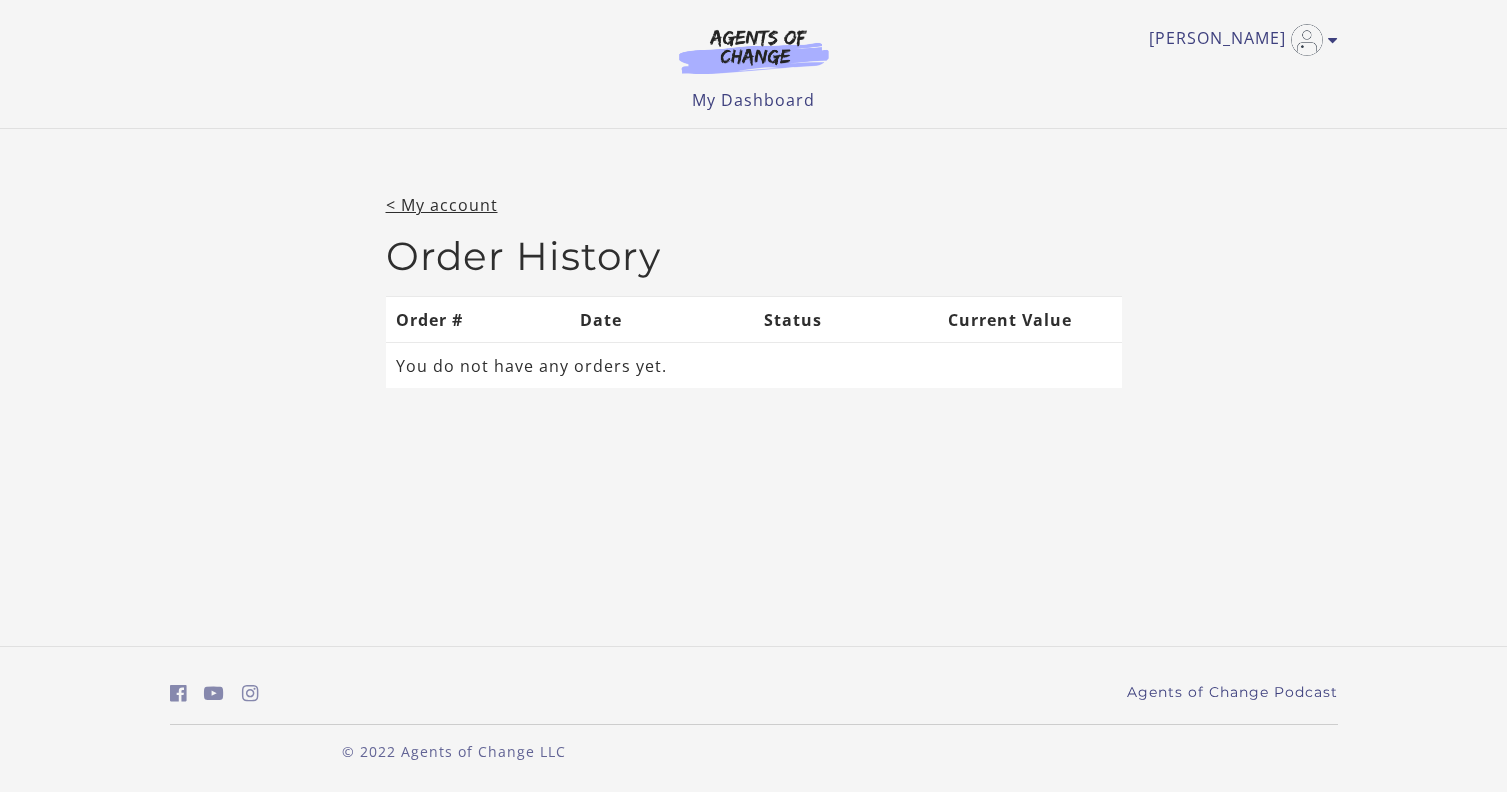 scroll, scrollTop: 0, scrollLeft: 0, axis: both 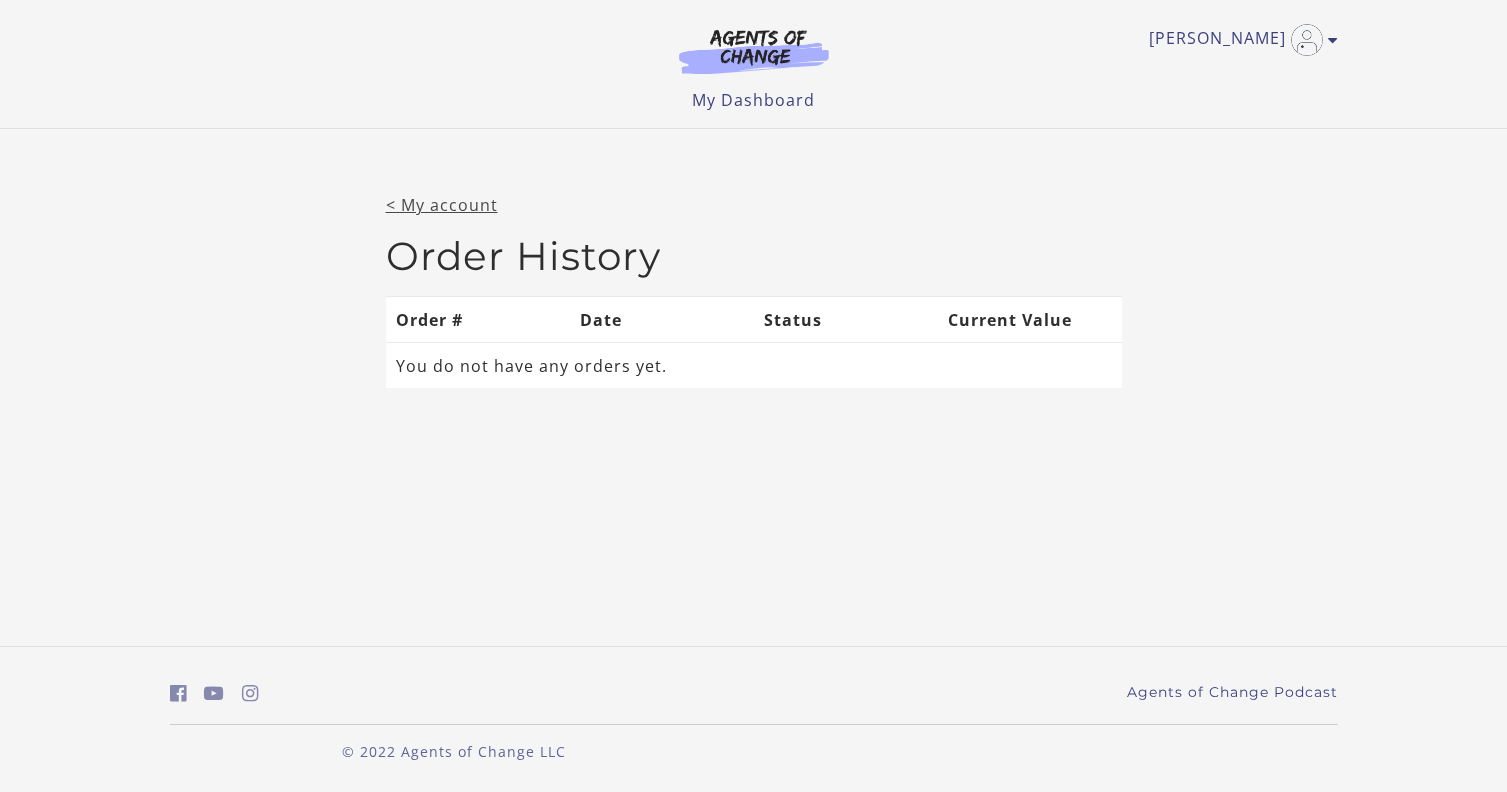 click on "< My account" at bounding box center [442, 205] 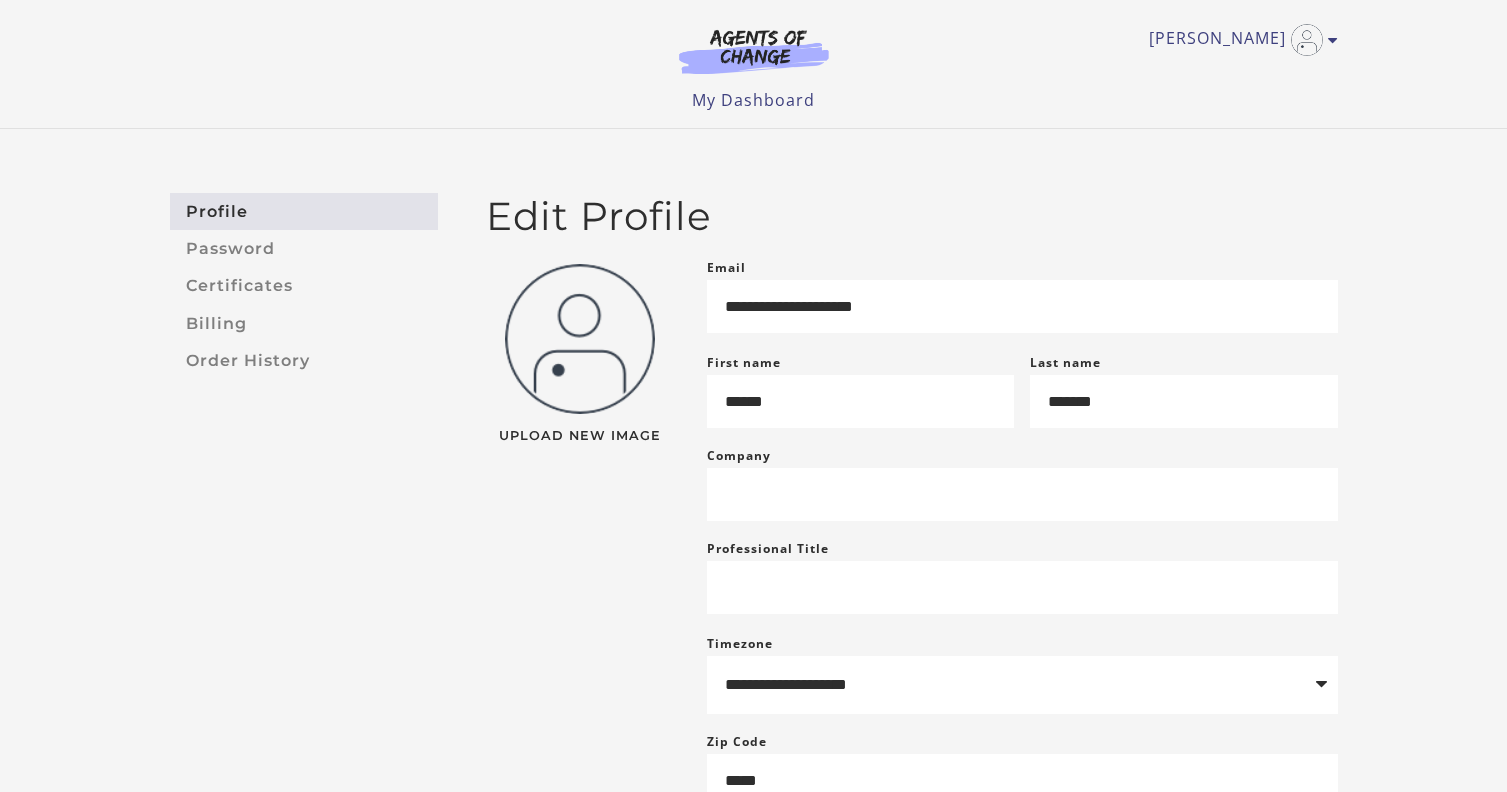 scroll, scrollTop: 0, scrollLeft: 0, axis: both 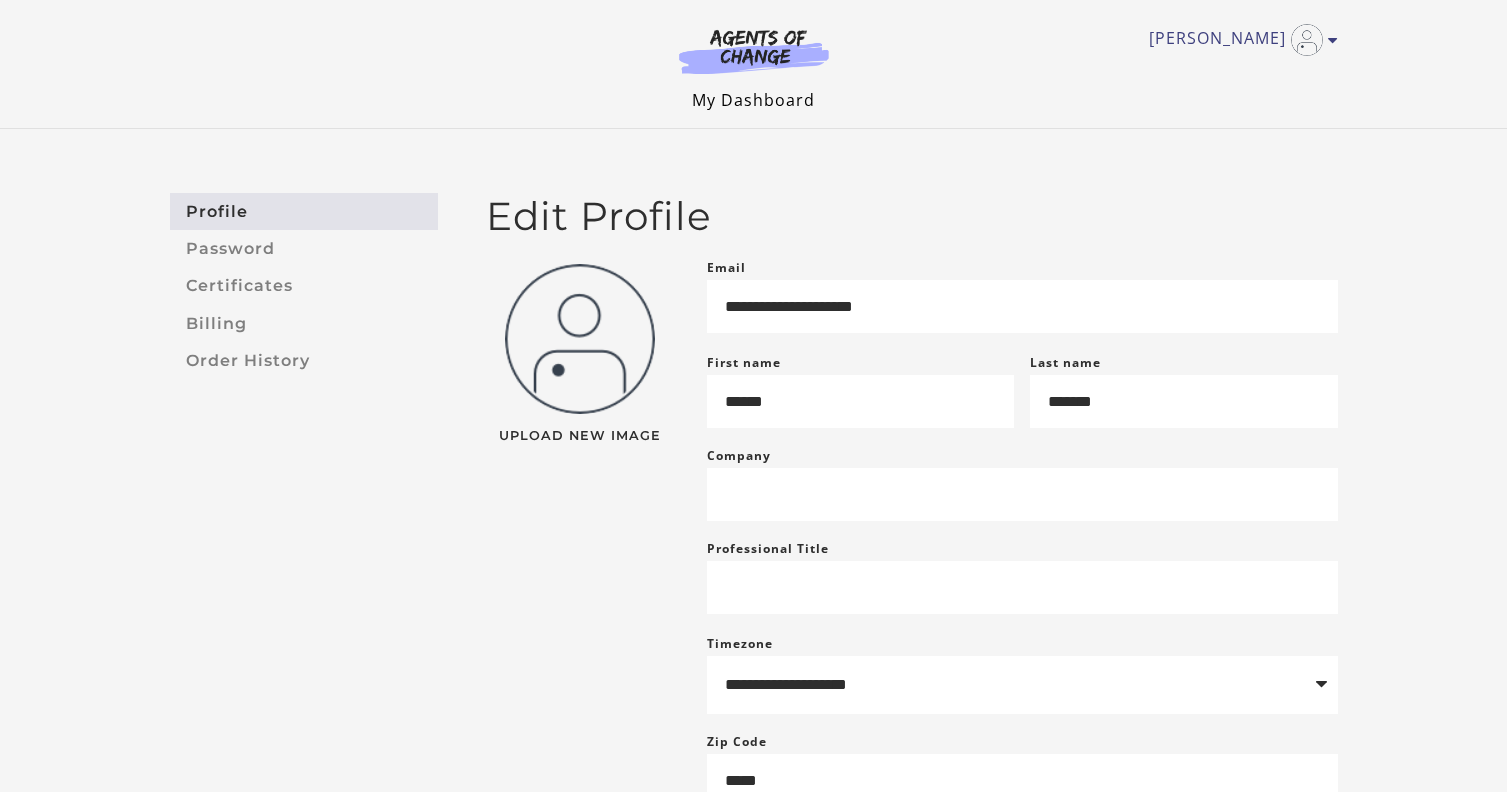 click on "My Dashboard" at bounding box center [753, 100] 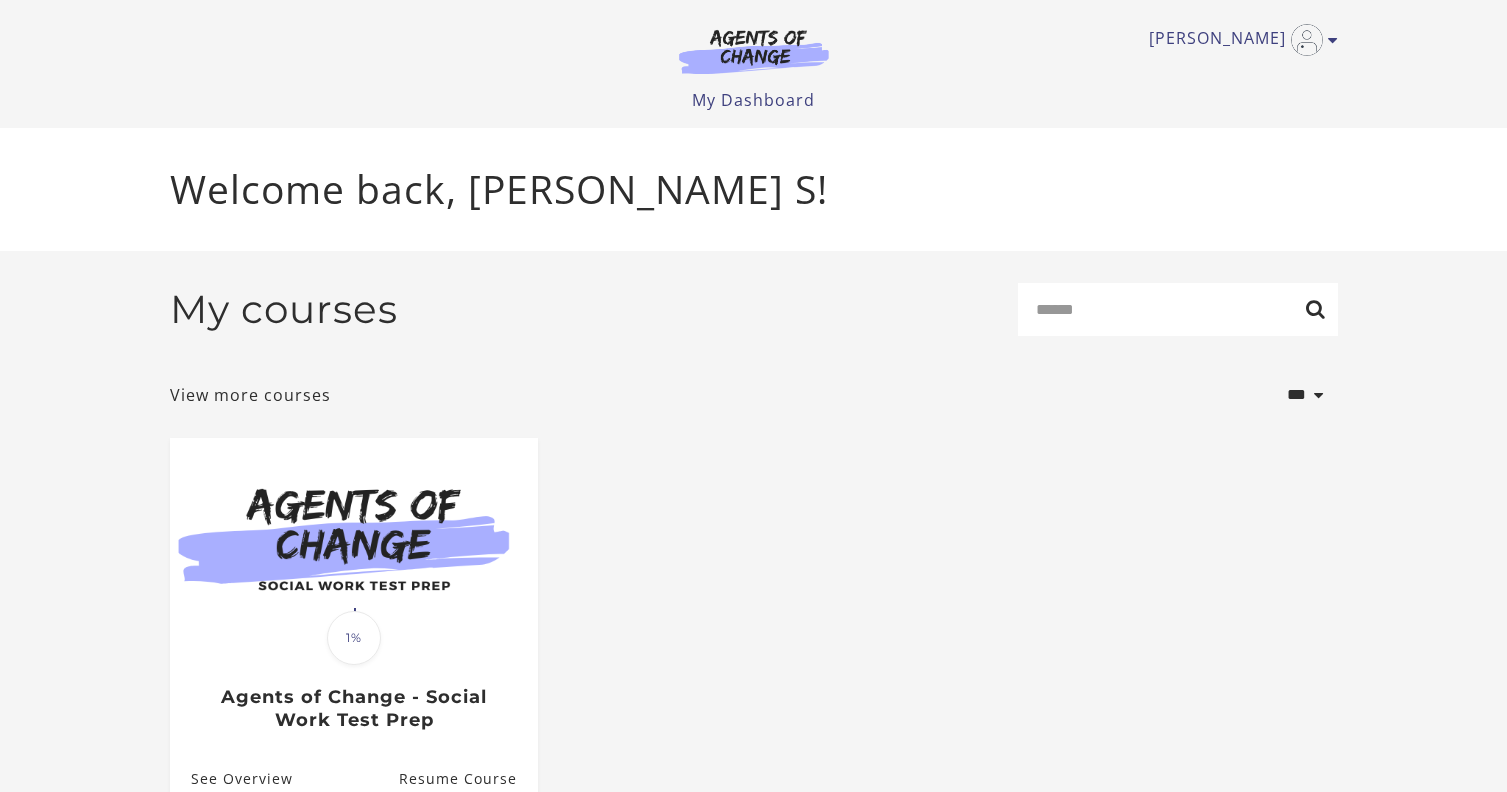 scroll, scrollTop: 0, scrollLeft: 0, axis: both 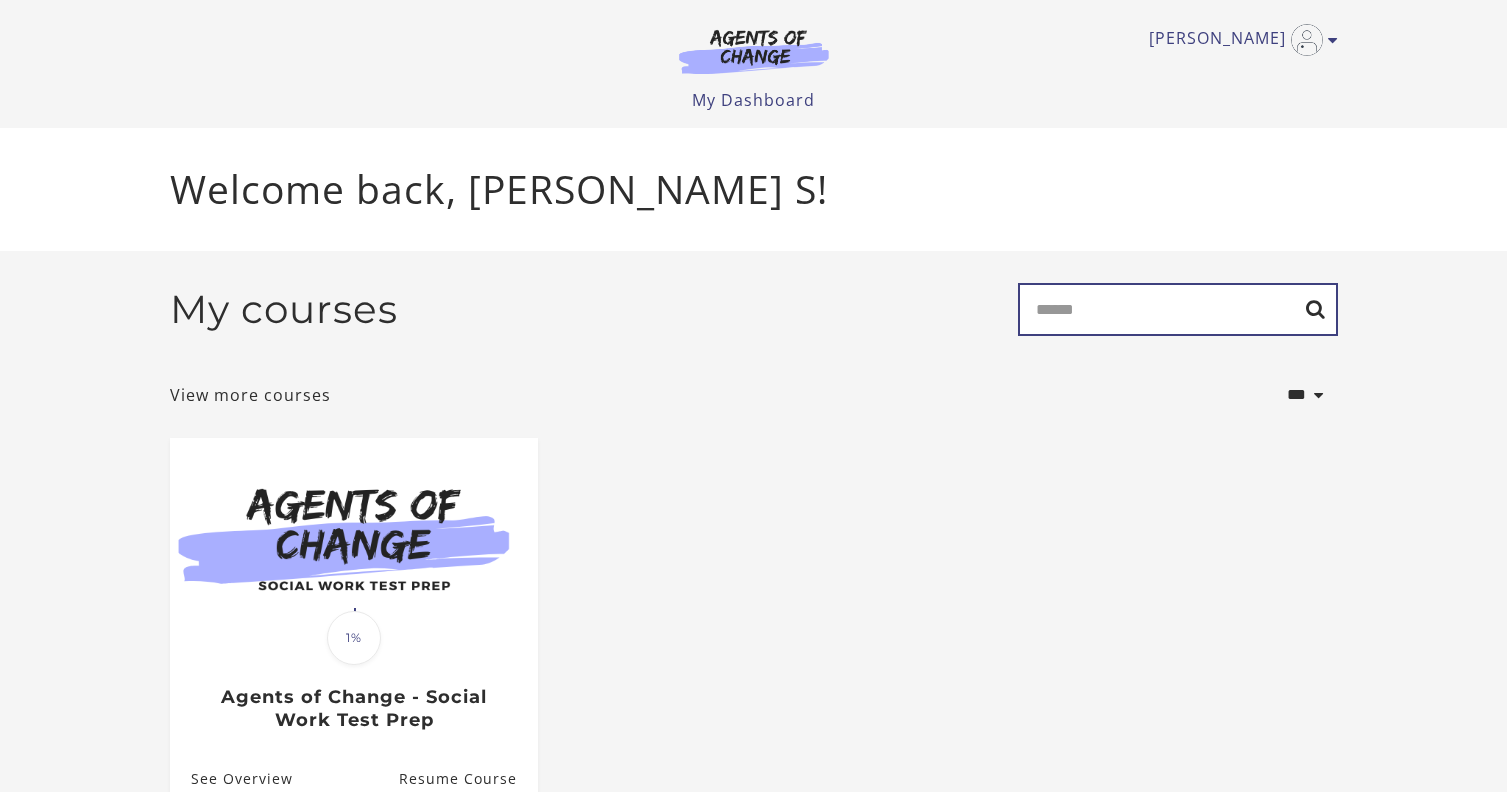 click on "Search" at bounding box center (1178, 309) 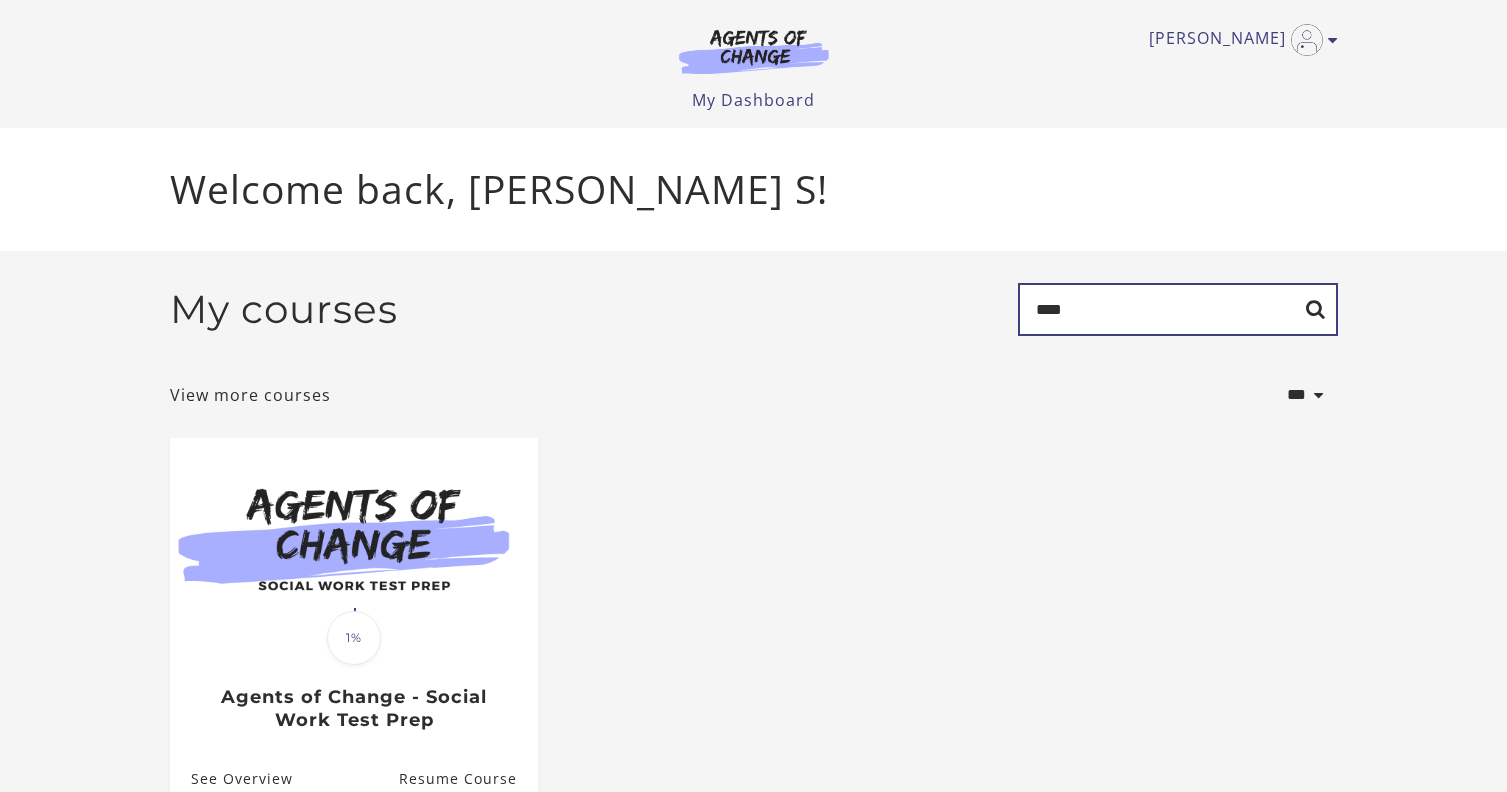 type on "****" 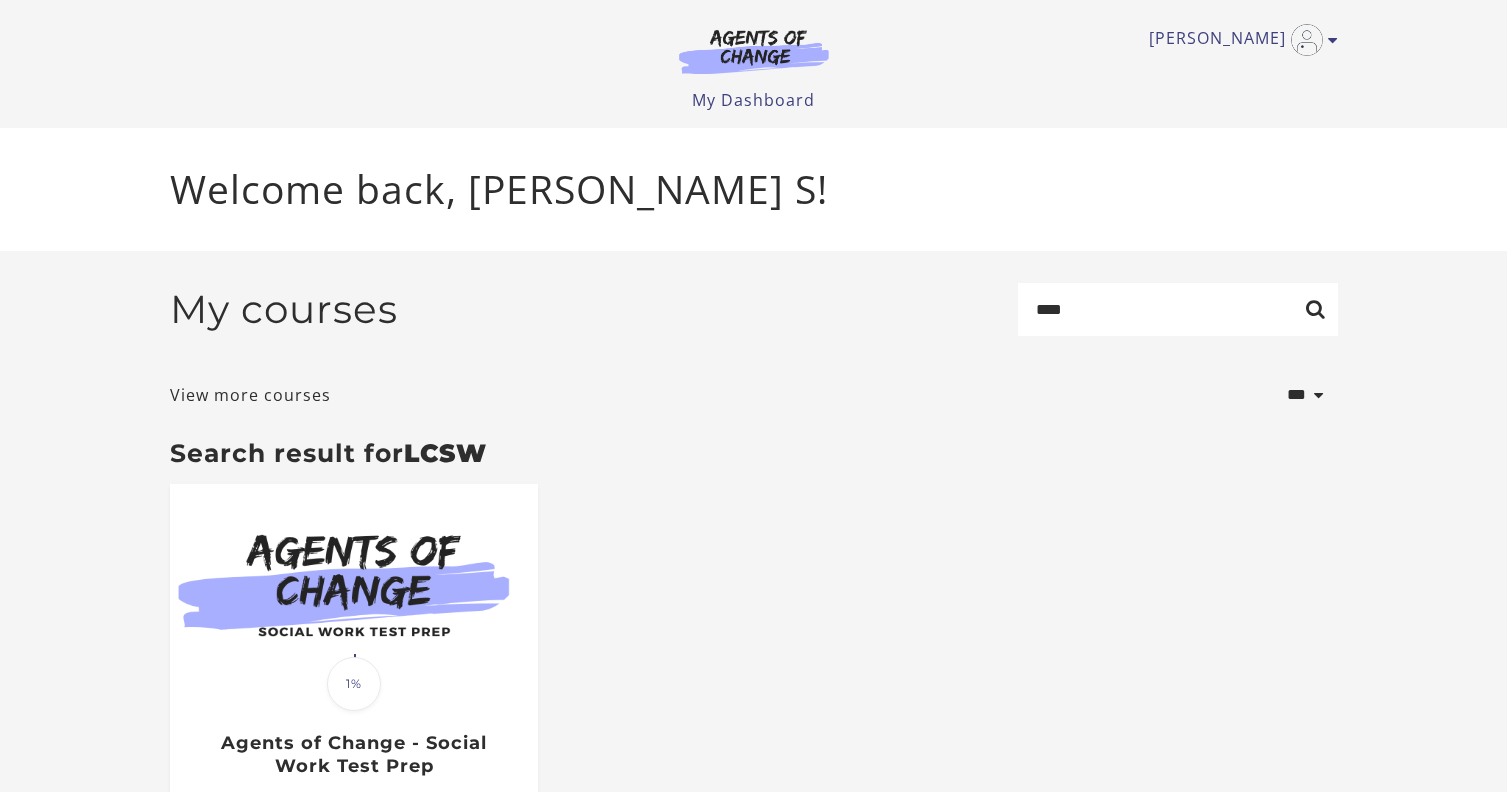 scroll, scrollTop: 0, scrollLeft: 0, axis: both 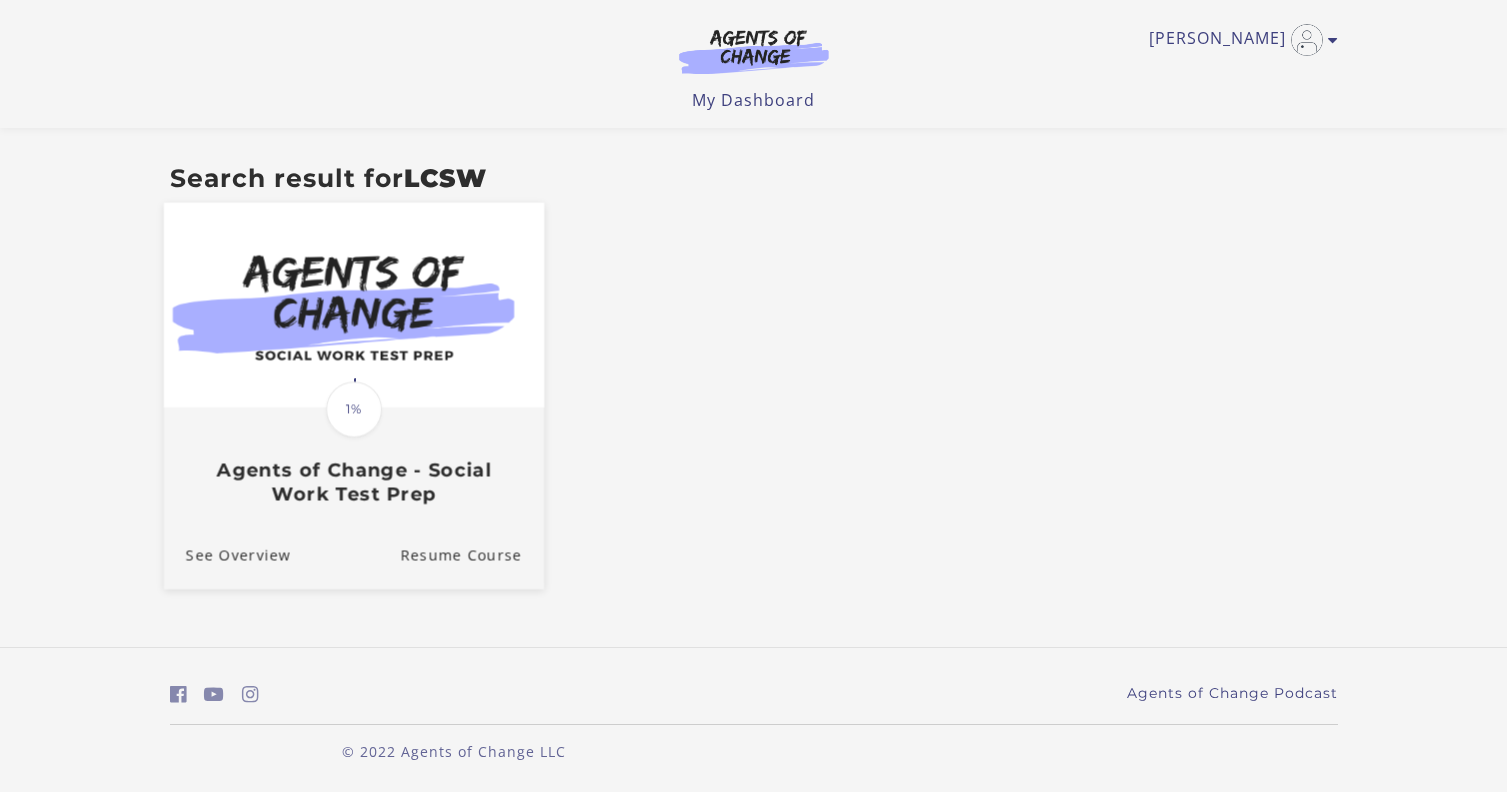 click on "Translation missing: en.liquid.partials.dashboard_course_card.progress_description: 1%
1%
Agents of Change - Social Work Test Prep" at bounding box center [353, 457] 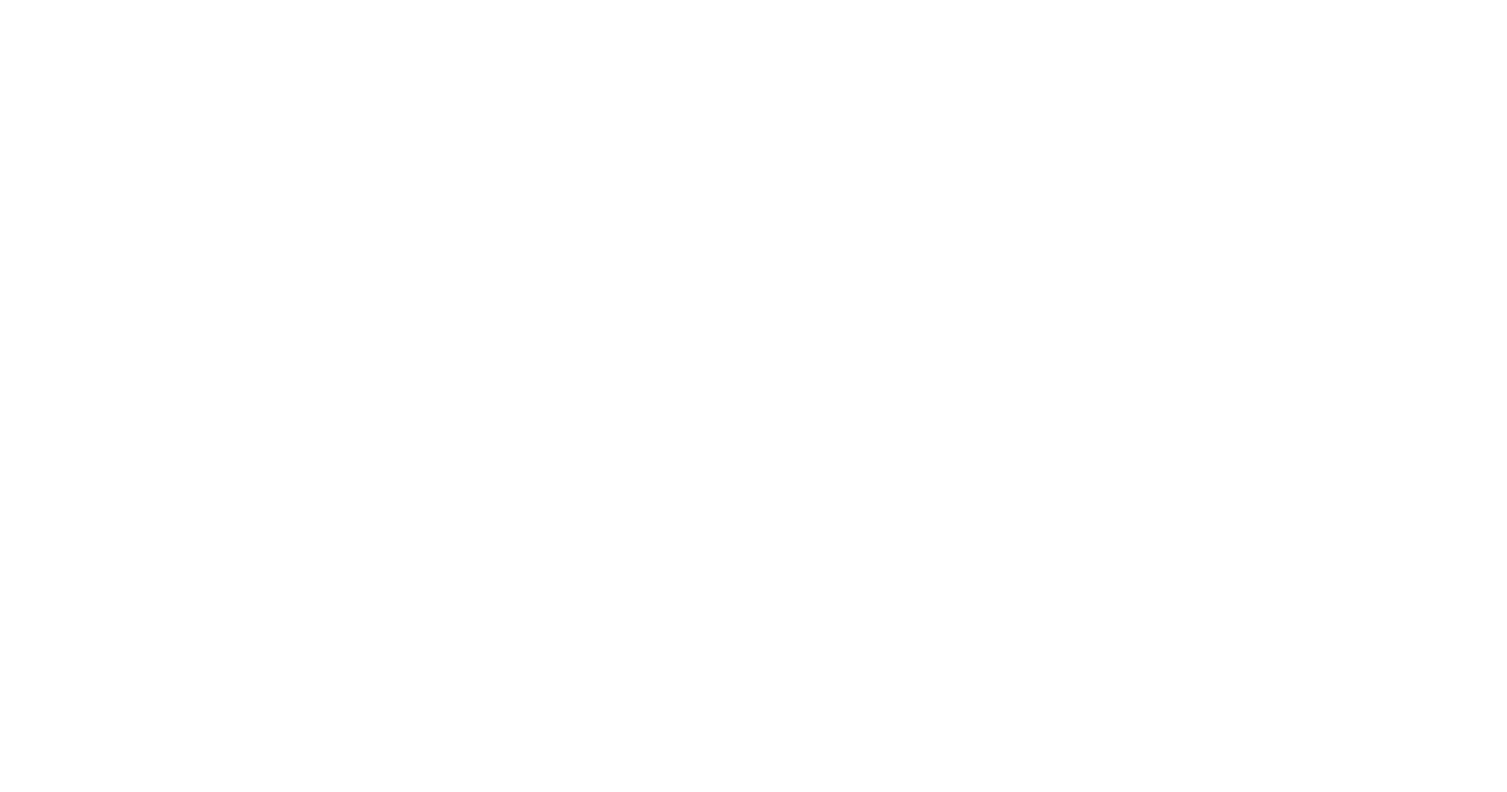 scroll, scrollTop: 0, scrollLeft: 0, axis: both 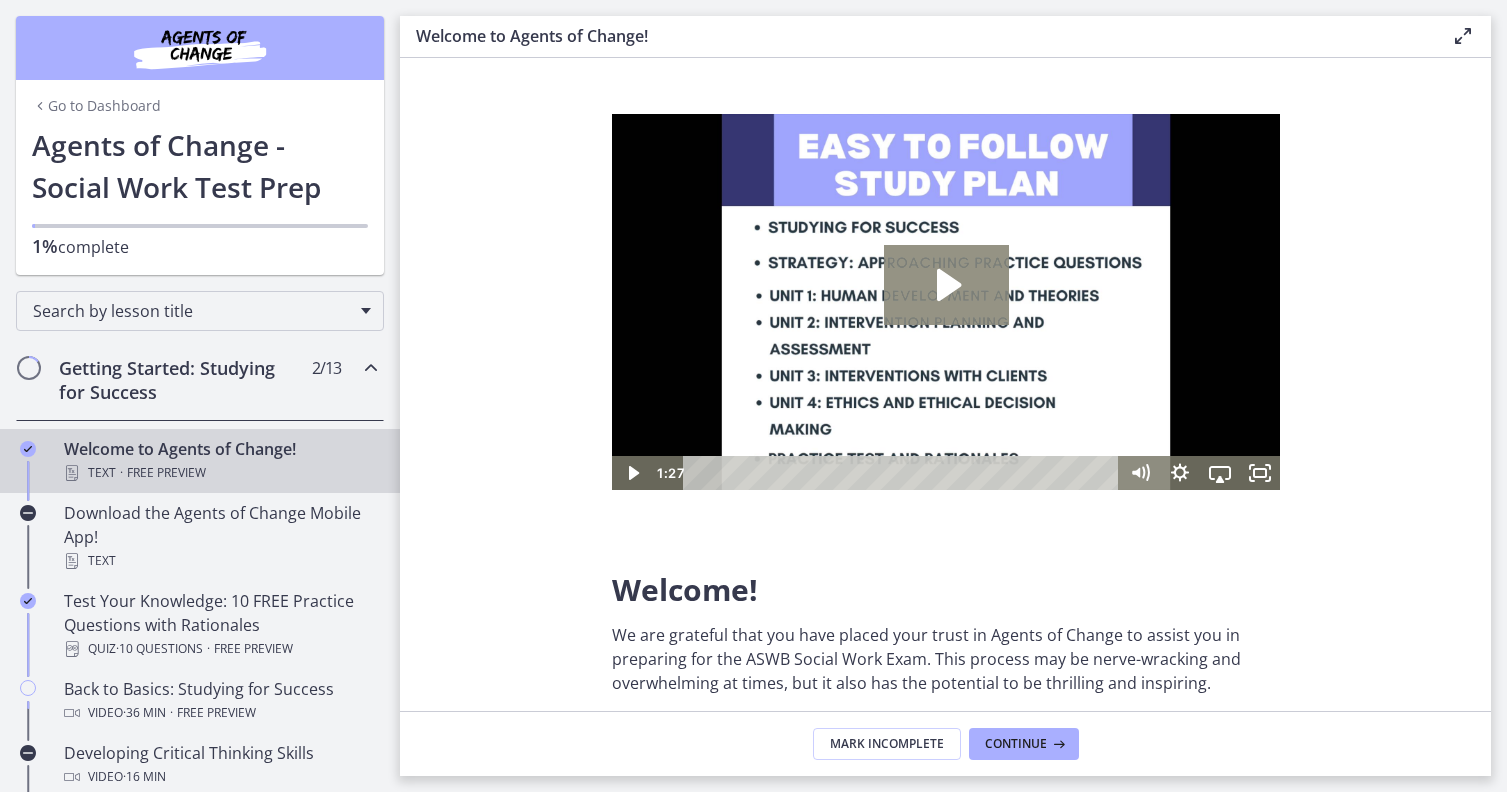 click 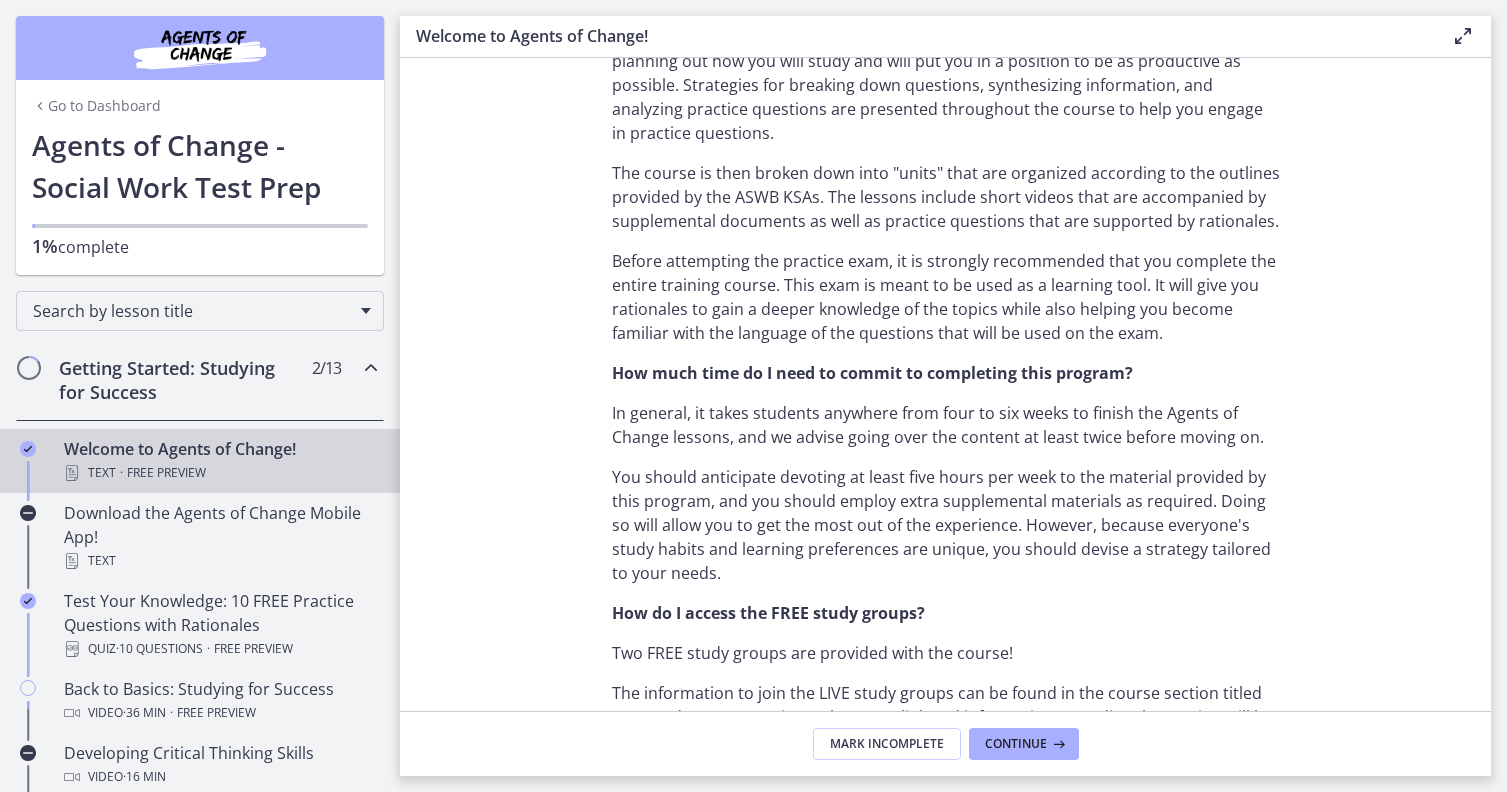 scroll, scrollTop: 1027, scrollLeft: 0, axis: vertical 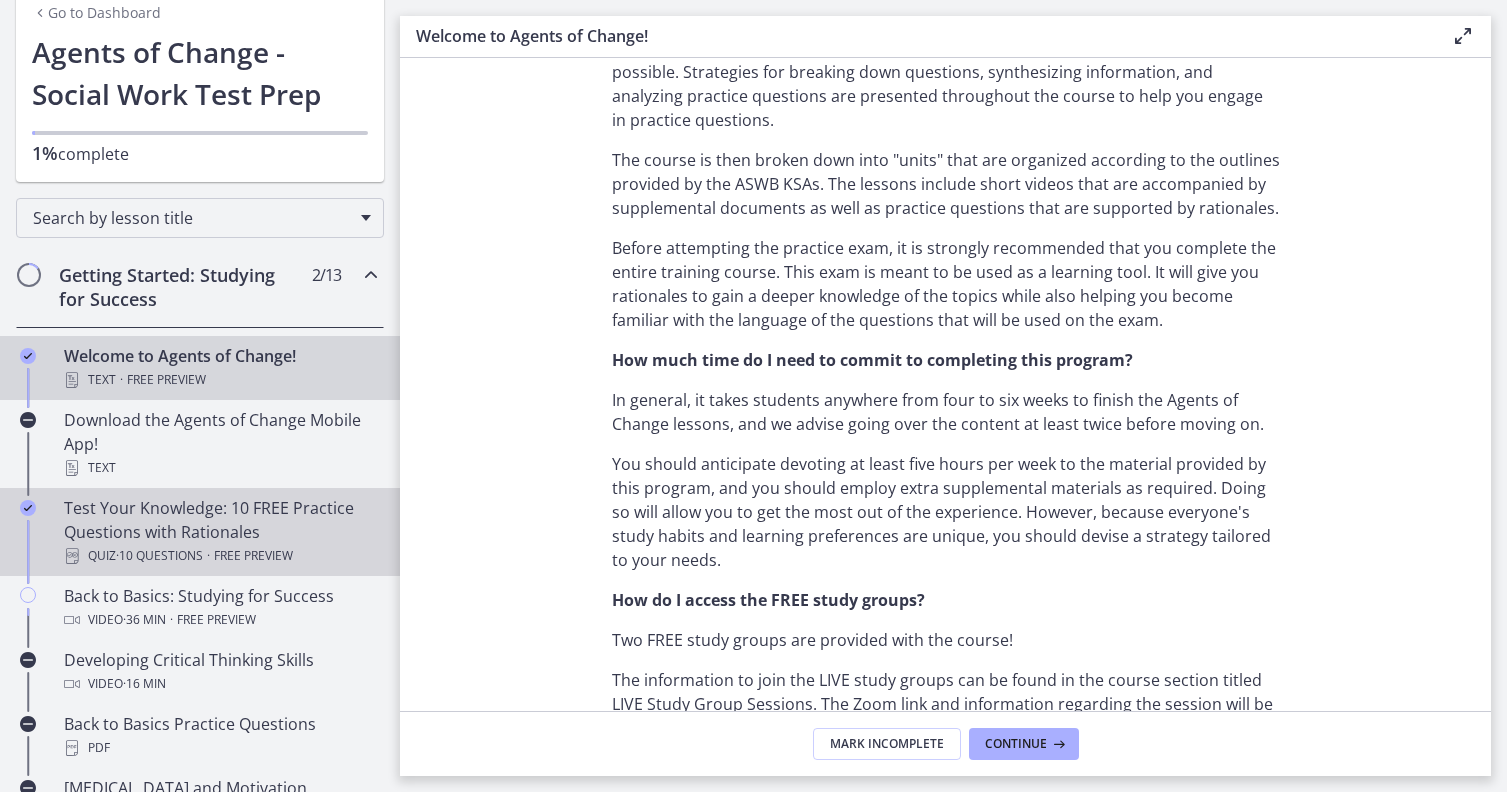 click on "Test Your Knowledge: 10 FREE Practice Questions with Rationales
Quiz
·  10 Questions
·
Free preview" at bounding box center [220, 532] 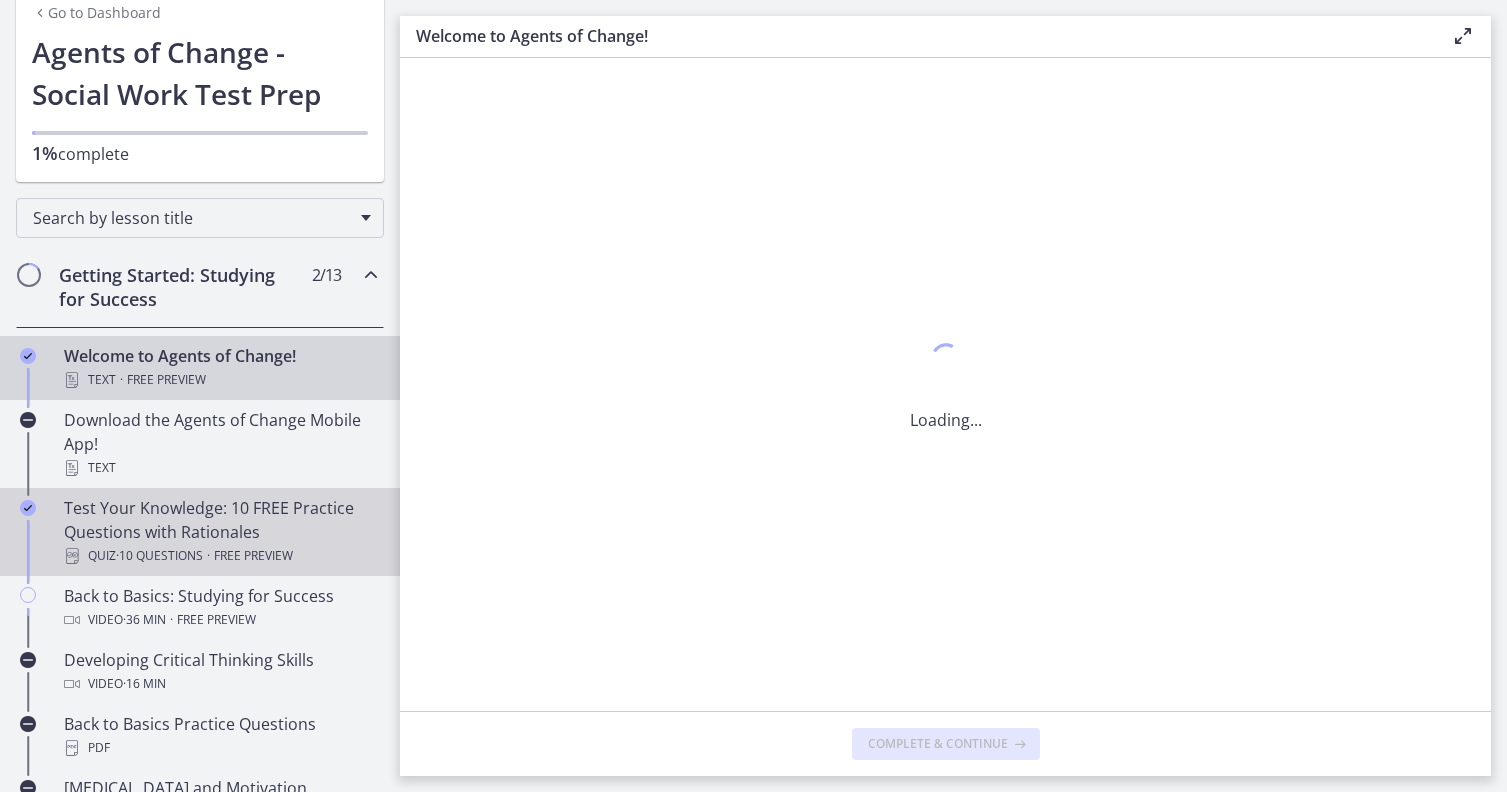 scroll, scrollTop: 0, scrollLeft: 0, axis: both 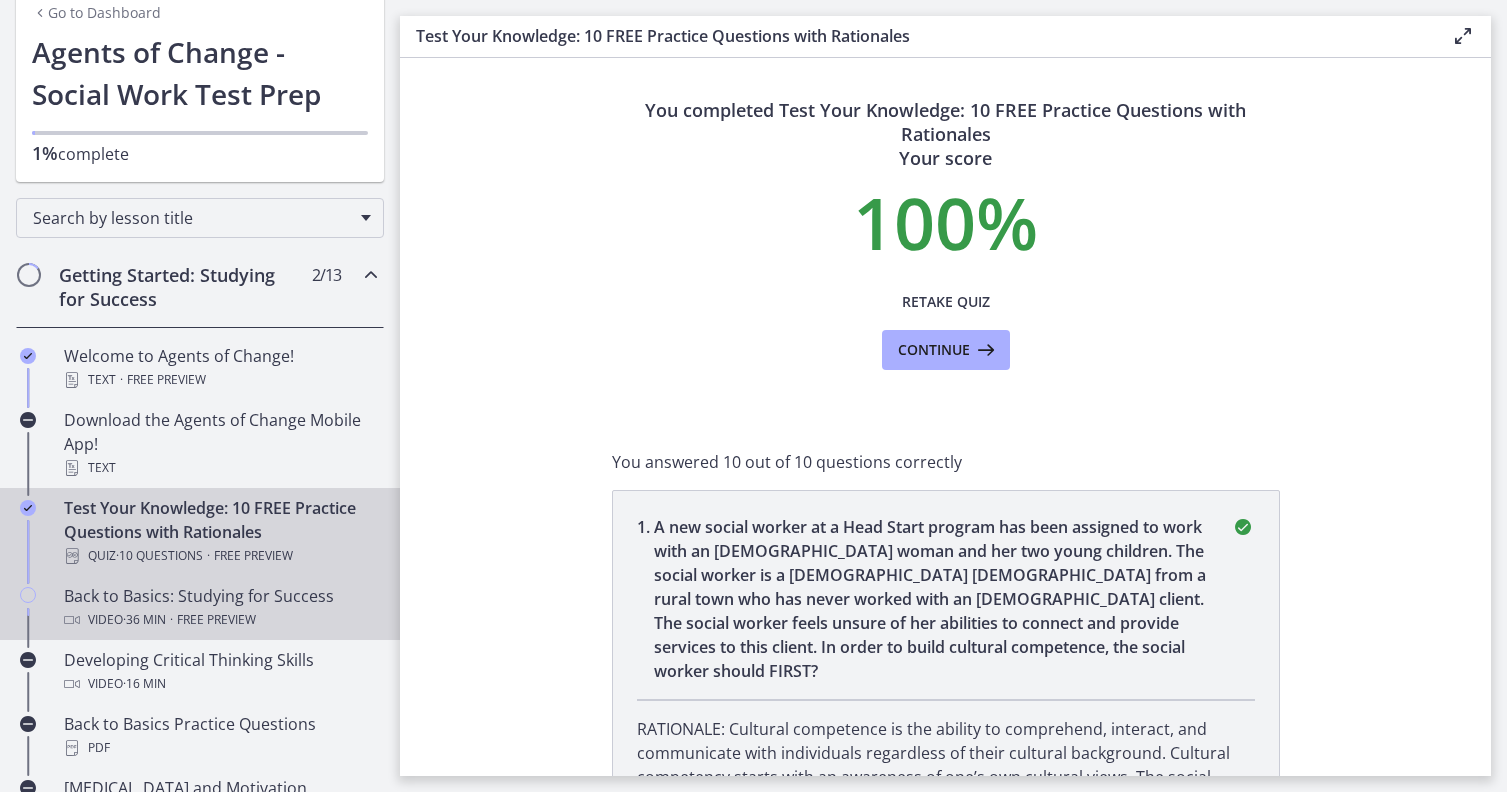 click on "Back to Basics: Studying for Success
Video
·  36 min
·
Free preview" at bounding box center [220, 608] 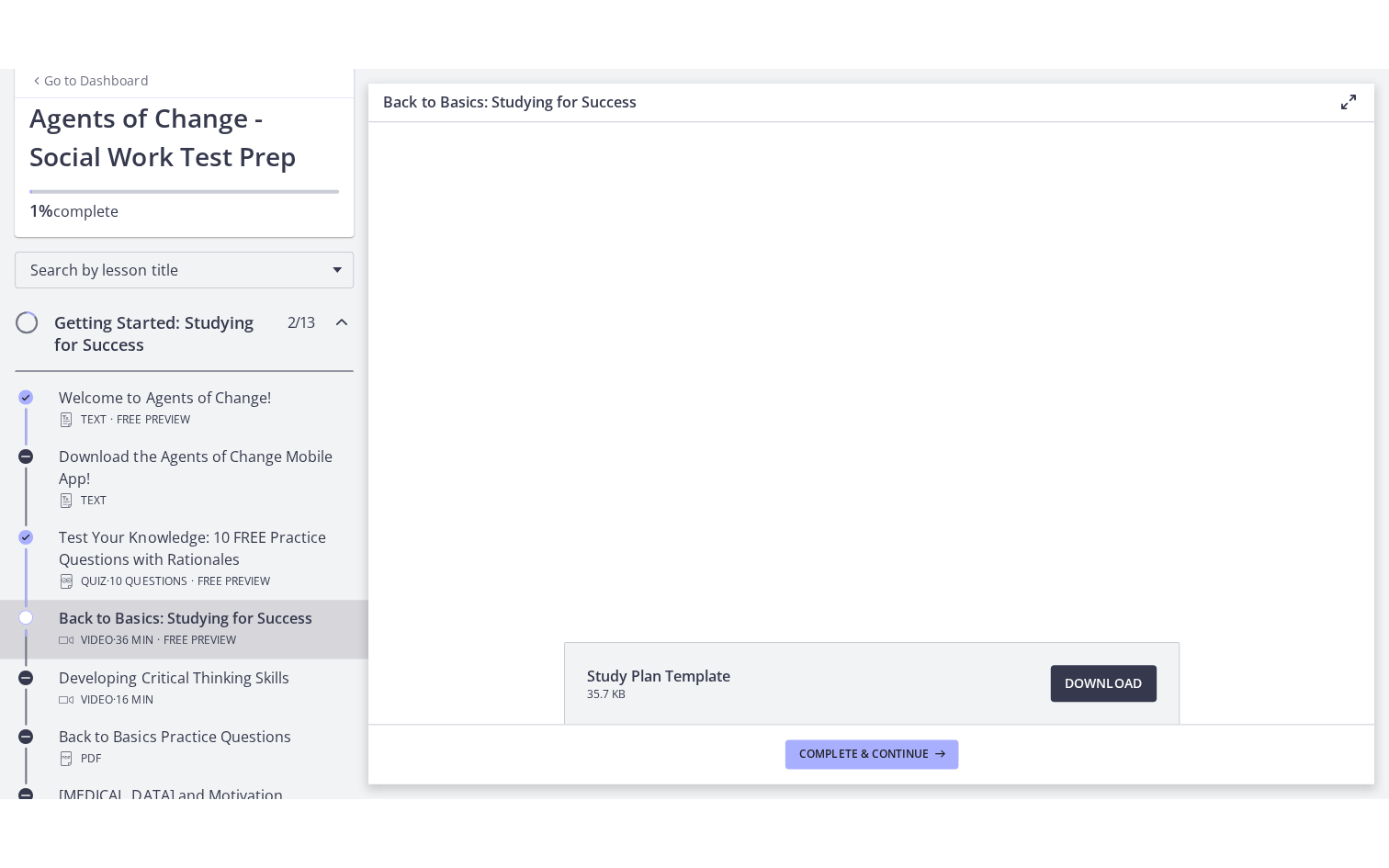 scroll, scrollTop: 0, scrollLeft: 0, axis: both 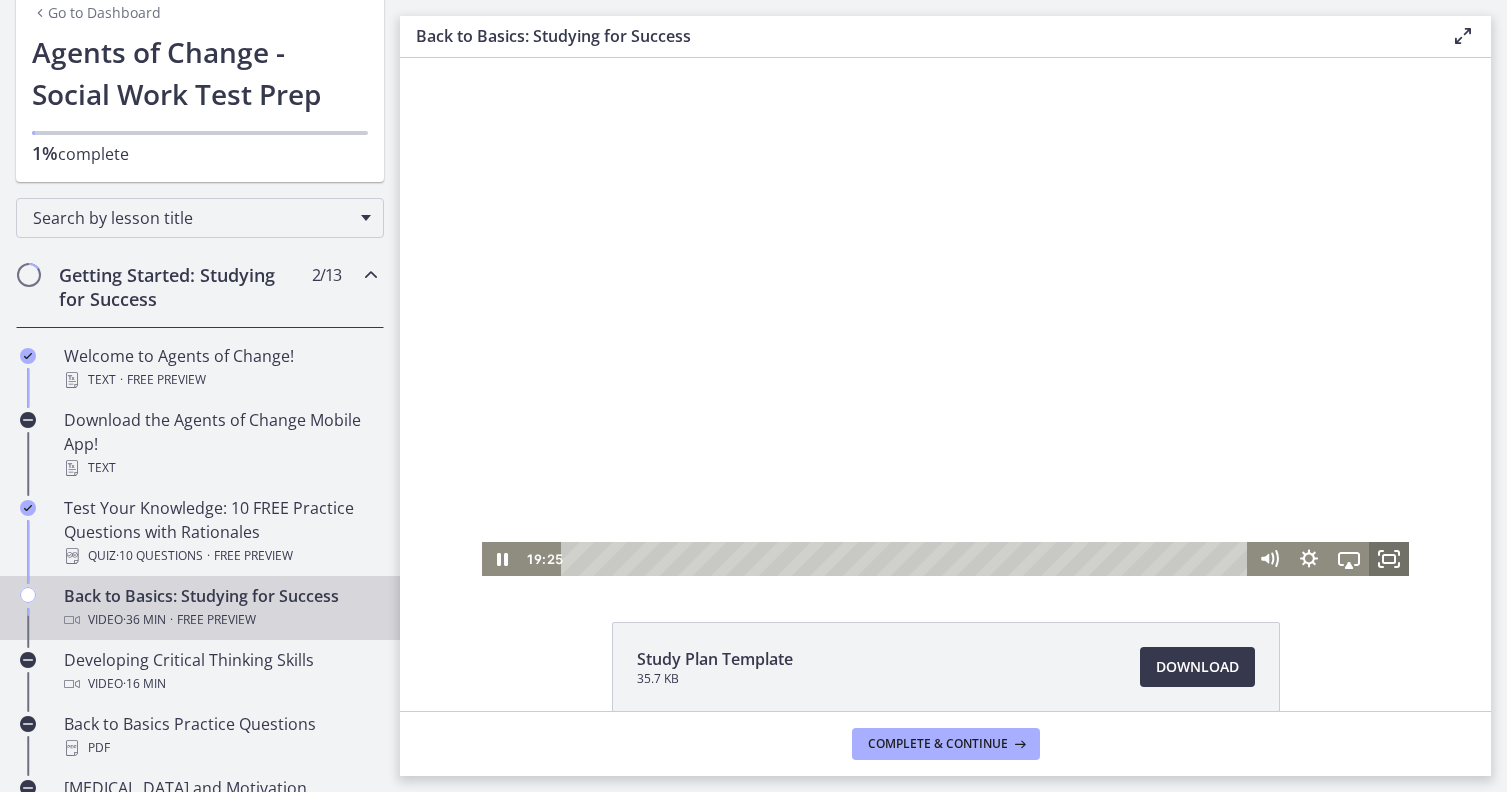 click 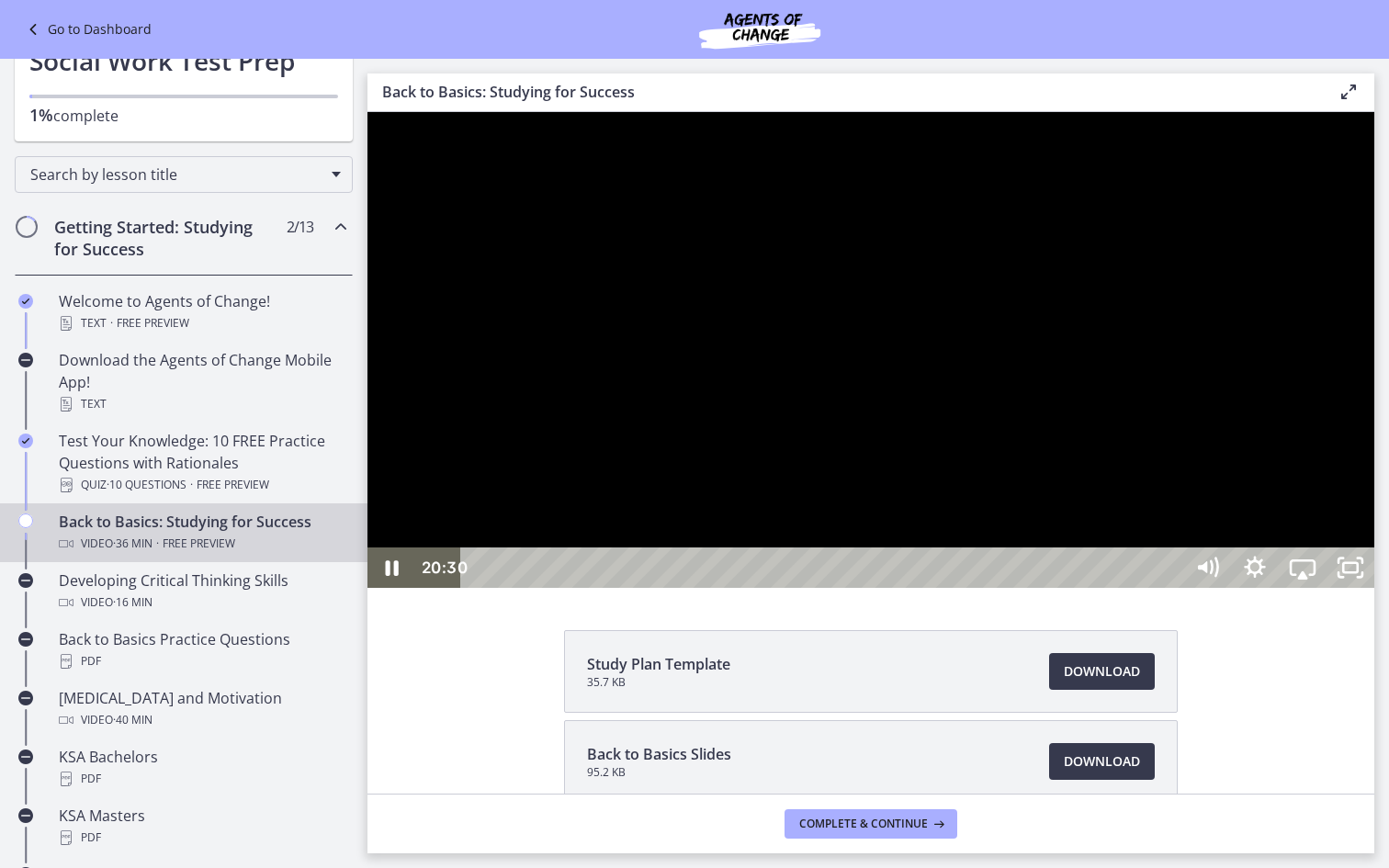 click at bounding box center (871, 350) 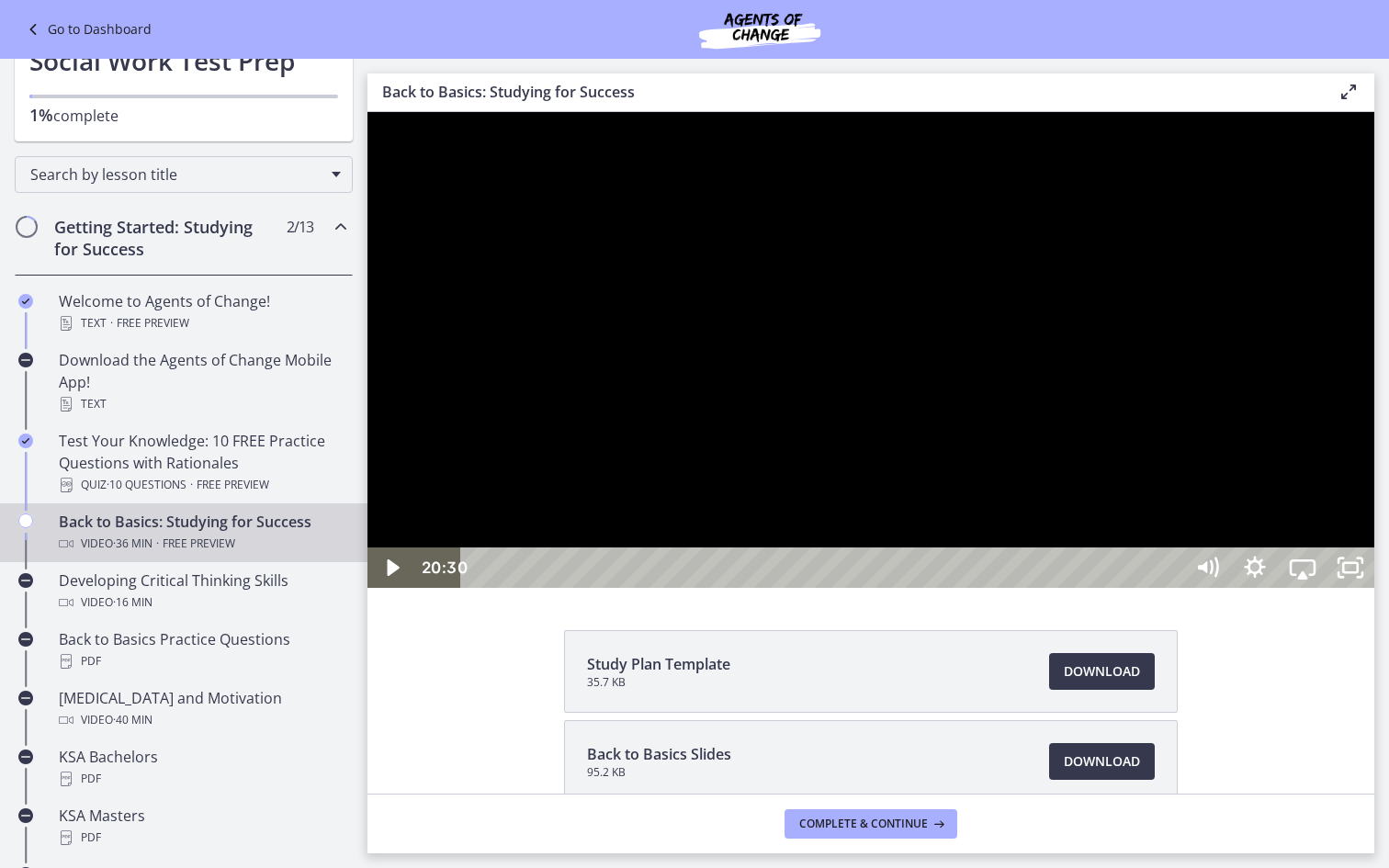 click at bounding box center [871, 350] 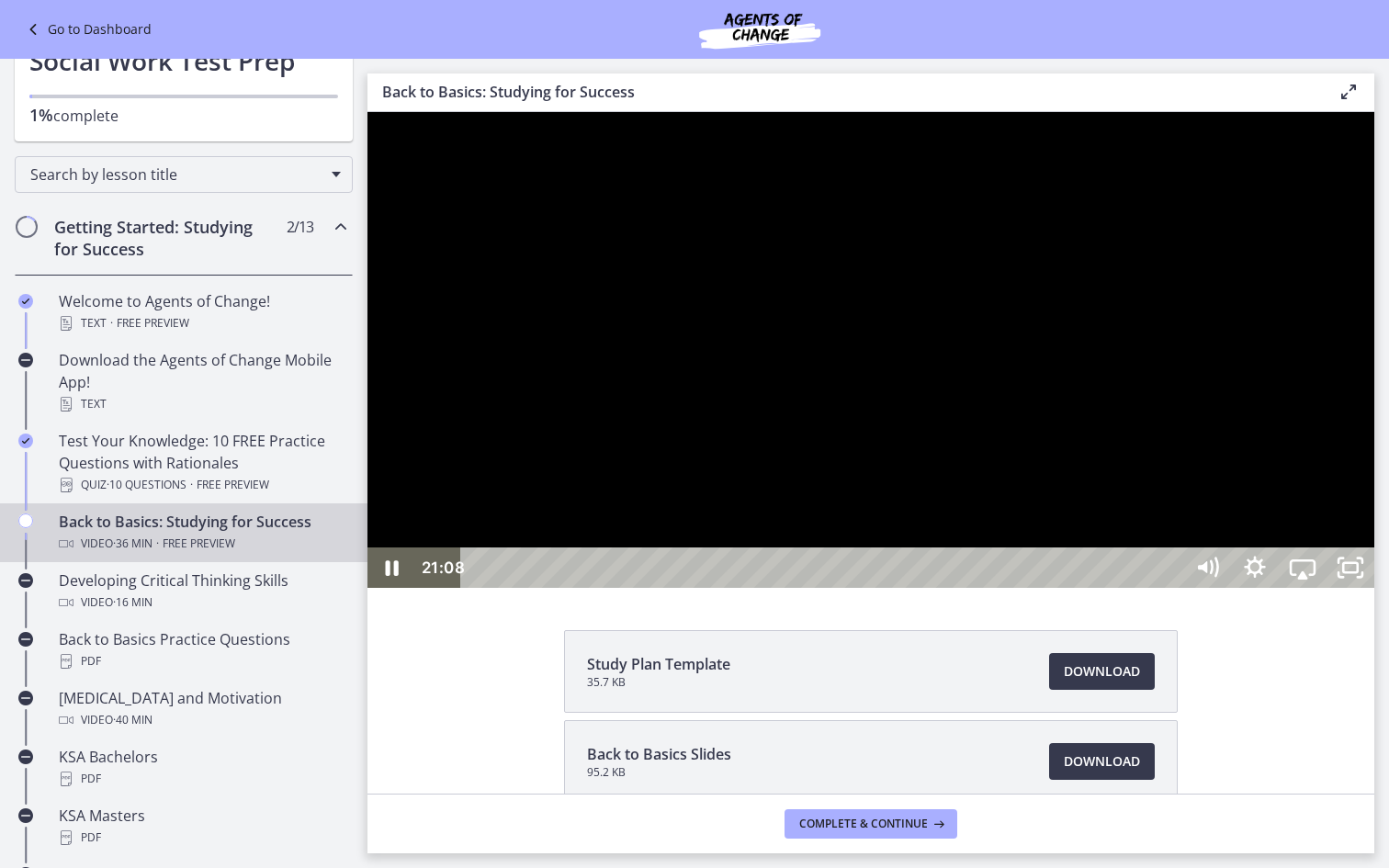 click at bounding box center [871, 350] 